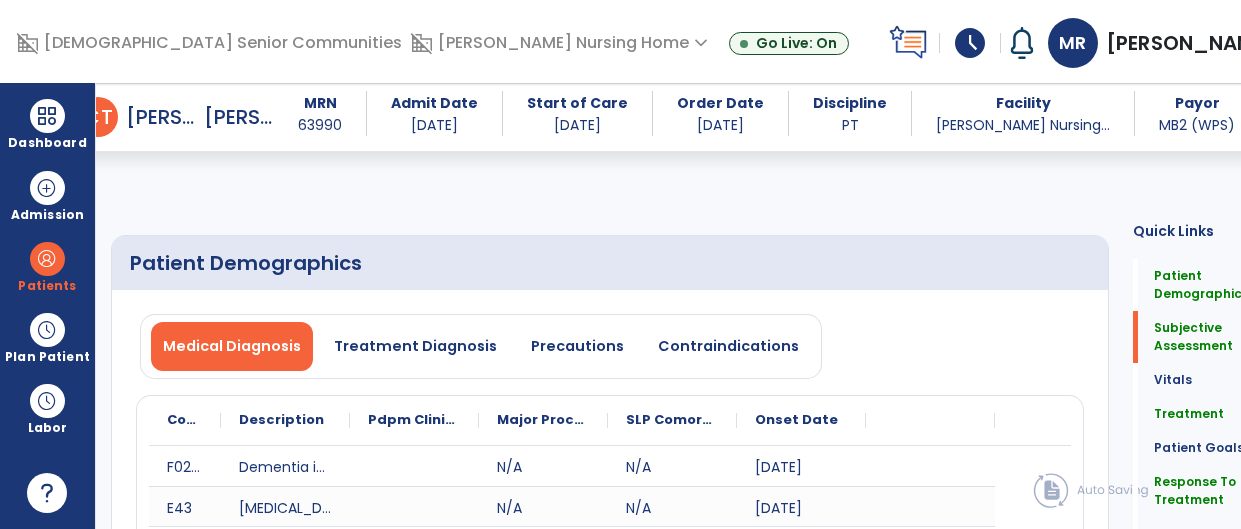 select on "*" 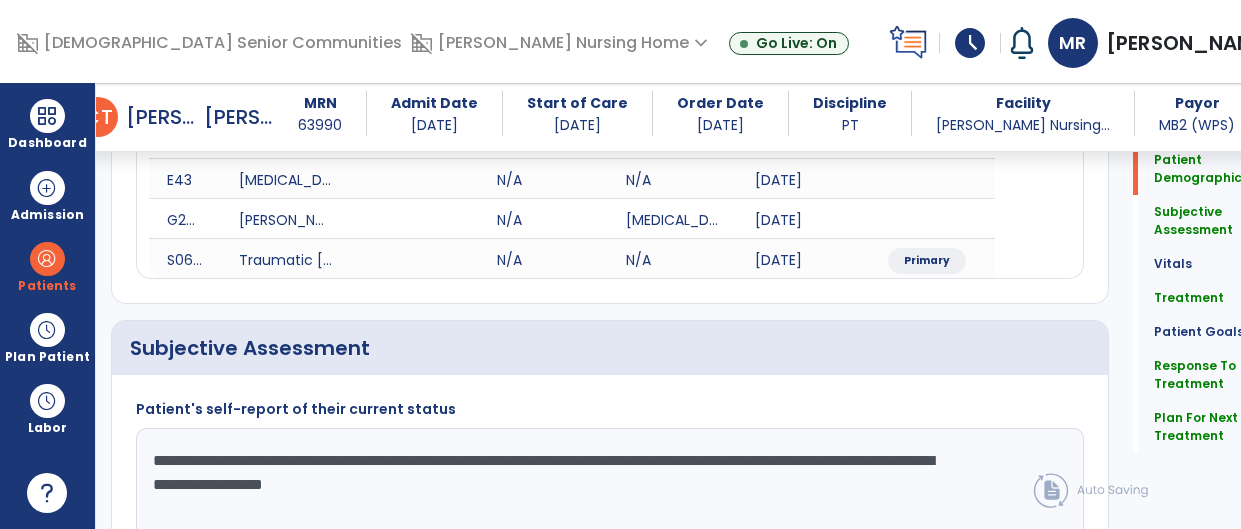 scroll, scrollTop: 327, scrollLeft: 0, axis: vertical 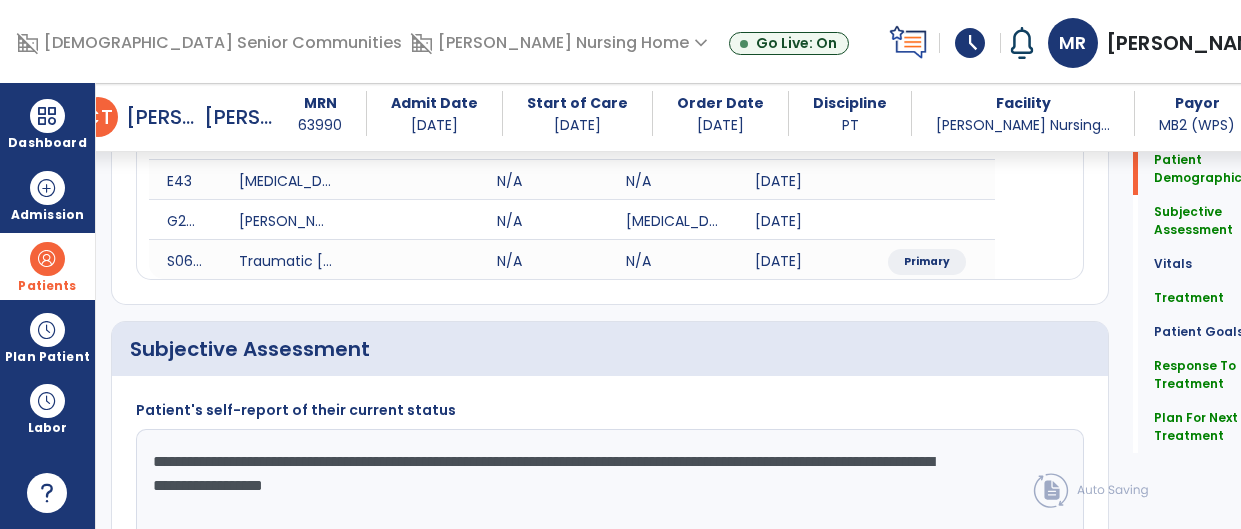 click at bounding box center (47, 259) 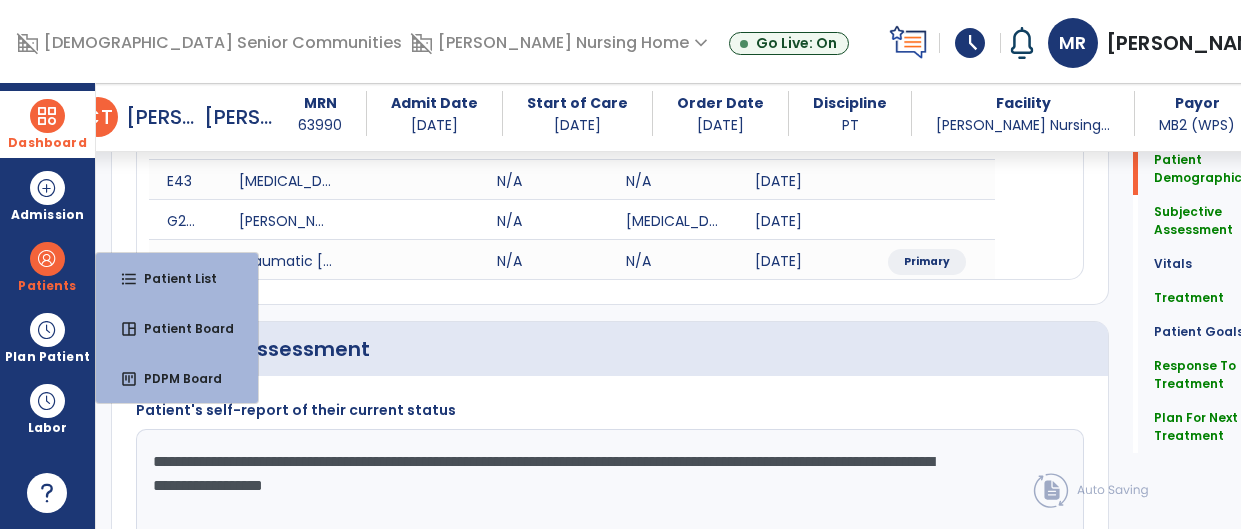 click at bounding box center [47, 116] 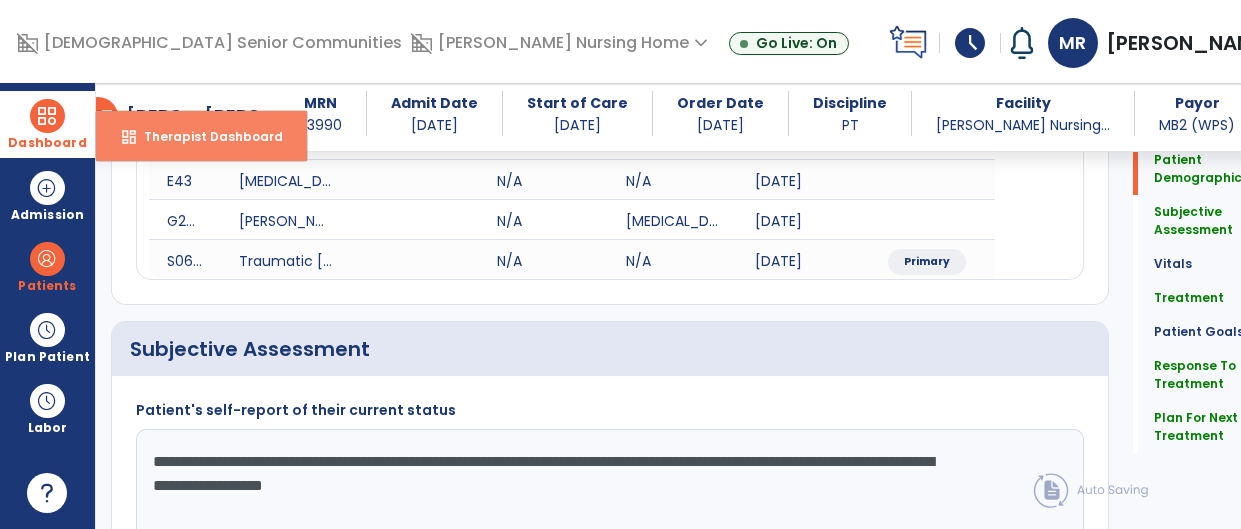 click on "Therapist Dashboard" at bounding box center (205, 136) 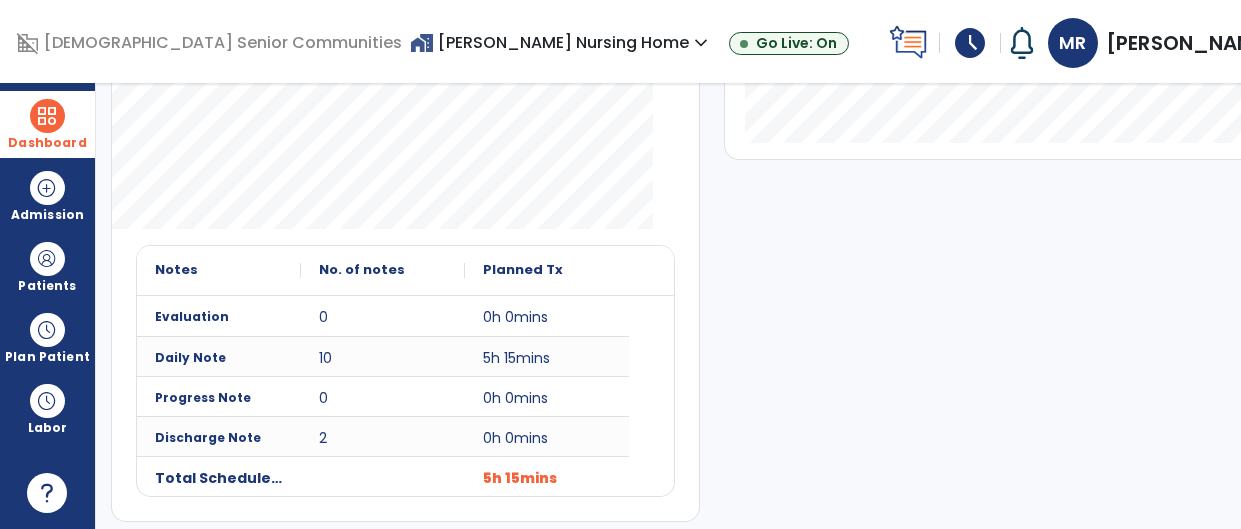 scroll, scrollTop: 0, scrollLeft: 0, axis: both 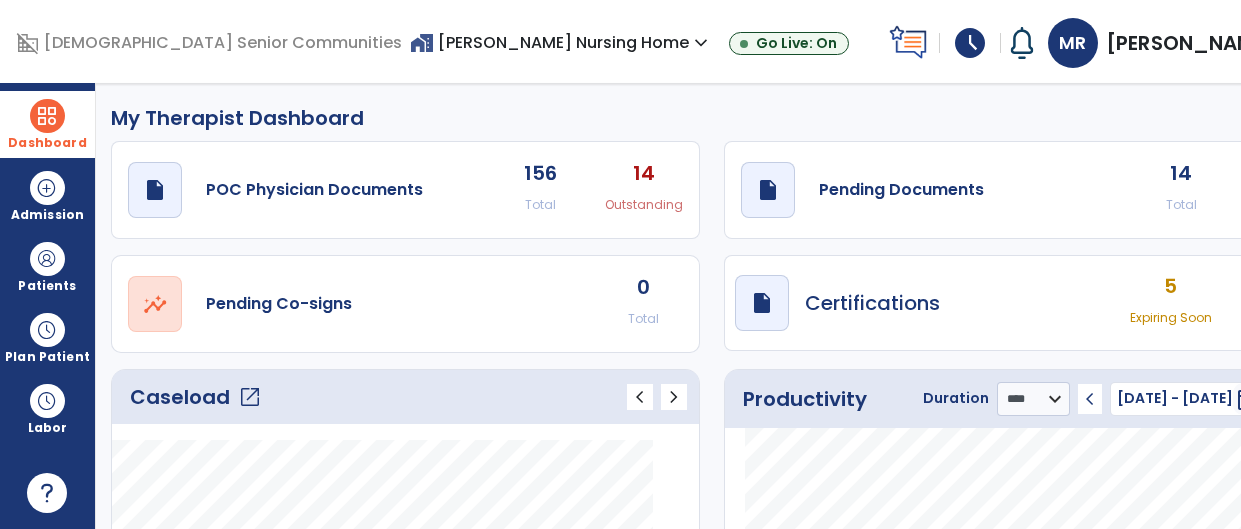 click on "14" 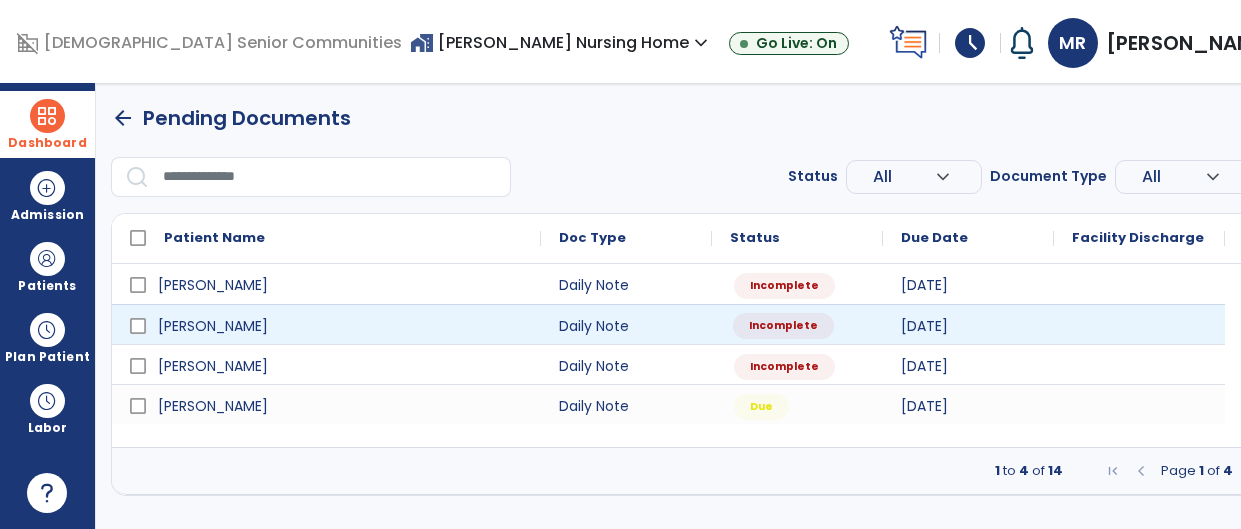 click on "Incomplete" at bounding box center [797, 324] 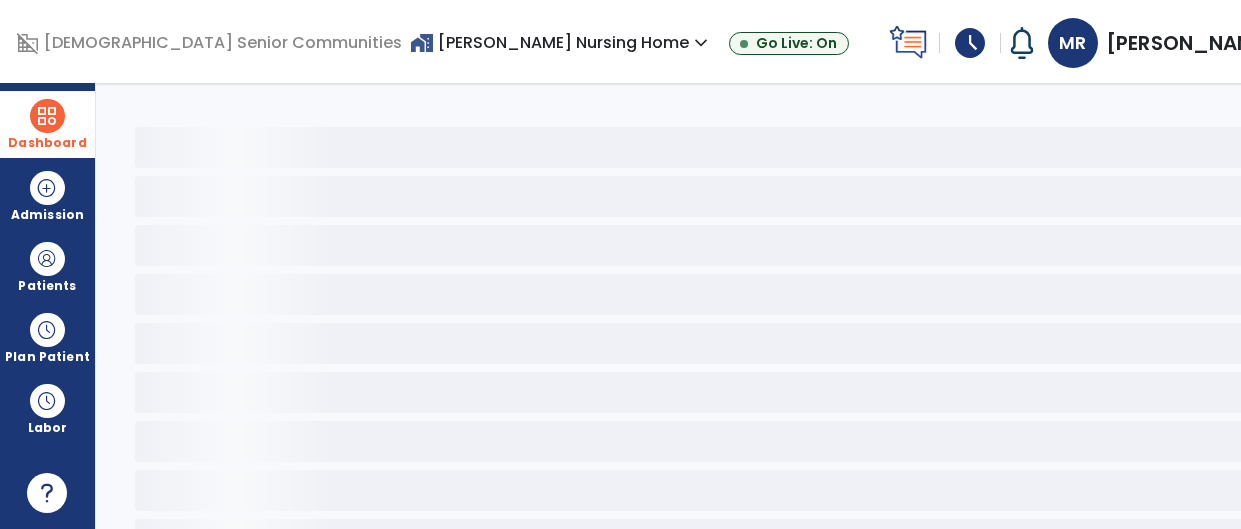 select on "*" 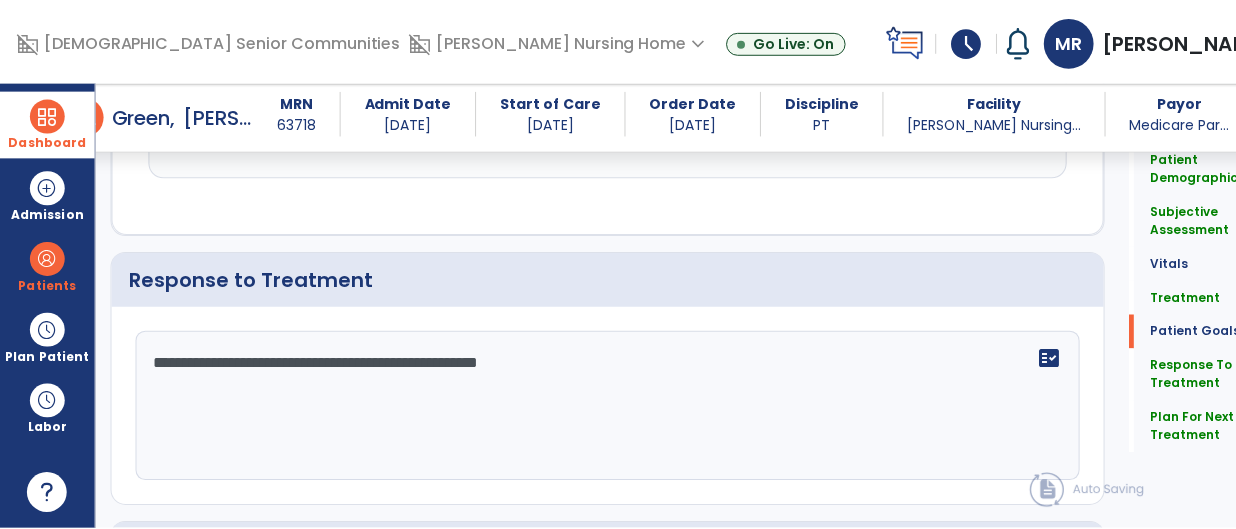 scroll, scrollTop: 3446, scrollLeft: 0, axis: vertical 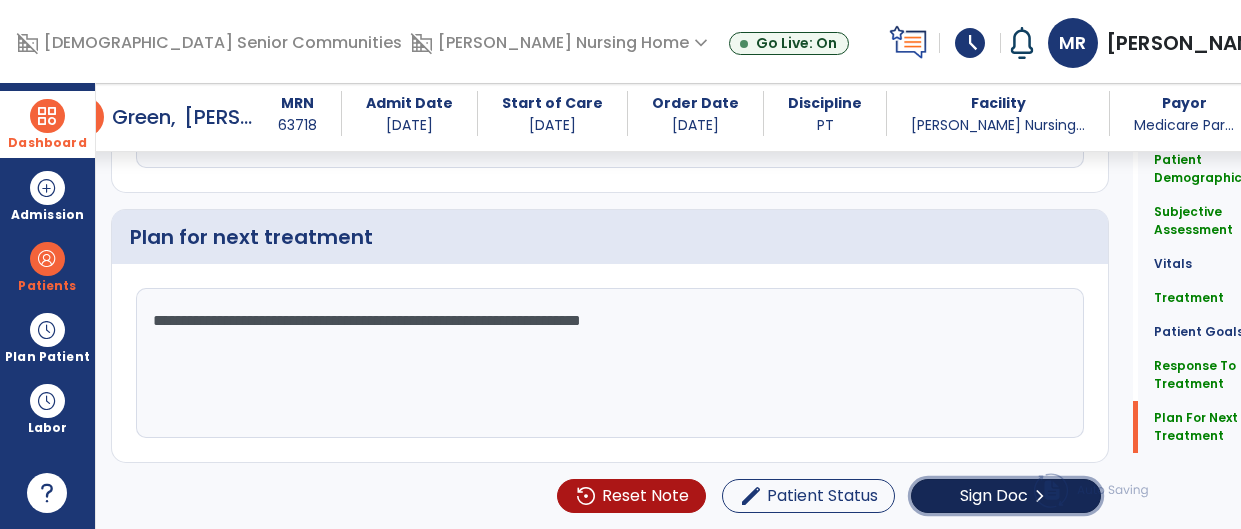click on "Sign Doc" 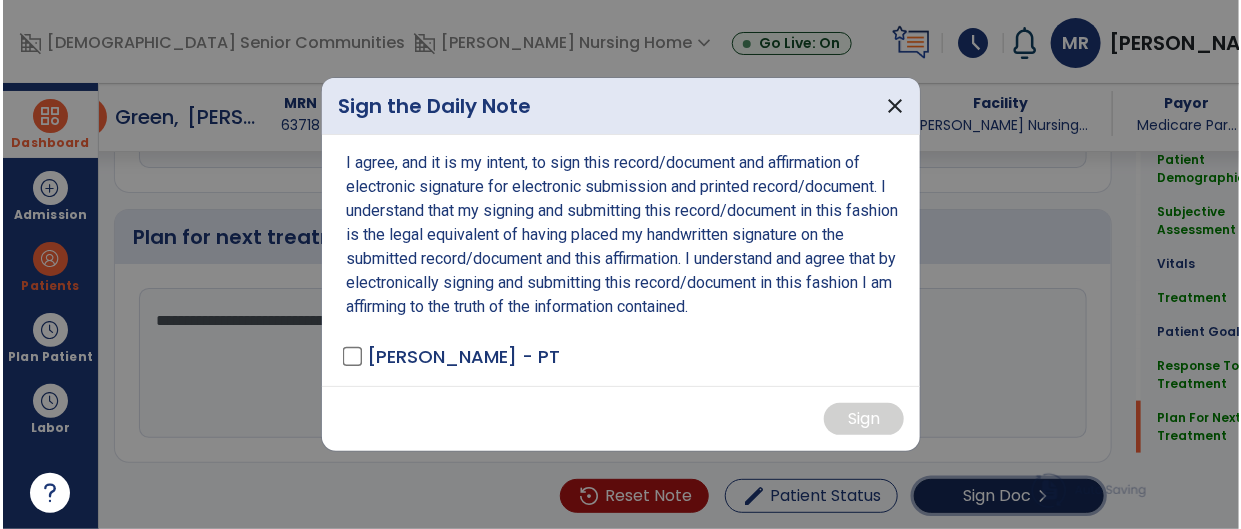 scroll, scrollTop: 3446, scrollLeft: 0, axis: vertical 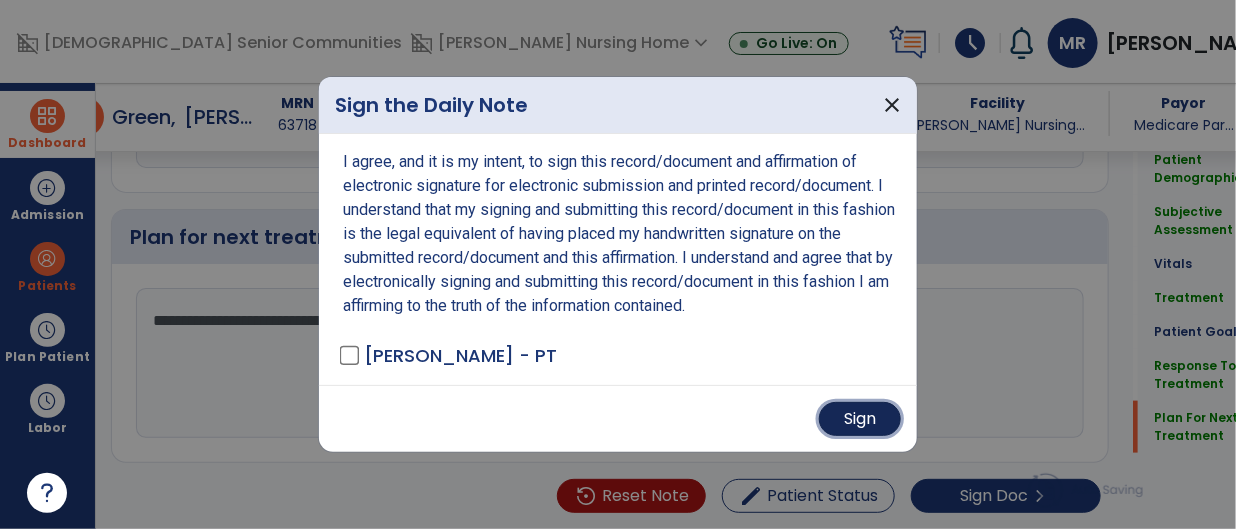 click on "Sign" at bounding box center [860, 419] 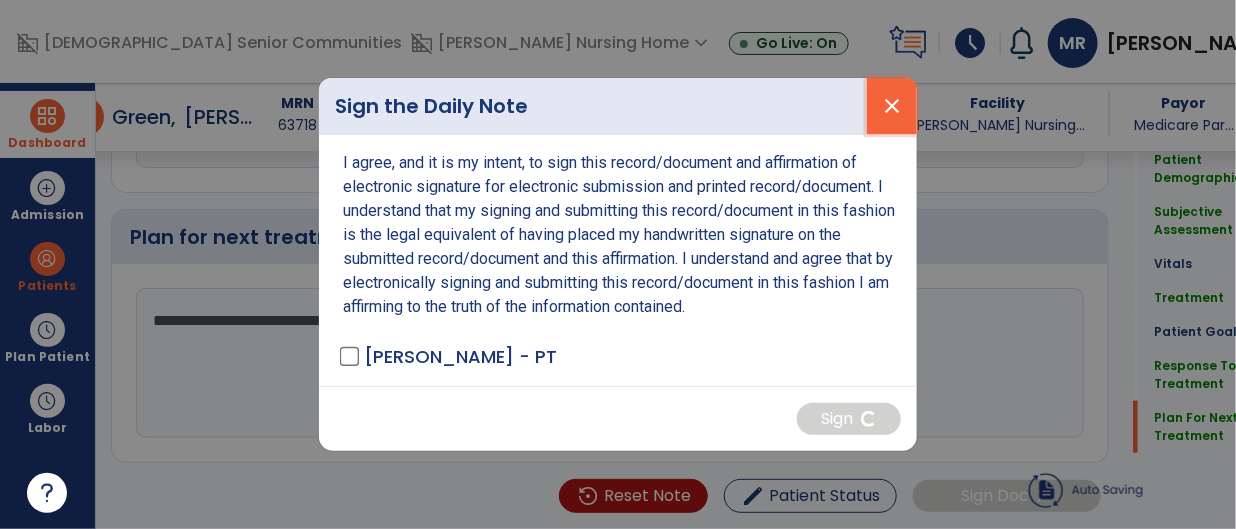 click on "close" at bounding box center [892, 106] 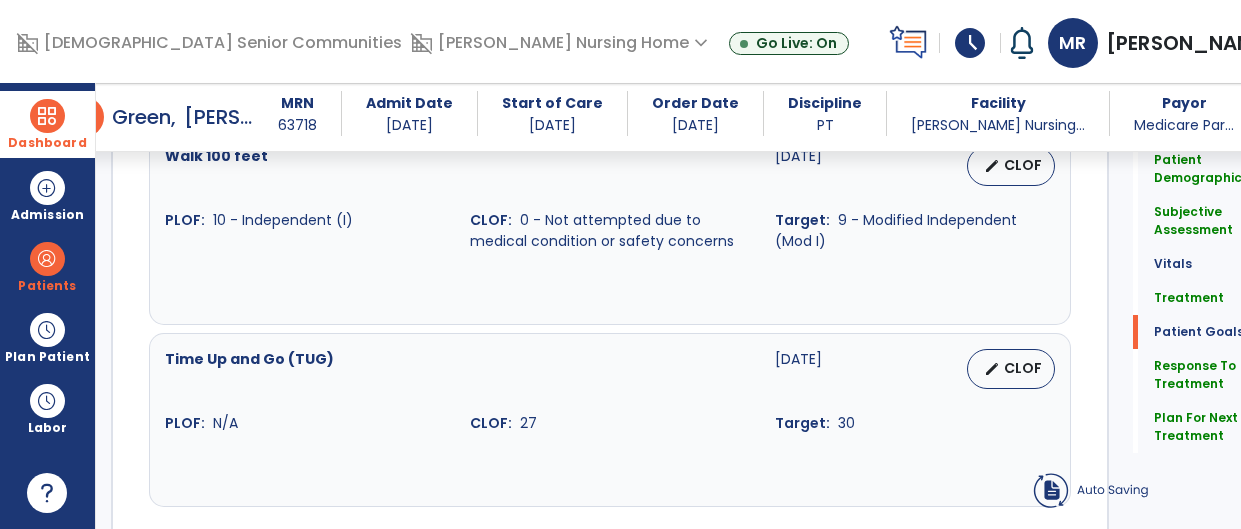 scroll, scrollTop: 2773, scrollLeft: 0, axis: vertical 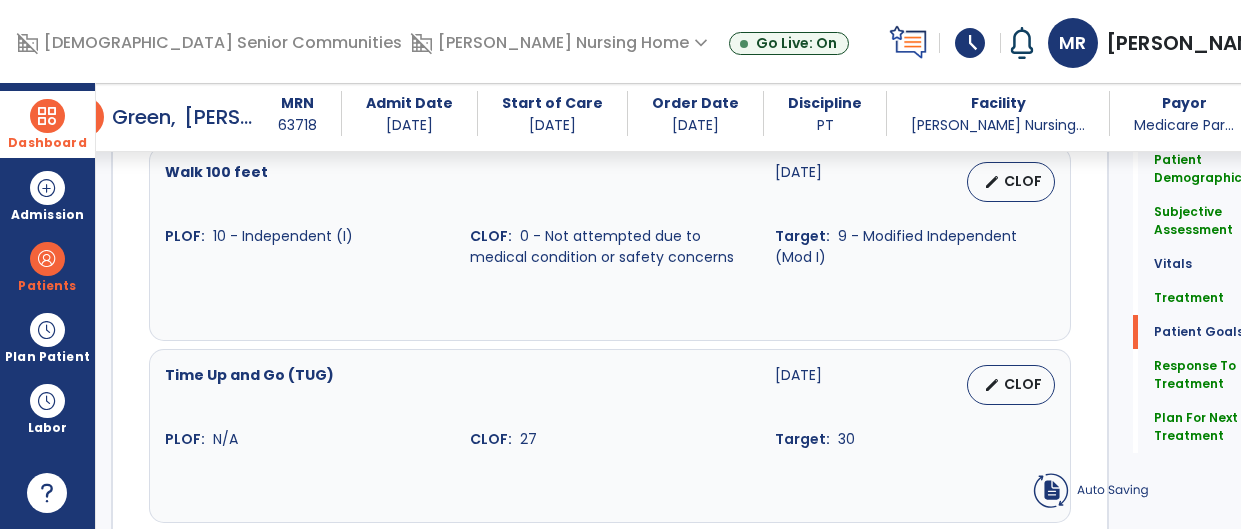 click at bounding box center (47, 116) 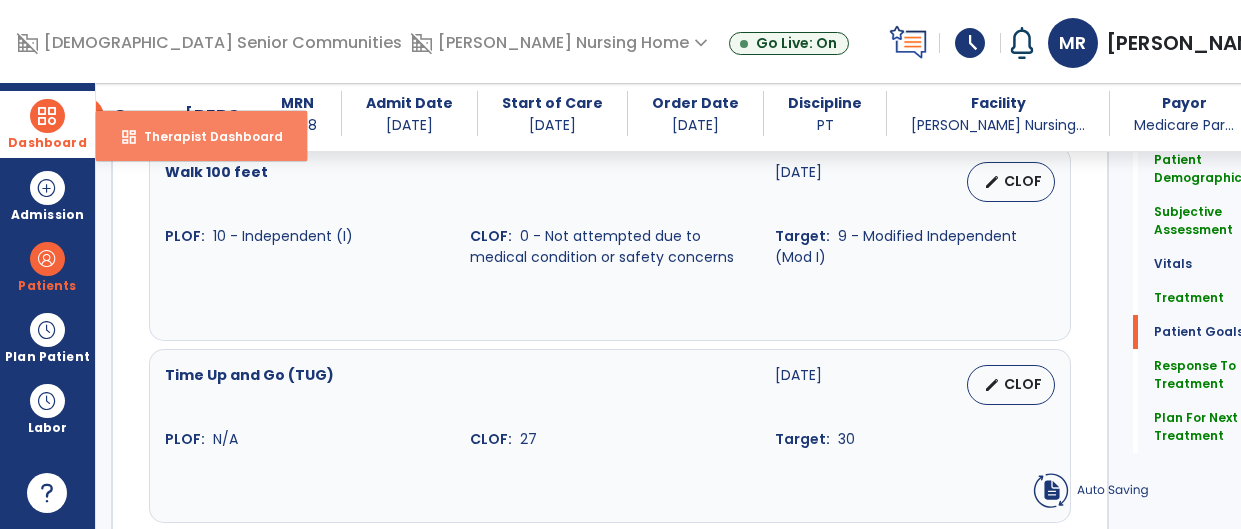 click on "Therapist Dashboard" at bounding box center [205, 136] 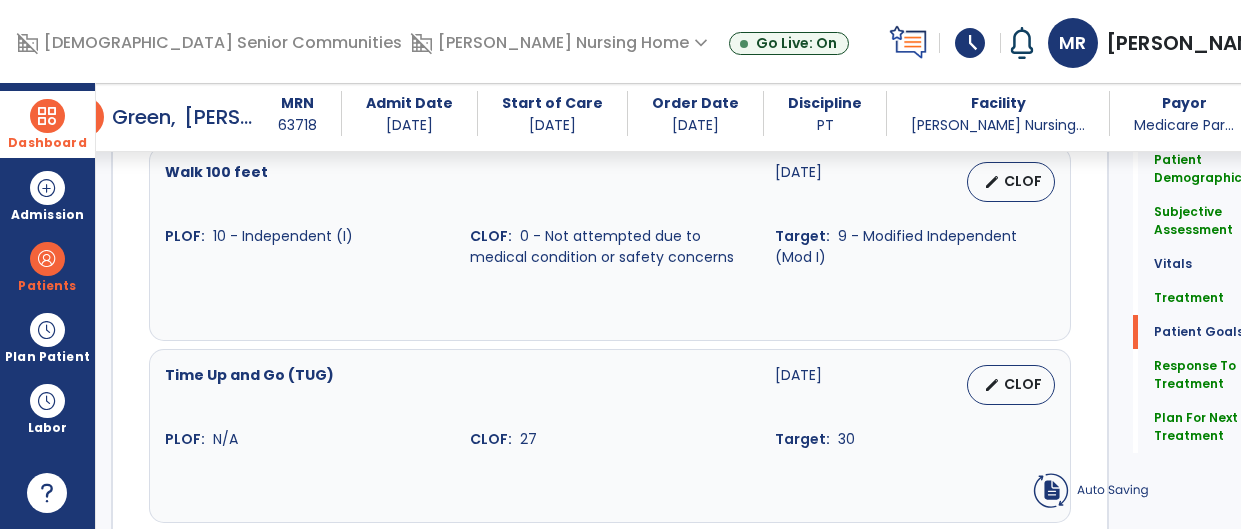 click at bounding box center [47, 116] 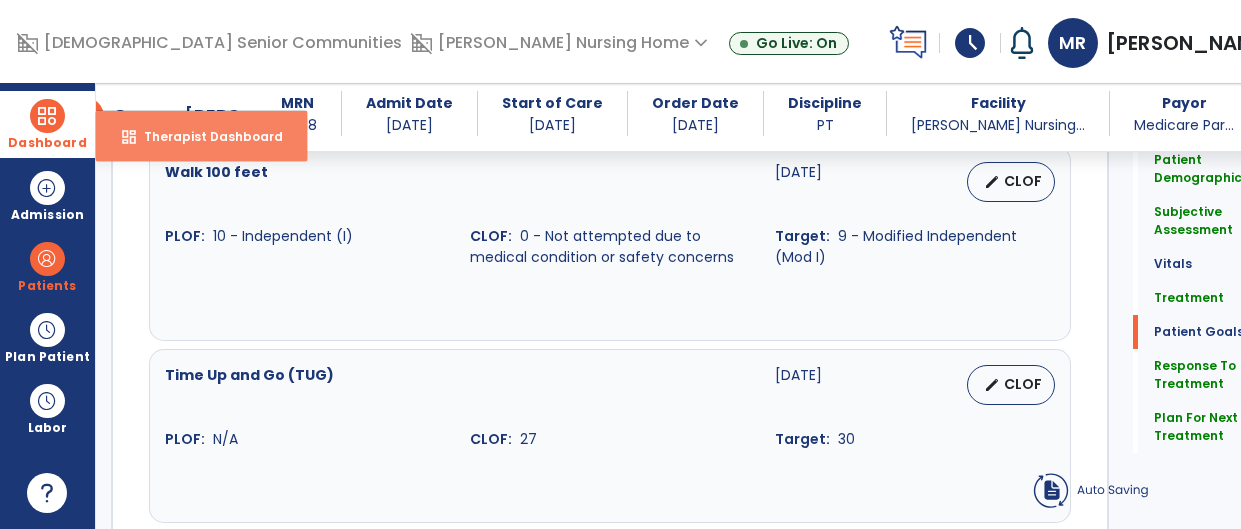 click on "dashboard" at bounding box center (129, 137) 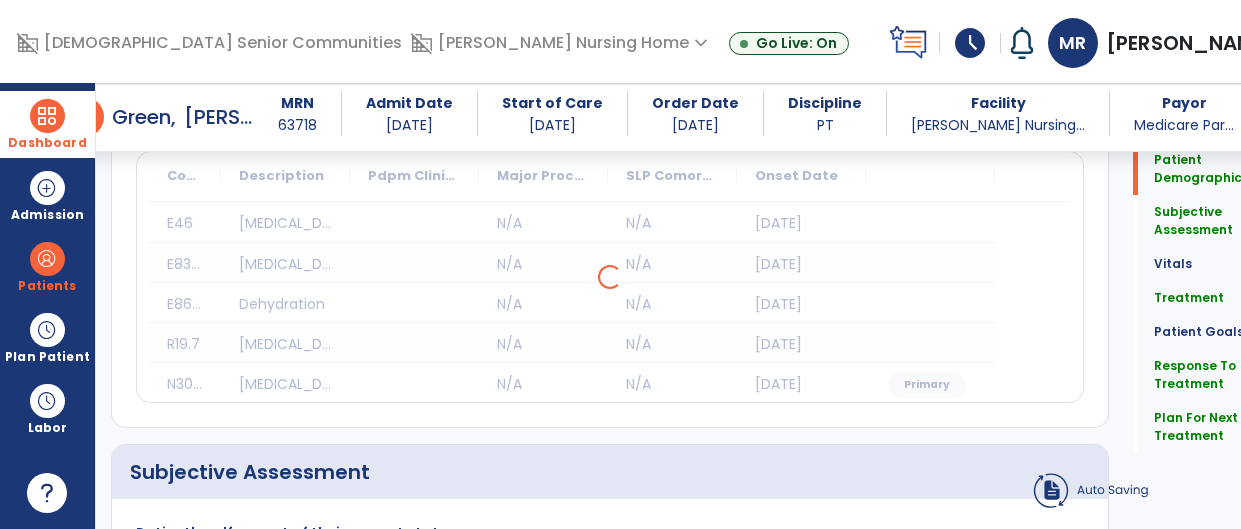 scroll, scrollTop: 0, scrollLeft: 0, axis: both 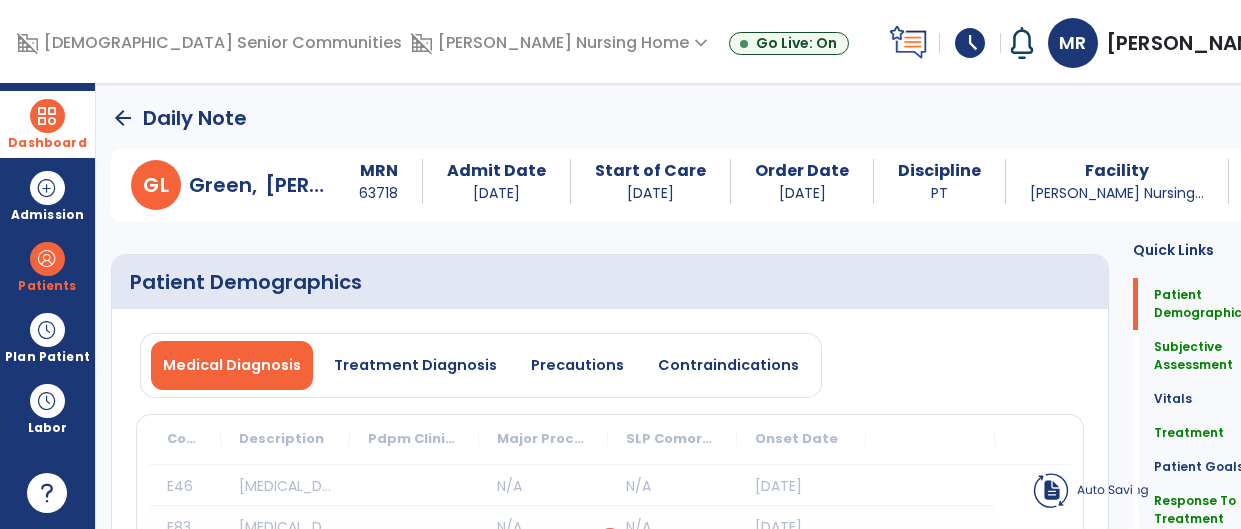 click at bounding box center (47, 116) 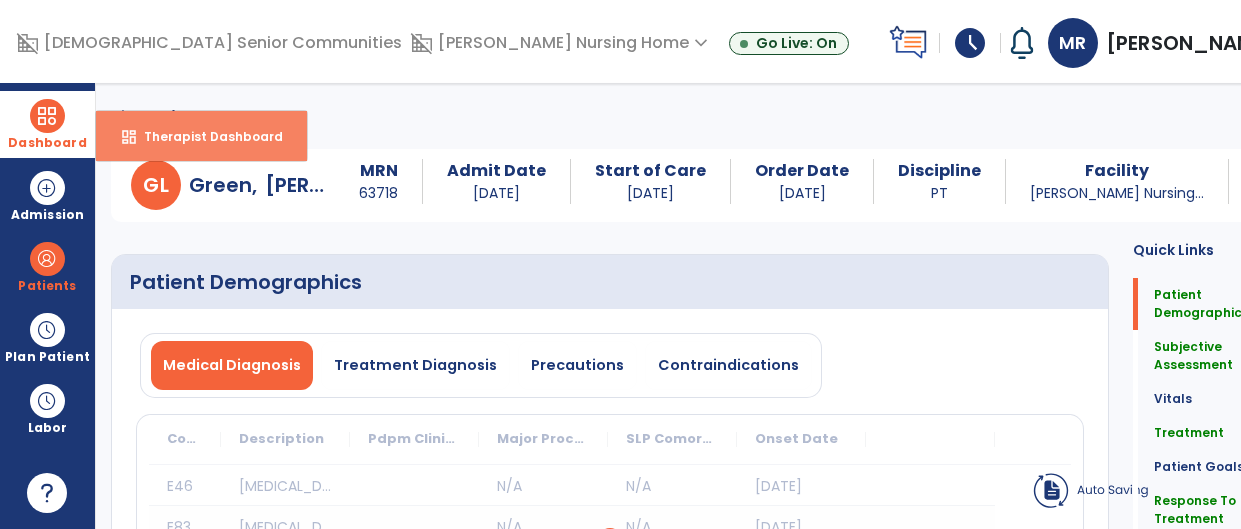click on "Therapist Dashboard" at bounding box center (205, 136) 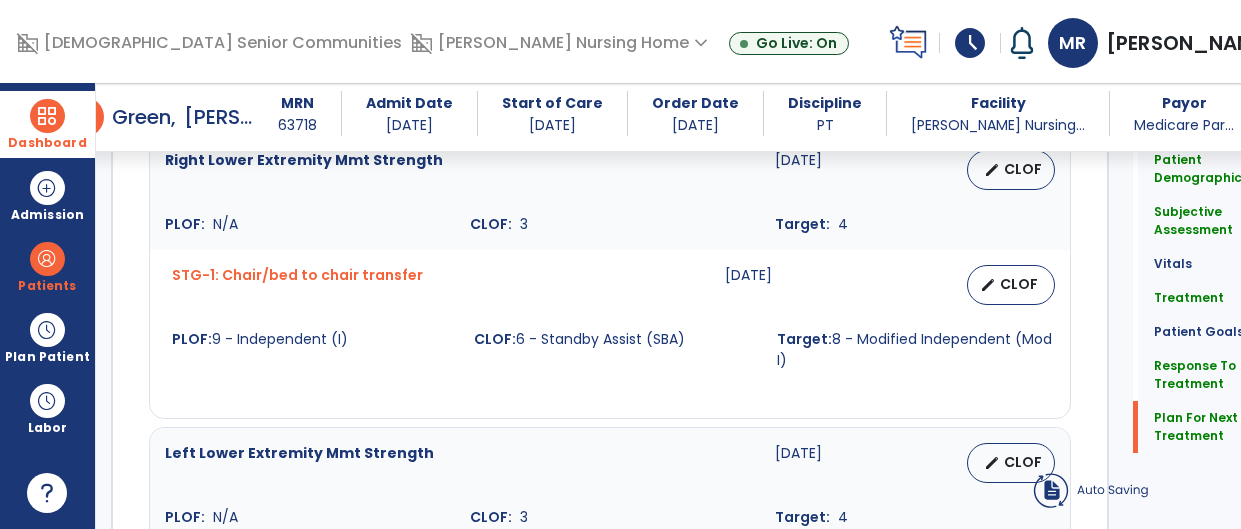 scroll, scrollTop: 3446, scrollLeft: 0, axis: vertical 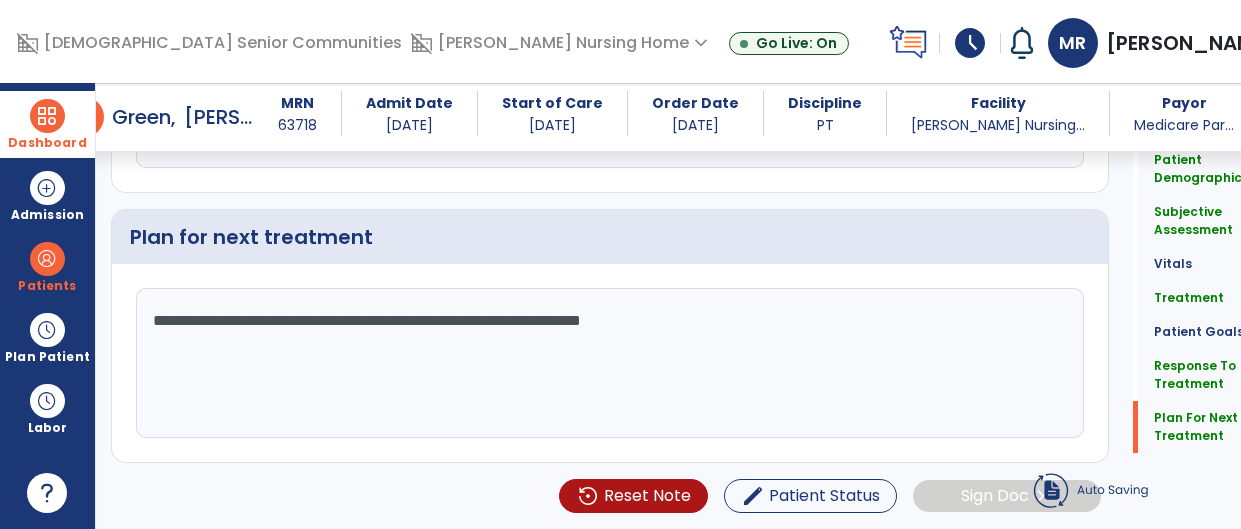 click on "Quick Links  Patient Demographics   Patient Demographics   Subjective Assessment   Subjective Assessment   Vitals   Vitals   Treatment   Treatment   Patient Goals   Patient Goals   Response To Treatment   Response To Treatment   Plan For Next Treatment   Plan For Next Treatment" 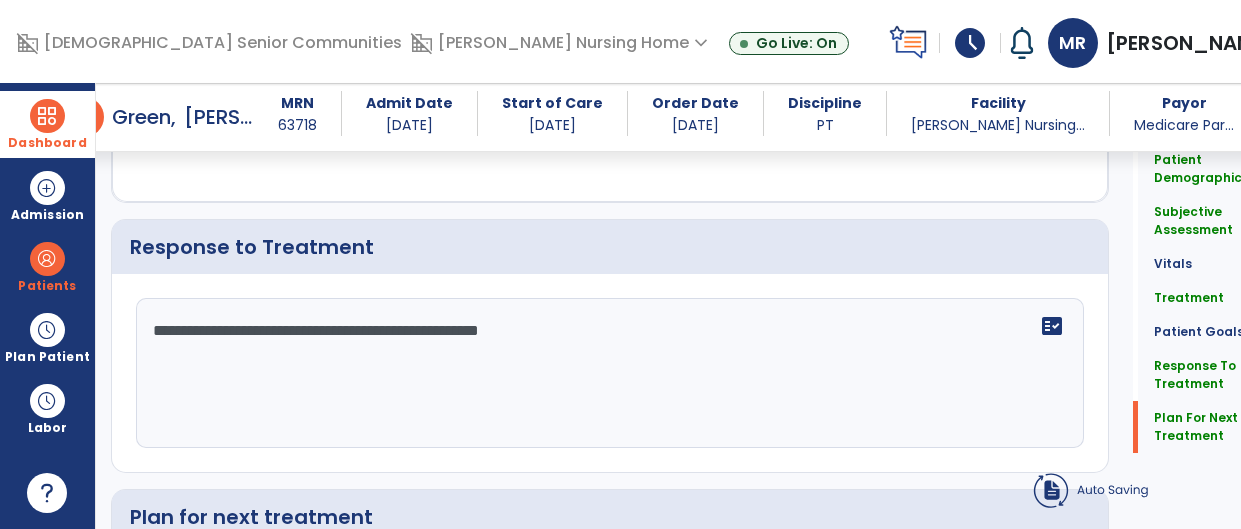scroll, scrollTop: 3446, scrollLeft: 0, axis: vertical 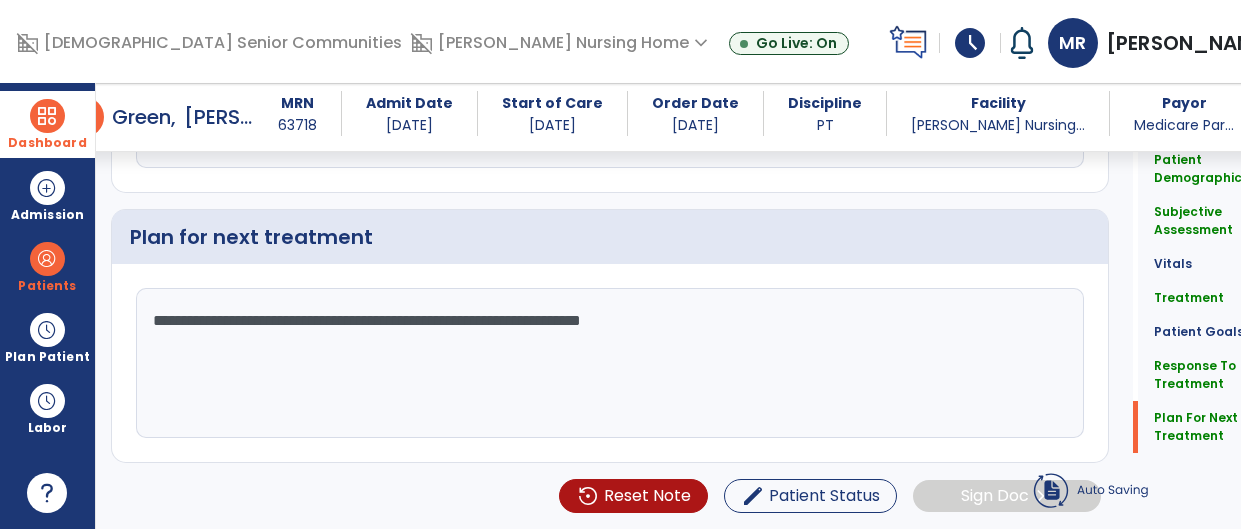 click on "**********" 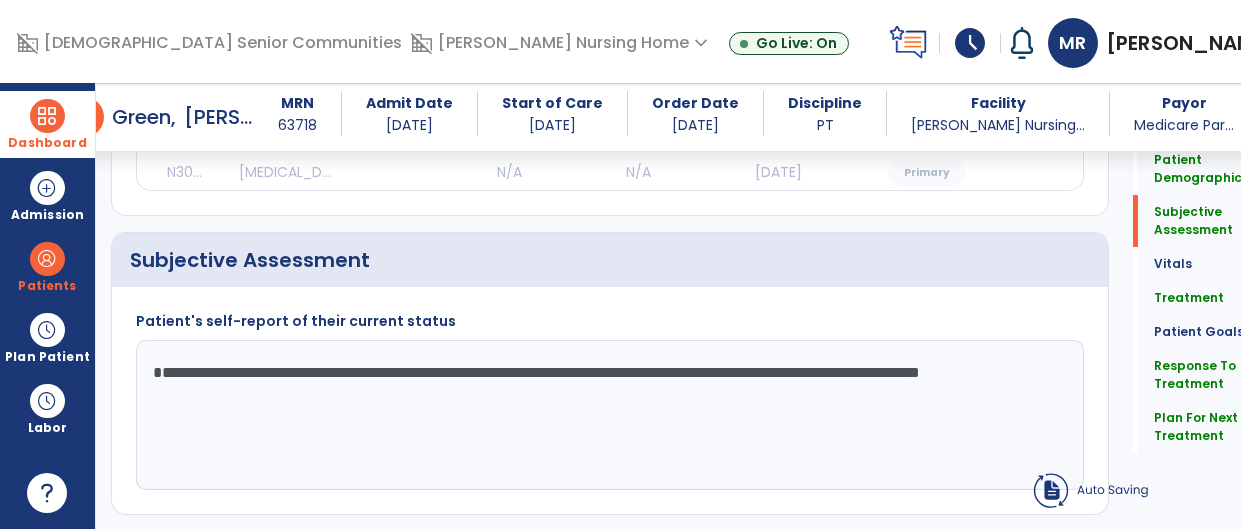 scroll, scrollTop: 836, scrollLeft: 0, axis: vertical 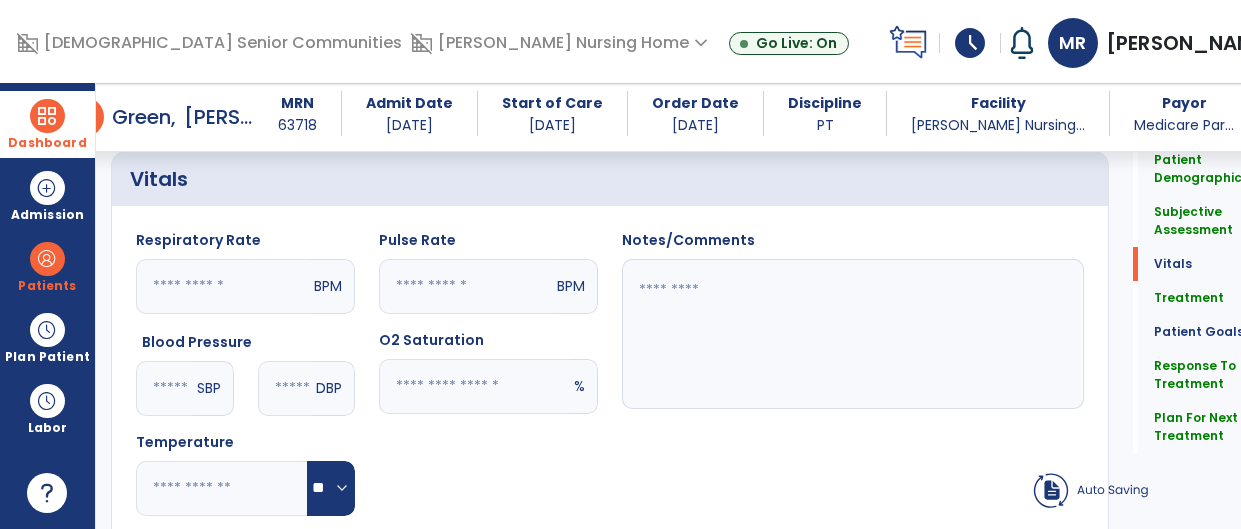 click 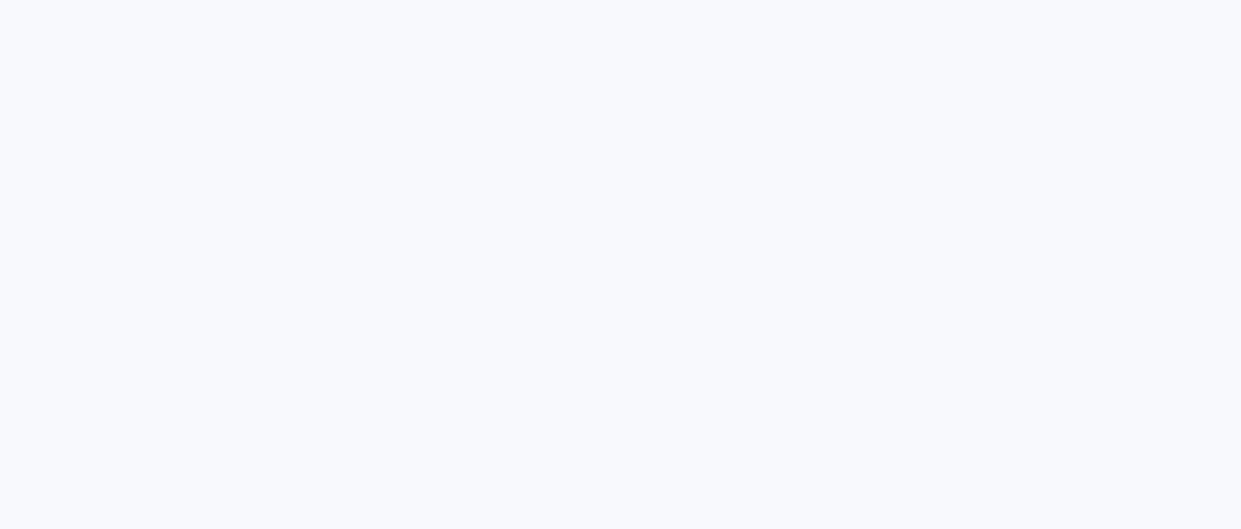 scroll, scrollTop: 0, scrollLeft: 0, axis: both 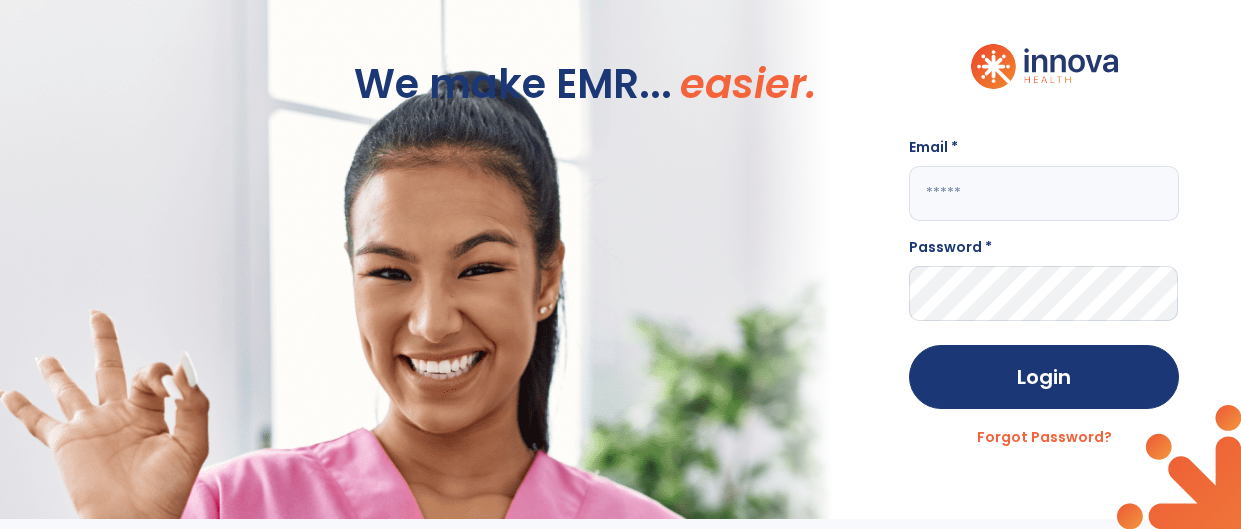 click 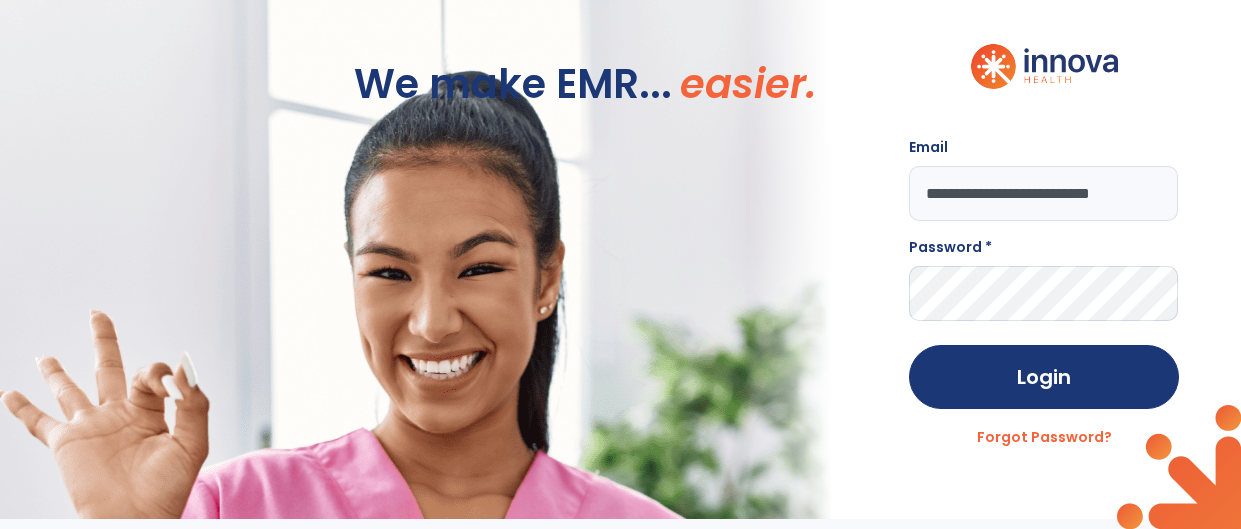 scroll, scrollTop: 0, scrollLeft: 22, axis: horizontal 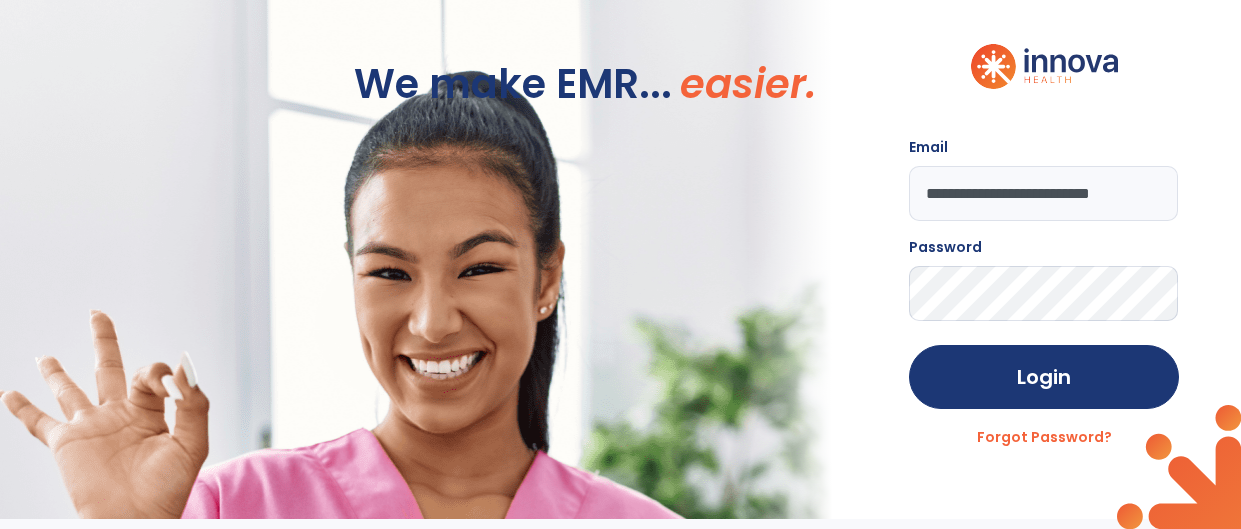 click on "Login" 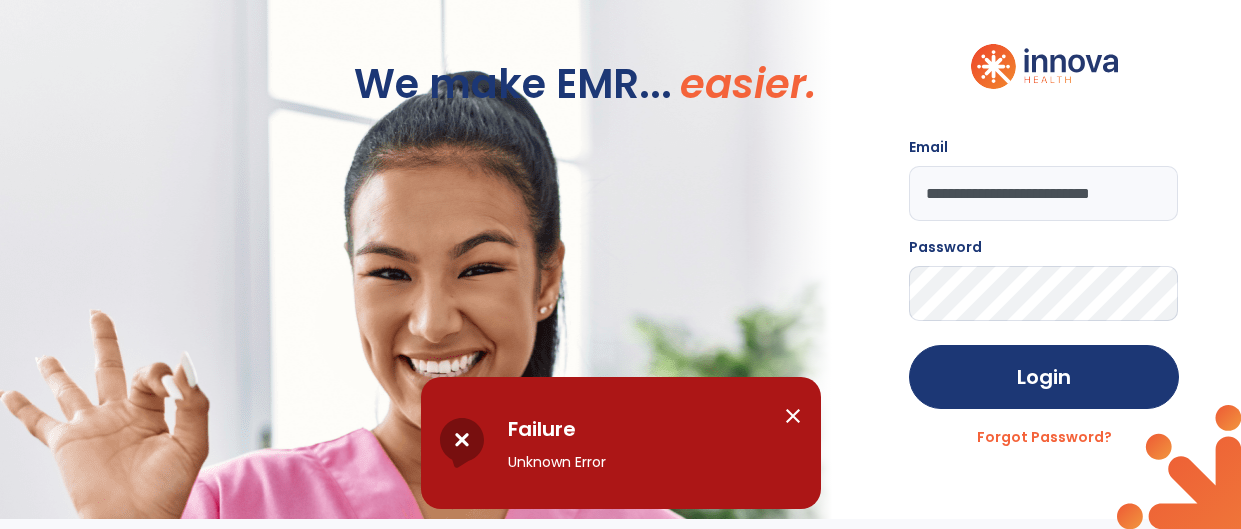 click on "**********" 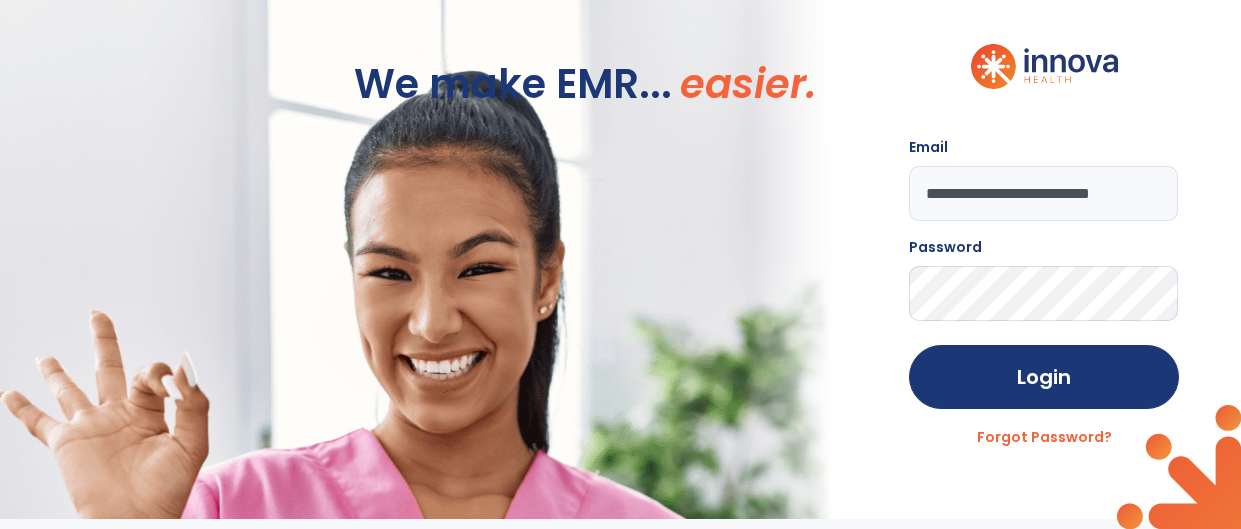 scroll, scrollTop: 0, scrollLeft: 22, axis: horizontal 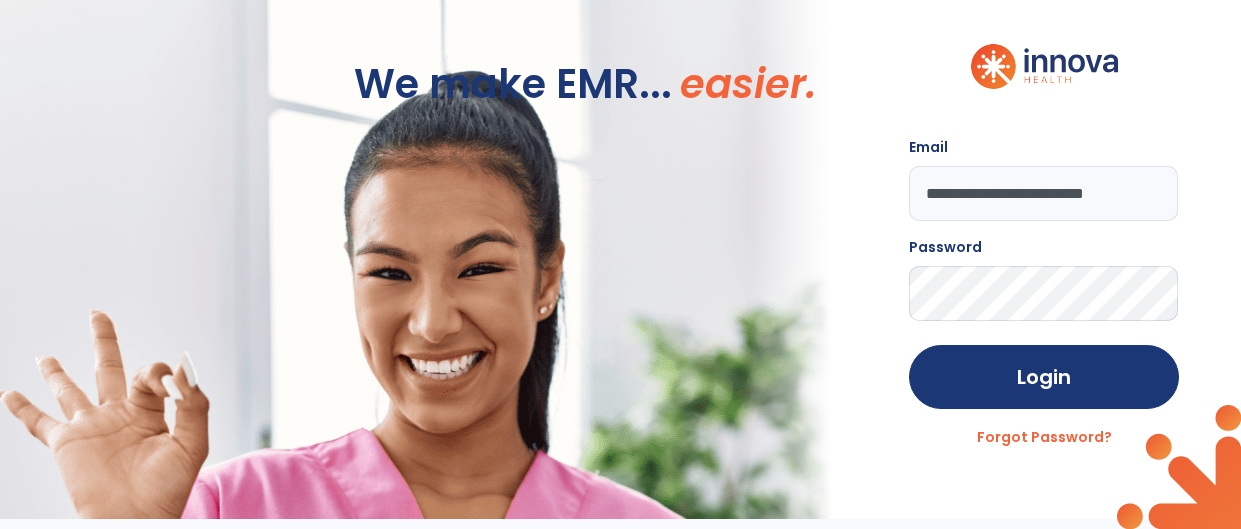 type on "**********" 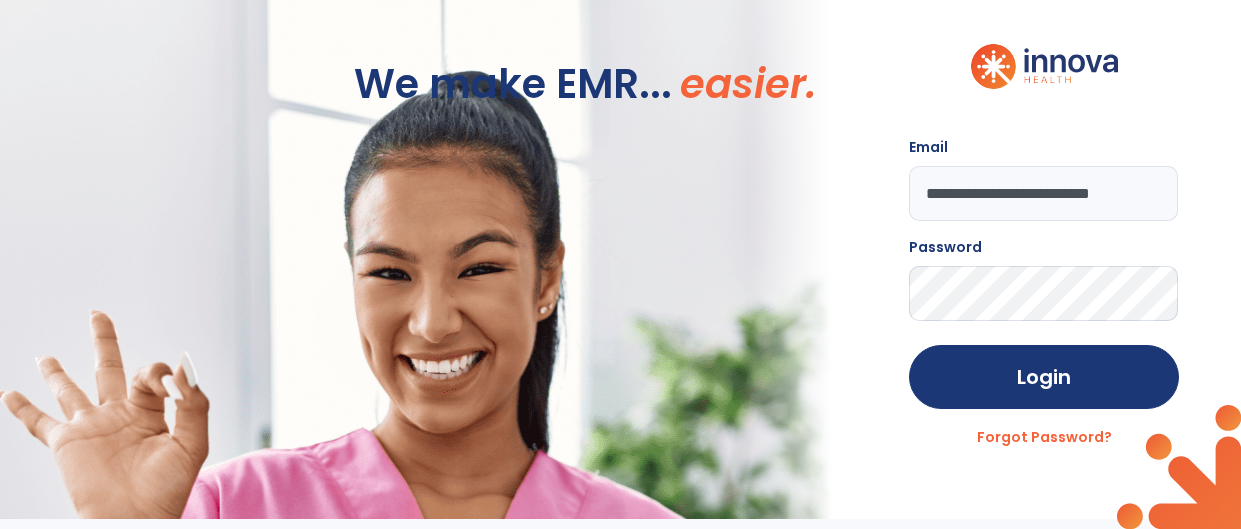 scroll, scrollTop: 0, scrollLeft: 22, axis: horizontal 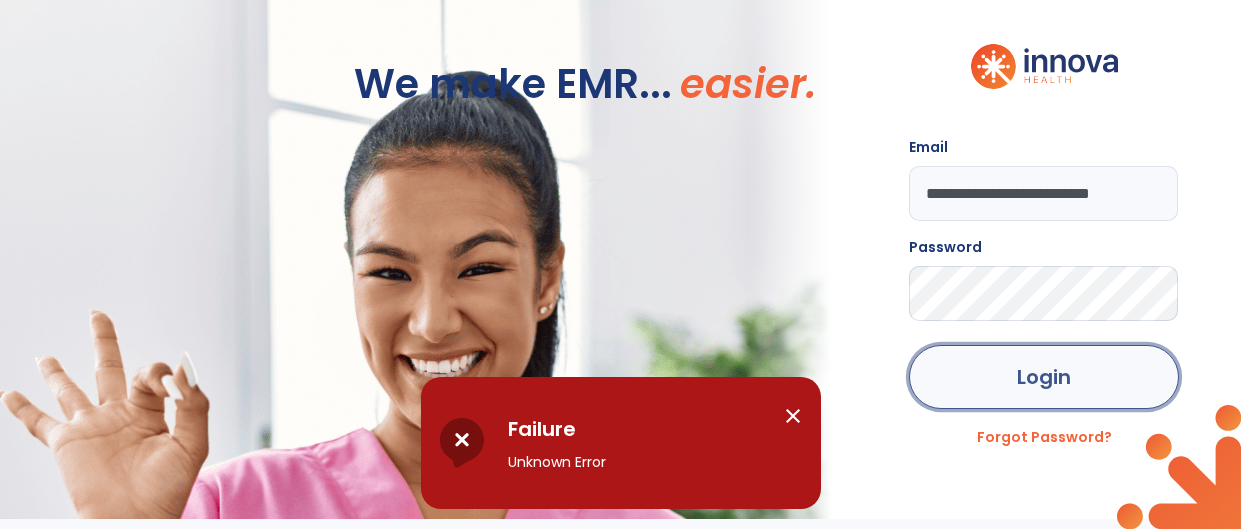click on "Login" 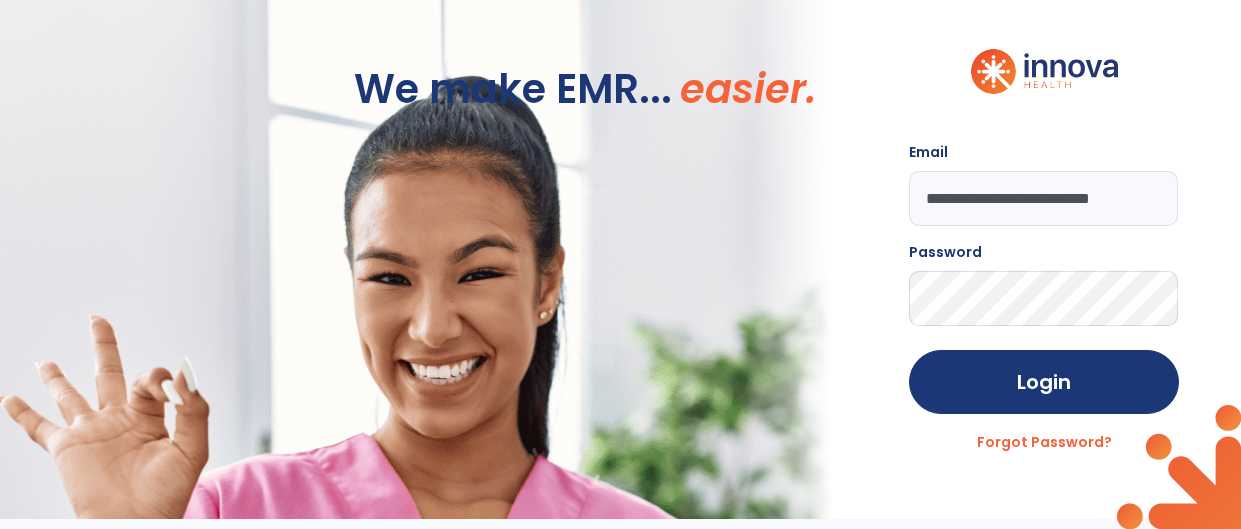 scroll, scrollTop: 0, scrollLeft: 0, axis: both 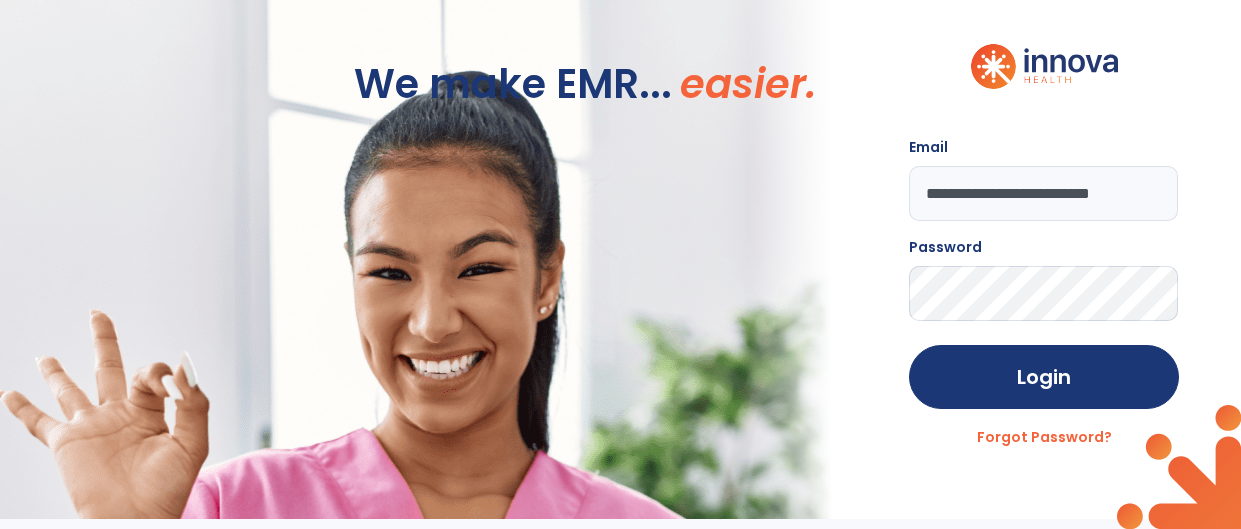 drag, startPoint x: 922, startPoint y: 191, endPoint x: 1240, endPoint y: 185, distance: 318.0566 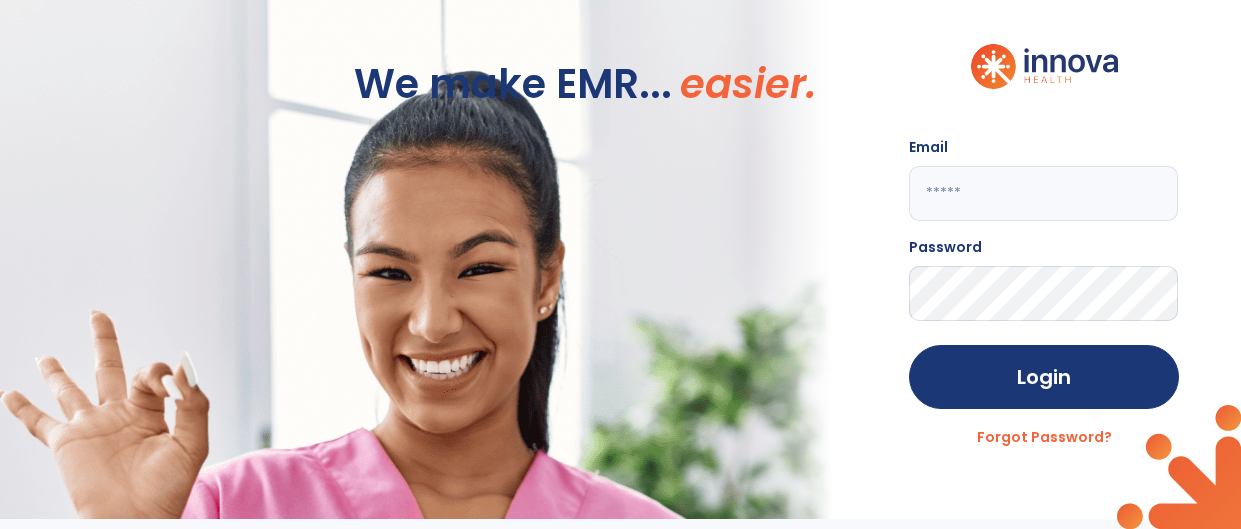 scroll, scrollTop: 0, scrollLeft: 0, axis: both 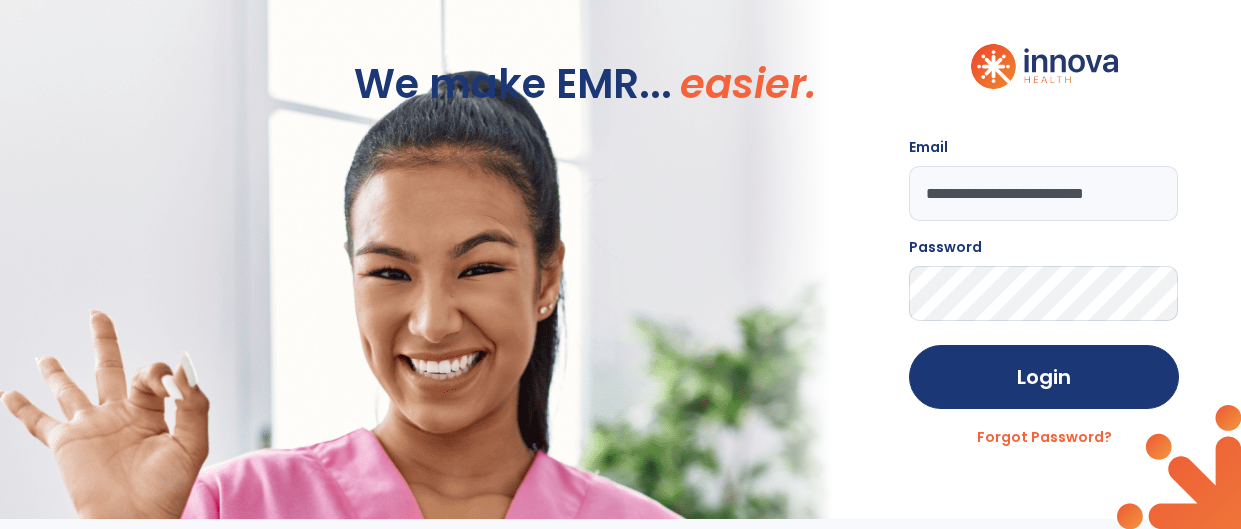 type on "**********" 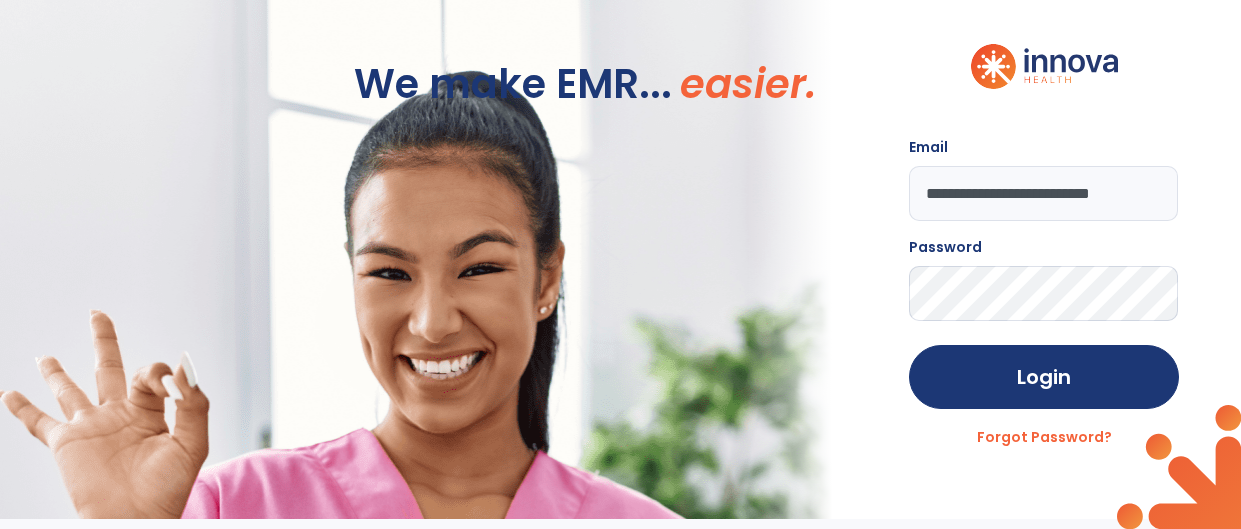 scroll, scrollTop: 0, scrollLeft: 22, axis: horizontal 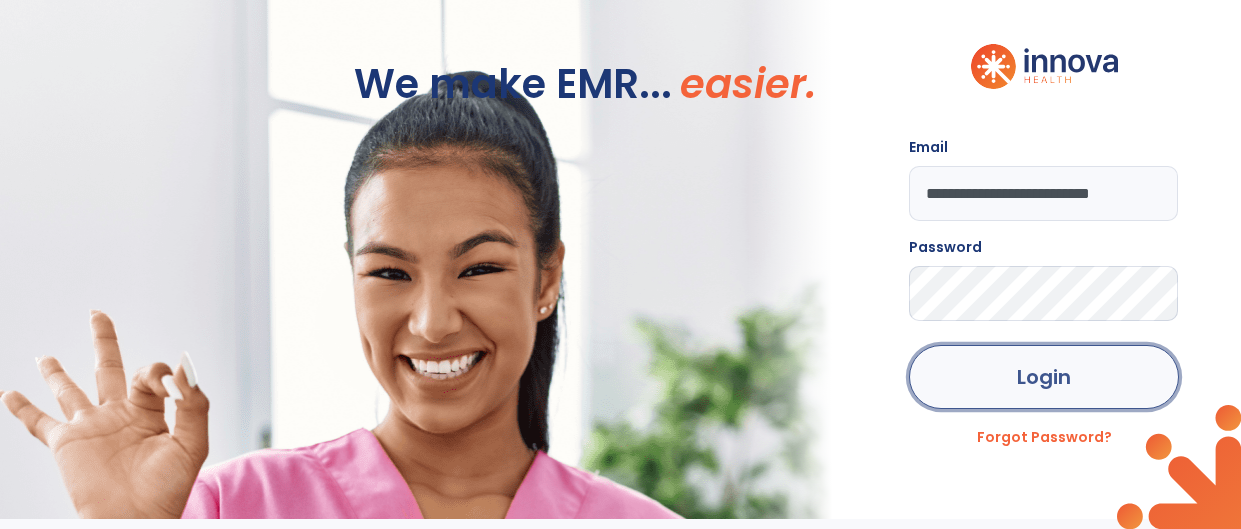 click on "Login" 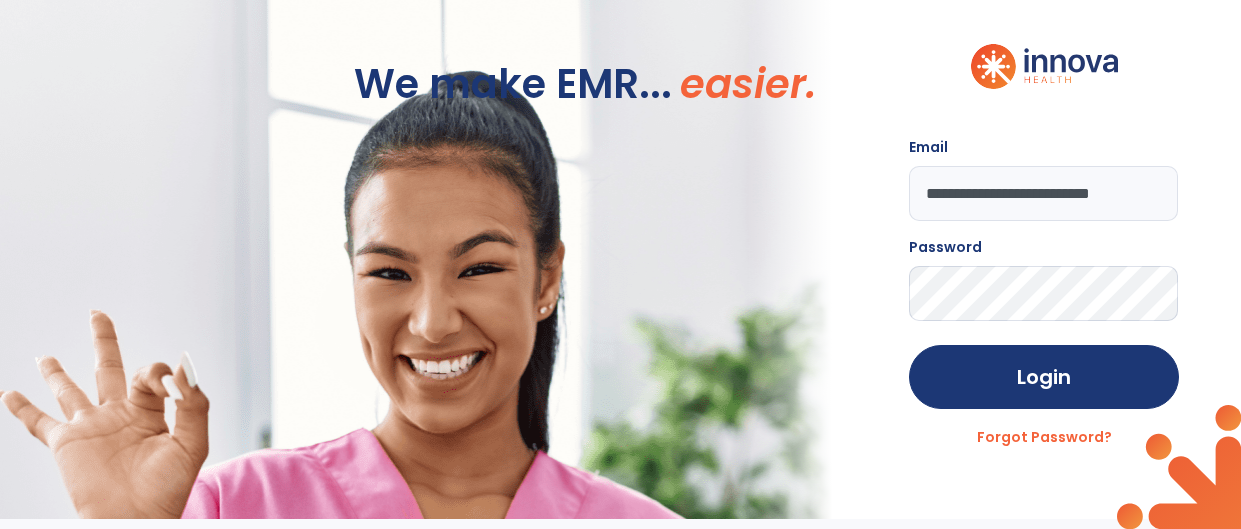 click on "**********" 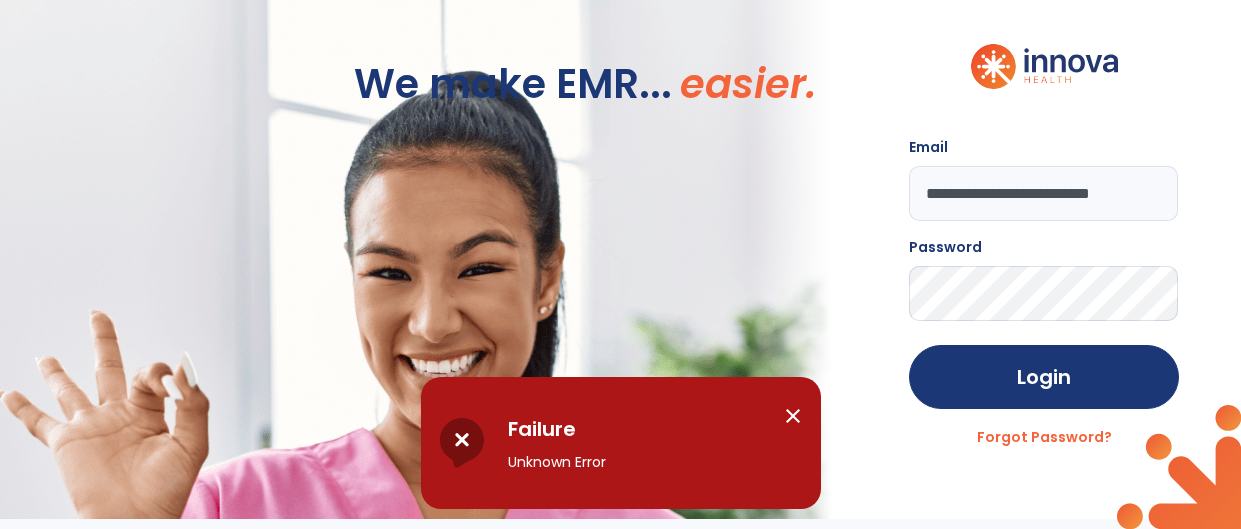 click on "close" at bounding box center (793, 416) 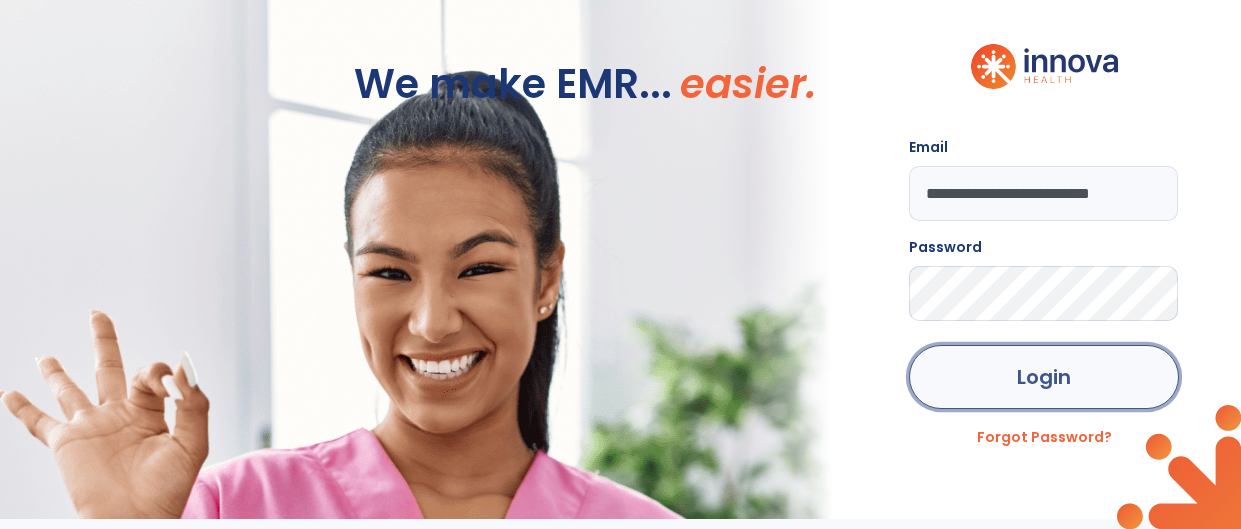 click on "Login" 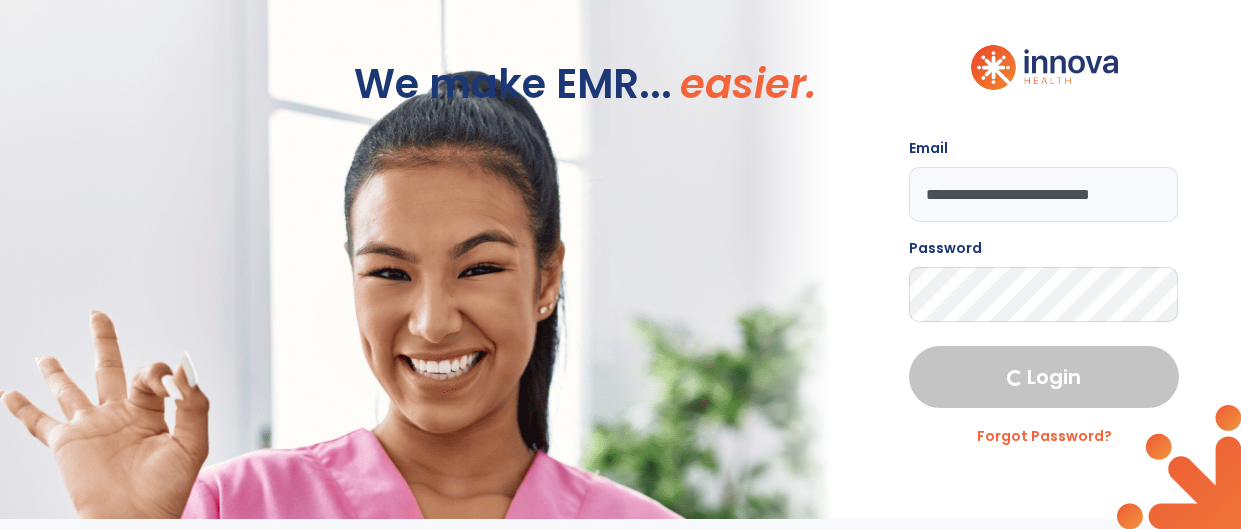 select on "****" 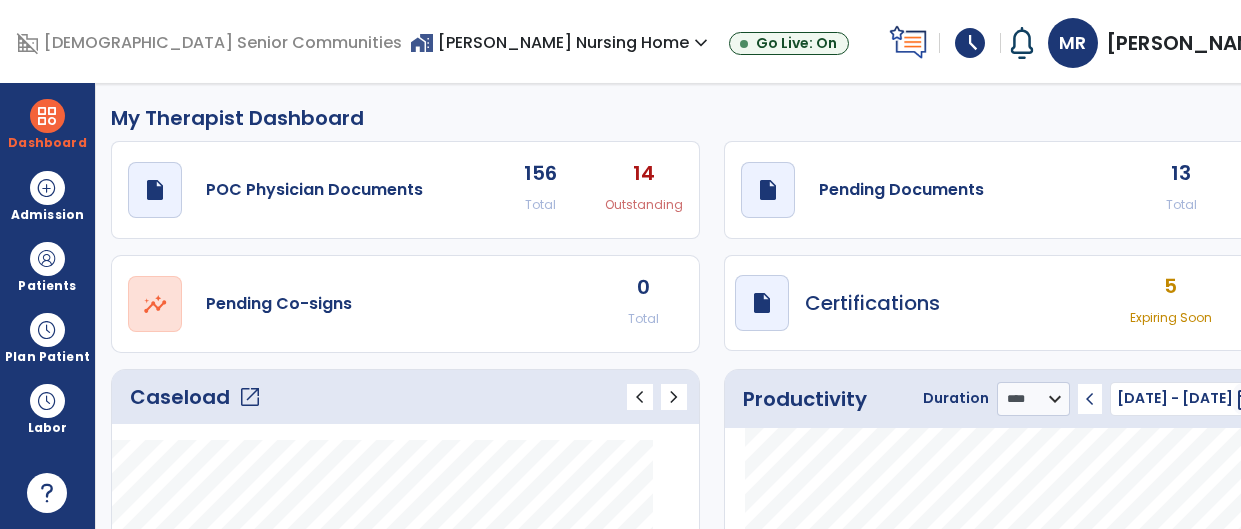 click on "13" 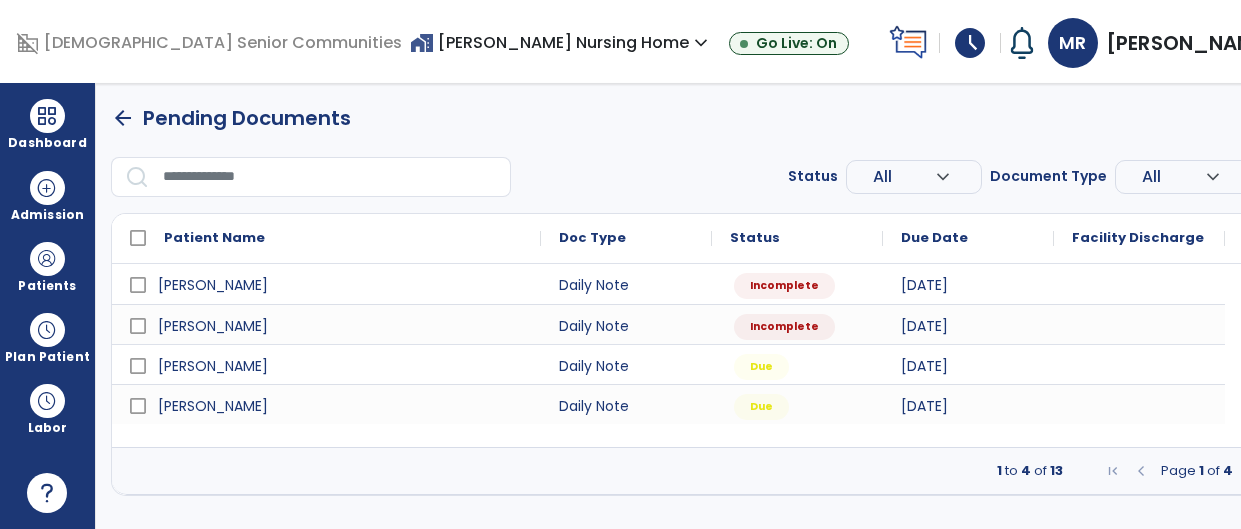 click at bounding box center (1253, 471) 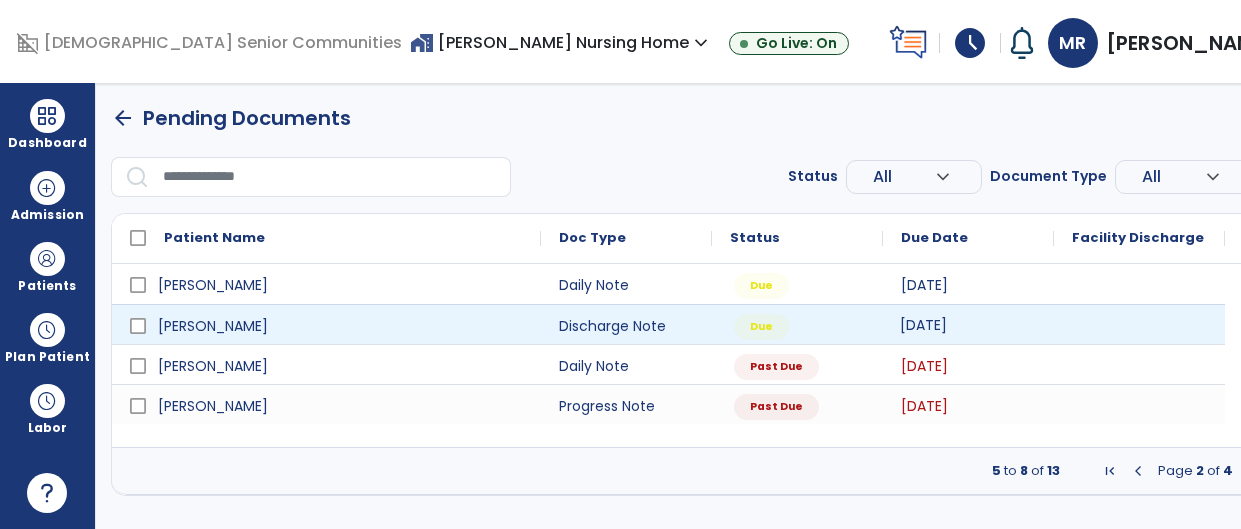 click on "[DATE]" at bounding box center [968, 324] 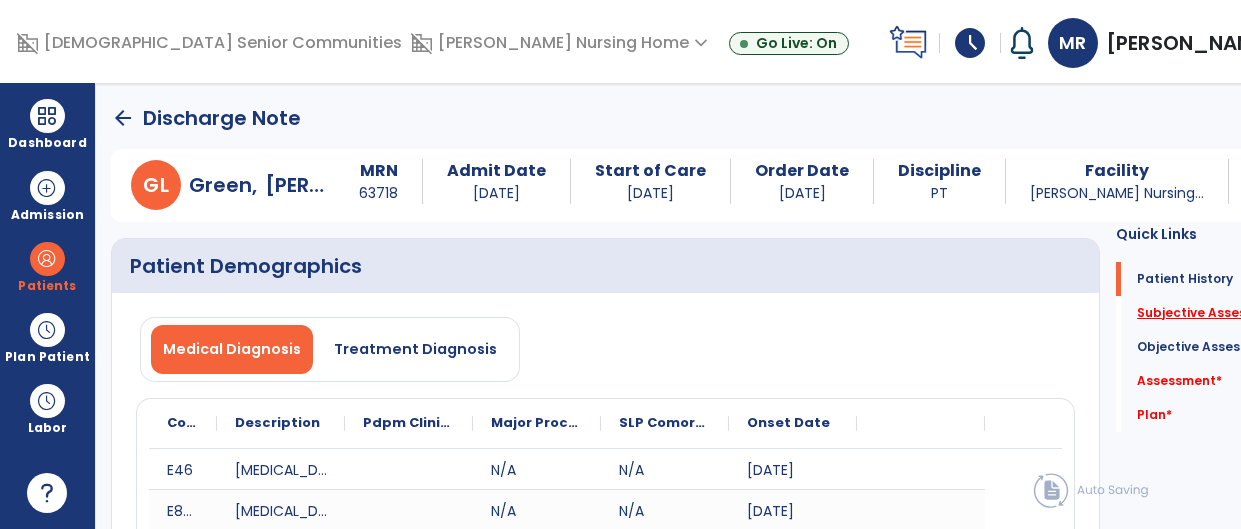 click on "Subjective Assessment   *" 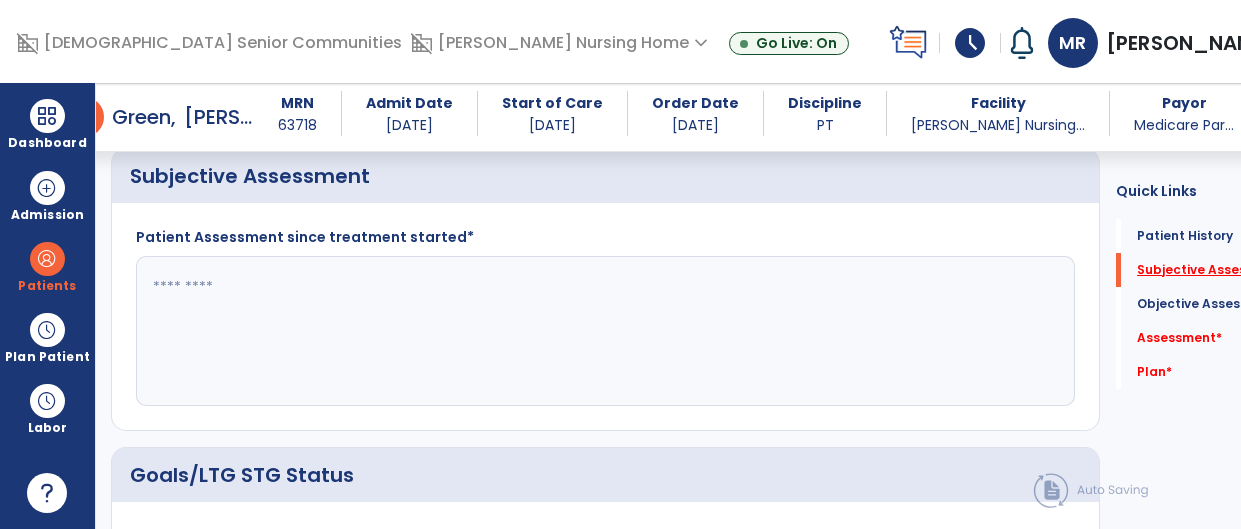 scroll, scrollTop: 526, scrollLeft: 0, axis: vertical 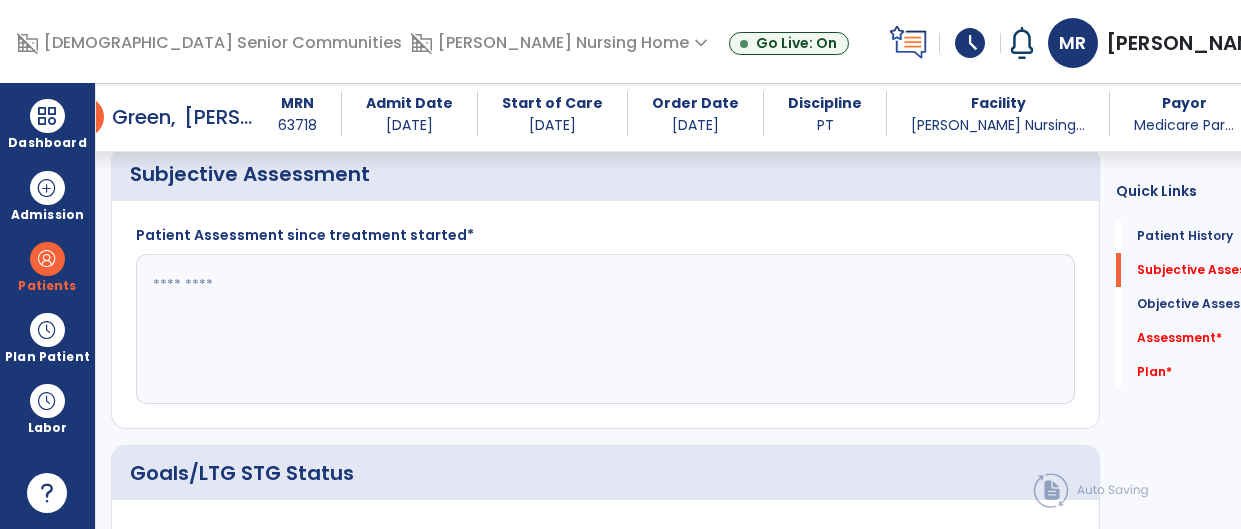click 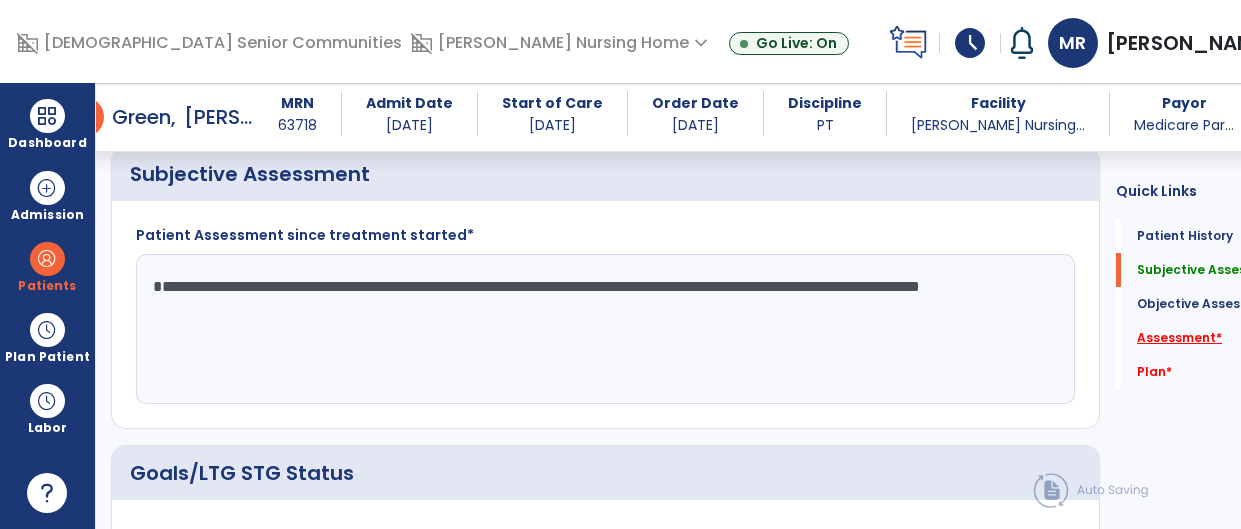 type on "**********" 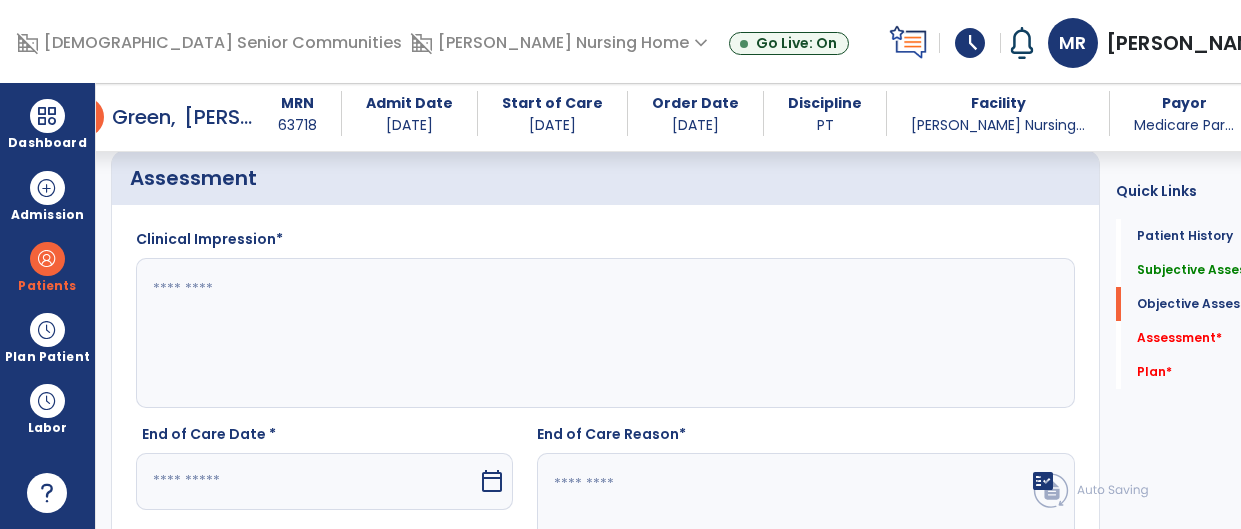 scroll, scrollTop: 2879, scrollLeft: 0, axis: vertical 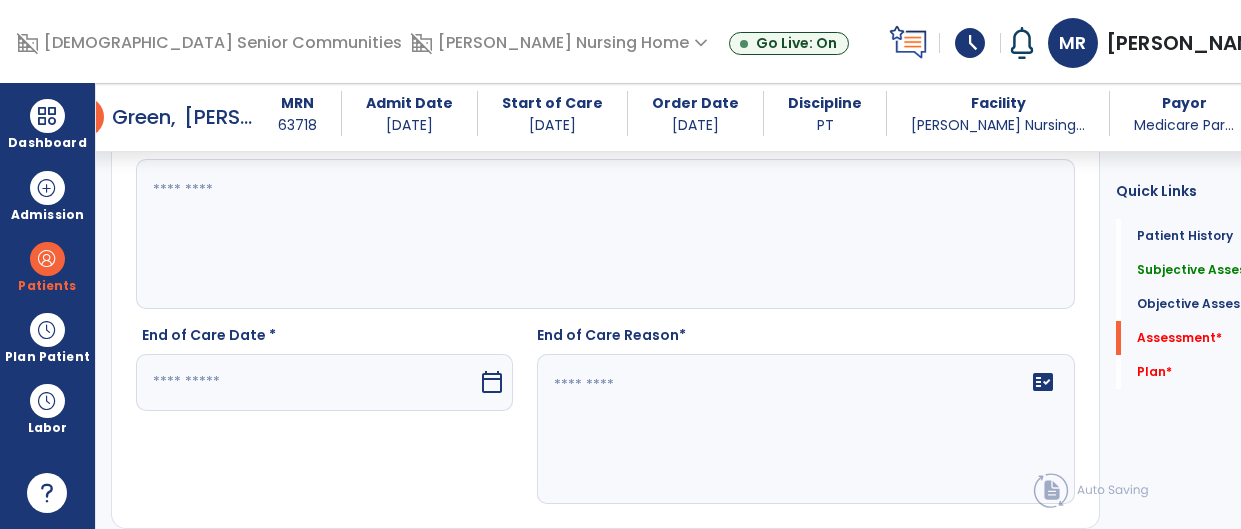 click 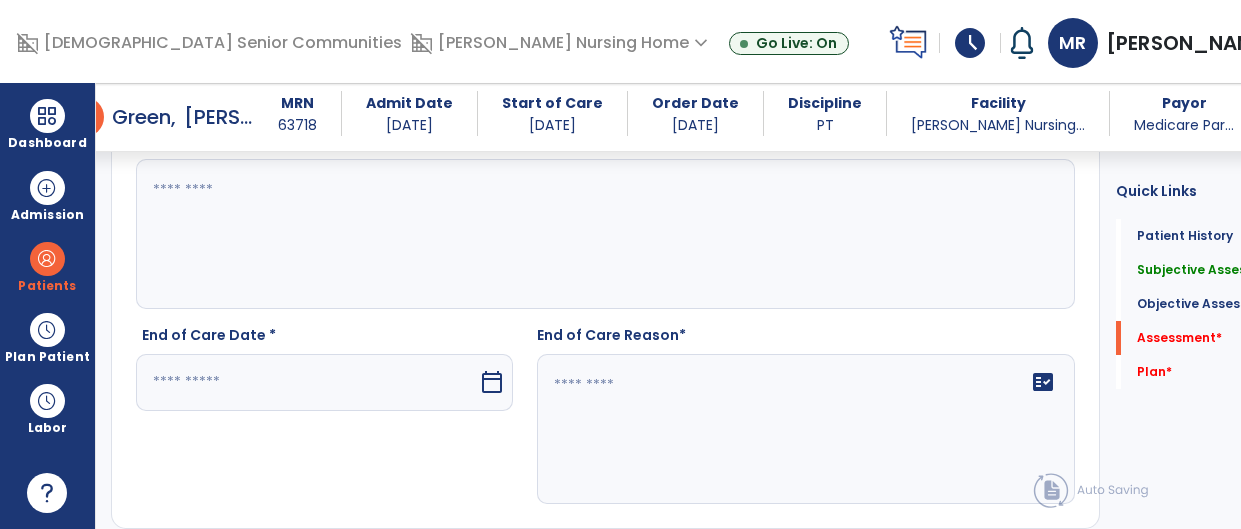 paste on "**********" 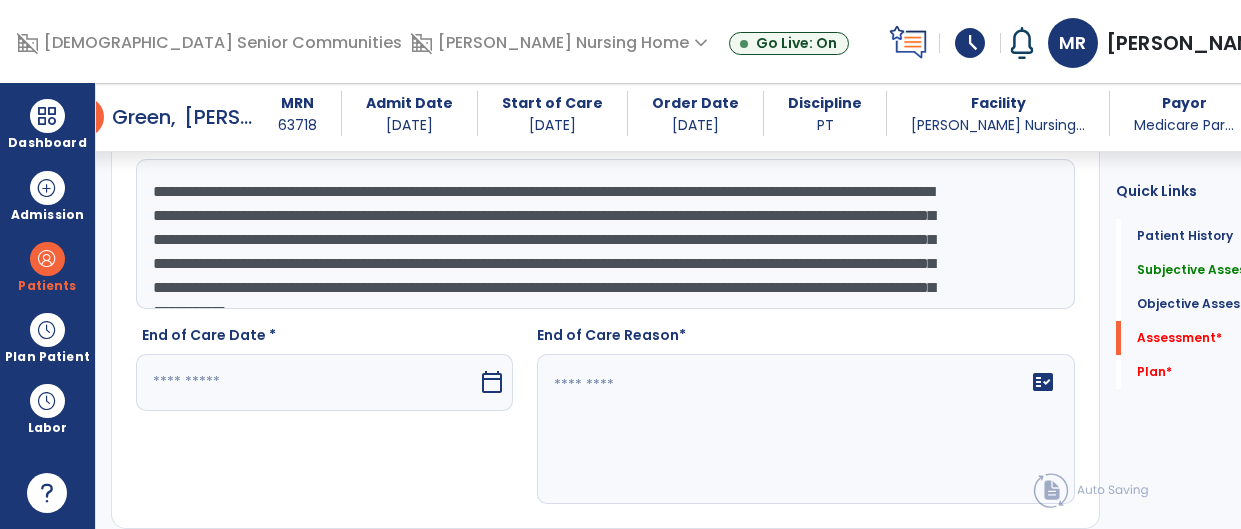 scroll, scrollTop: 39, scrollLeft: 0, axis: vertical 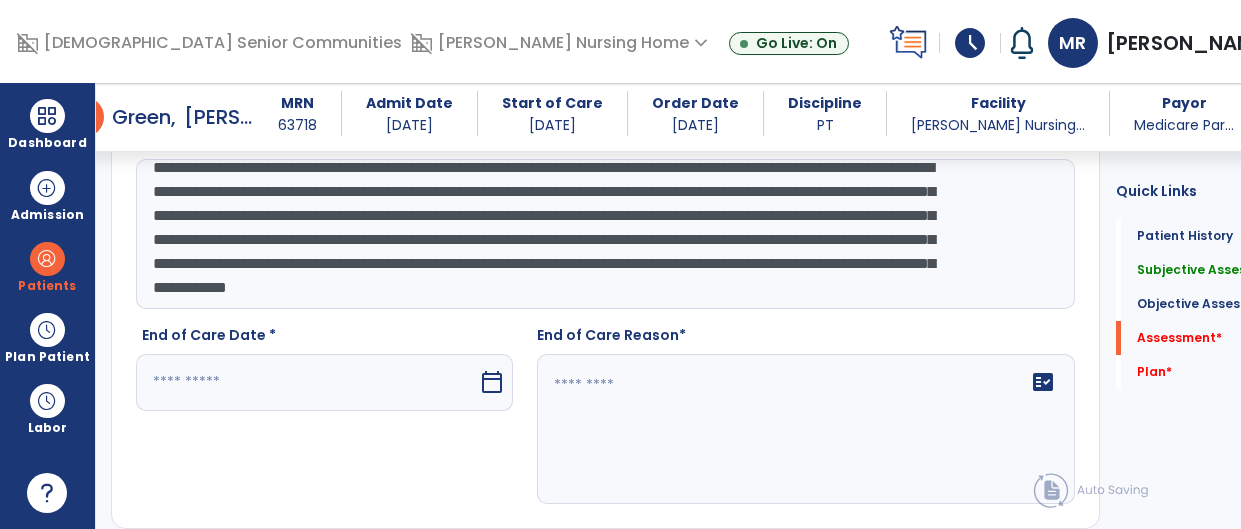type on "**********" 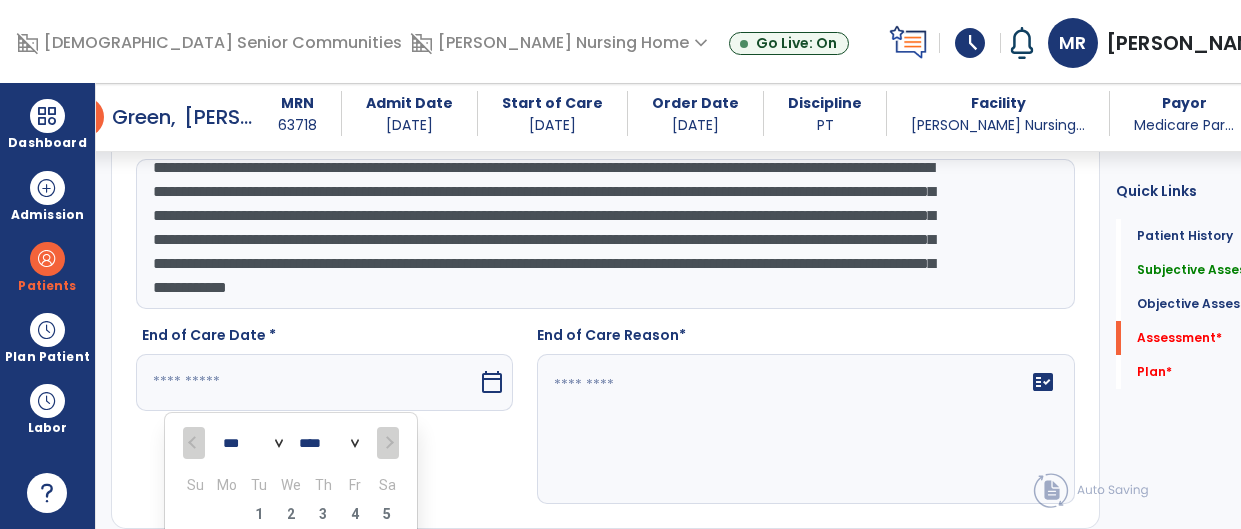 scroll, scrollTop: 3138, scrollLeft: 0, axis: vertical 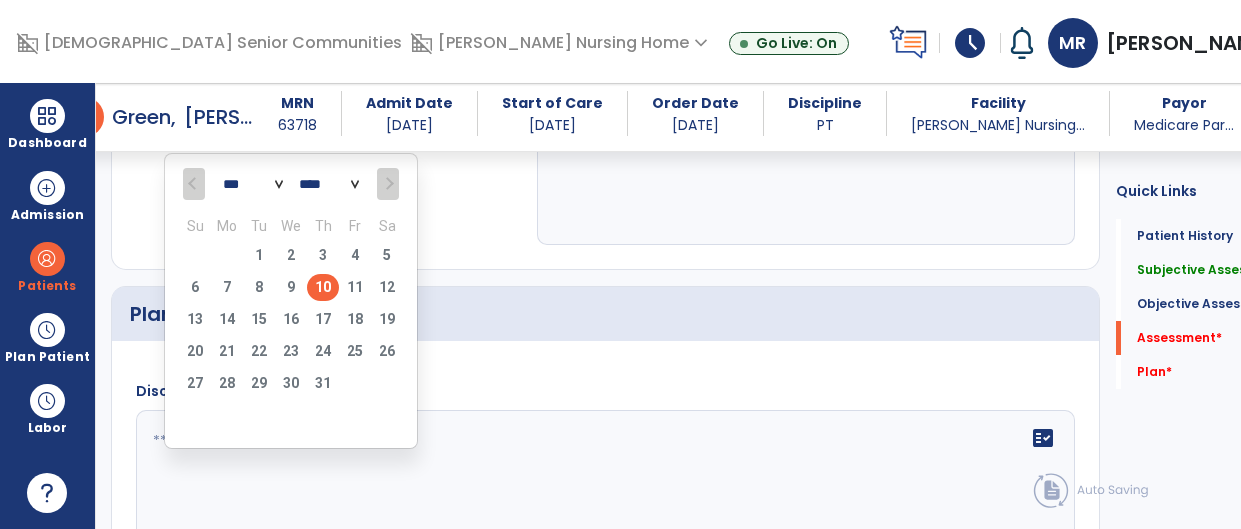 click on "10" at bounding box center [323, 287] 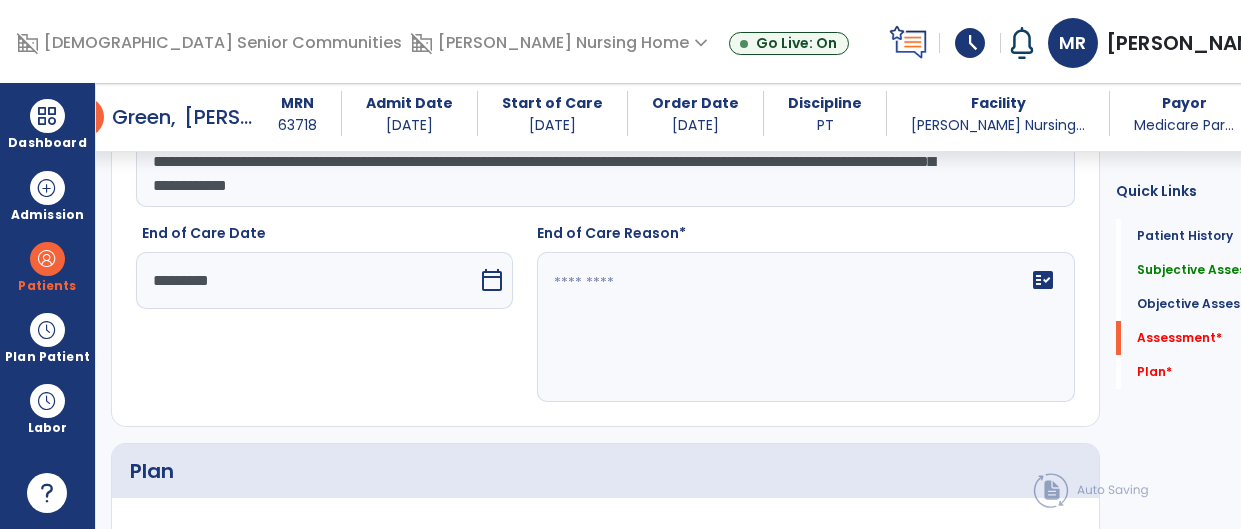 scroll, scrollTop: 2976, scrollLeft: 0, axis: vertical 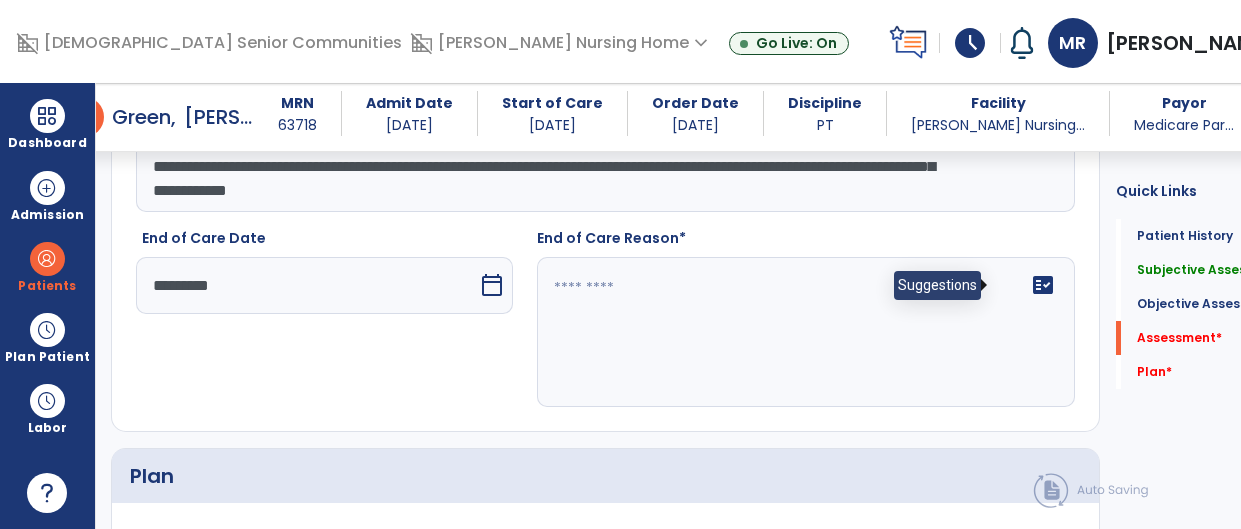 click on "fact_check" 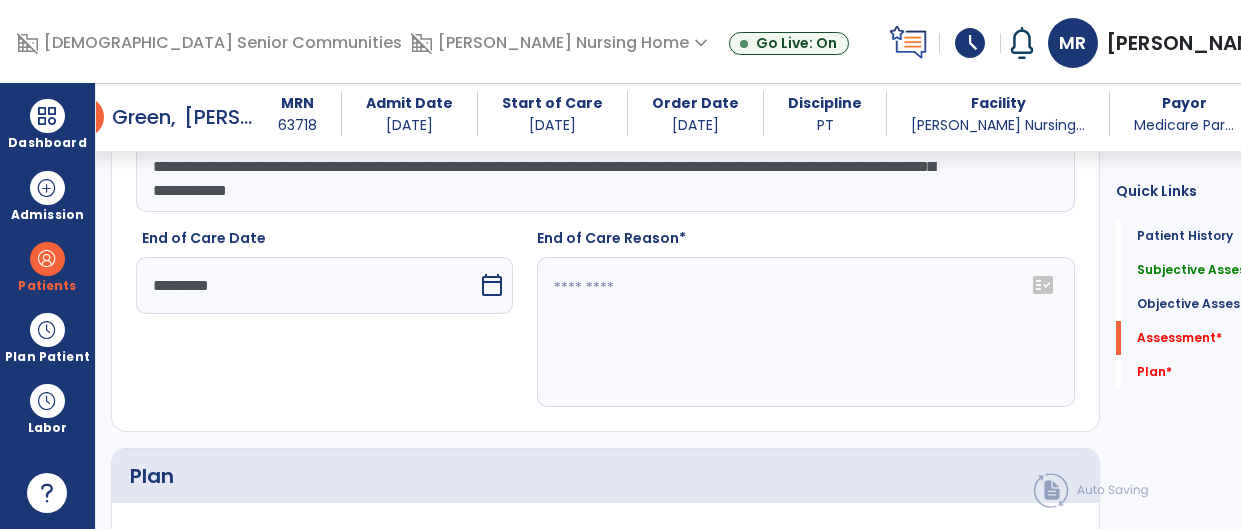 click on "fact_check" 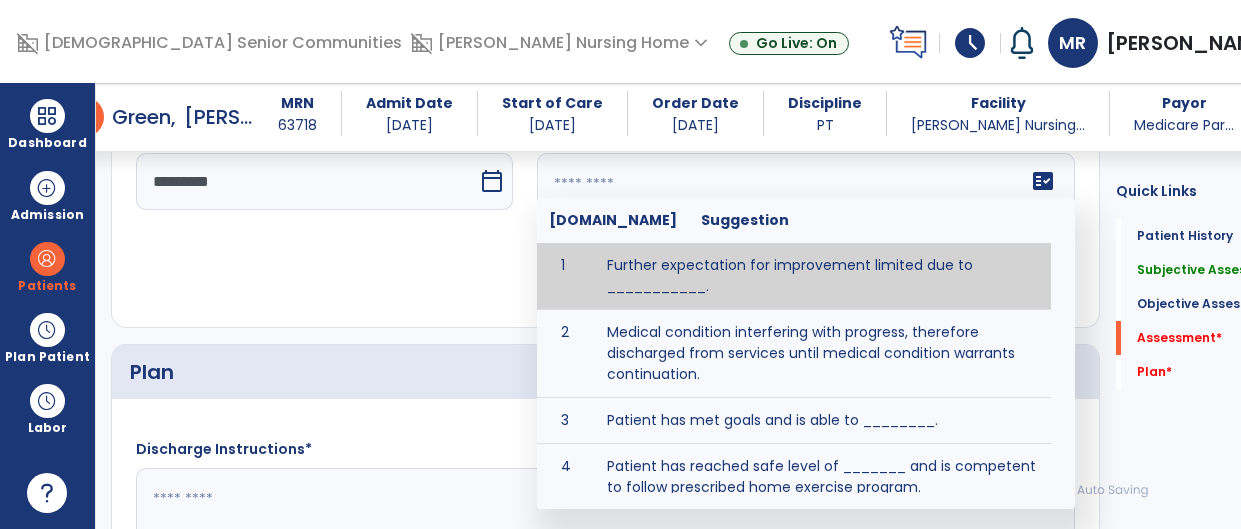 scroll, scrollTop: 3087, scrollLeft: 0, axis: vertical 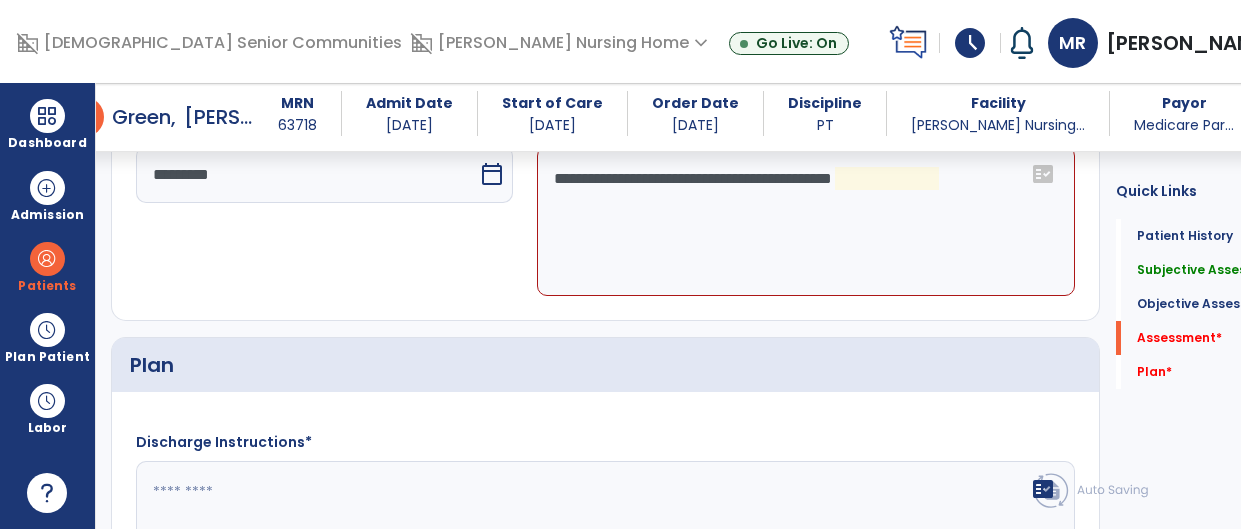 click on "**********" 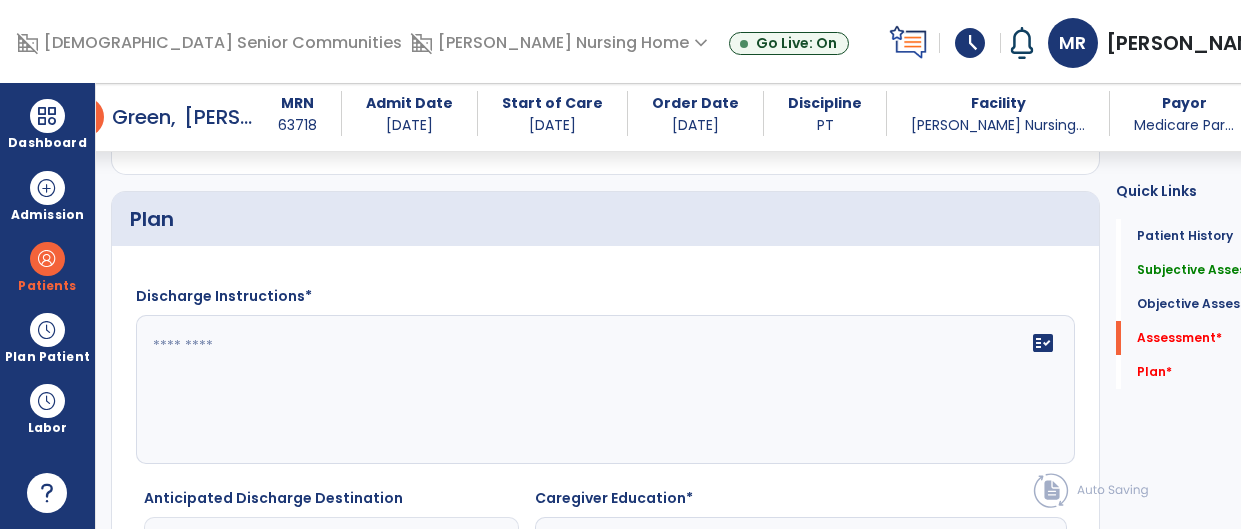 scroll, scrollTop: 3236, scrollLeft: 0, axis: vertical 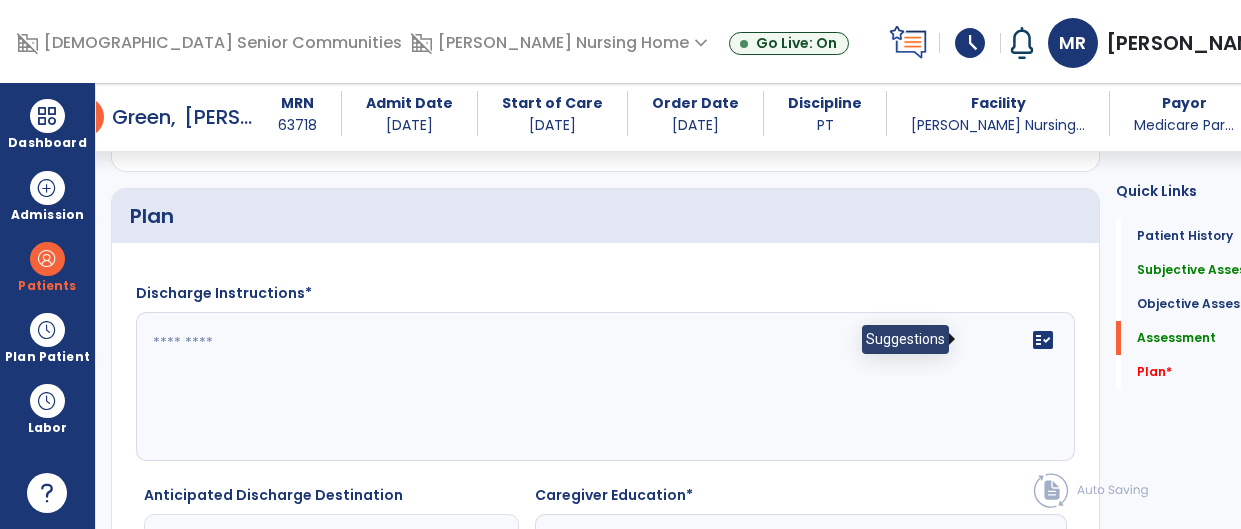 type on "**********" 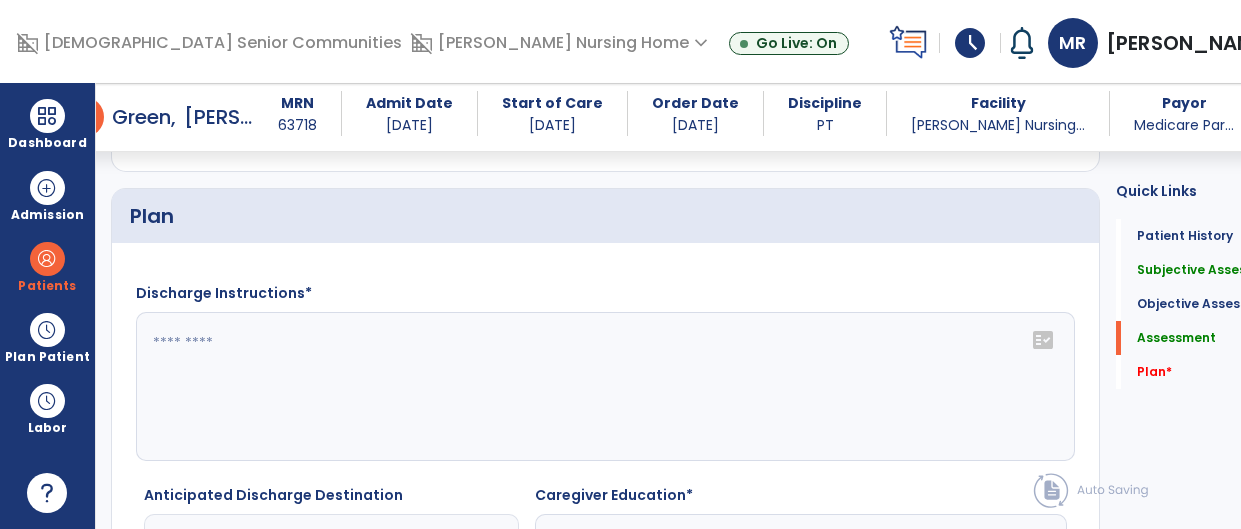 click on "fact_check" 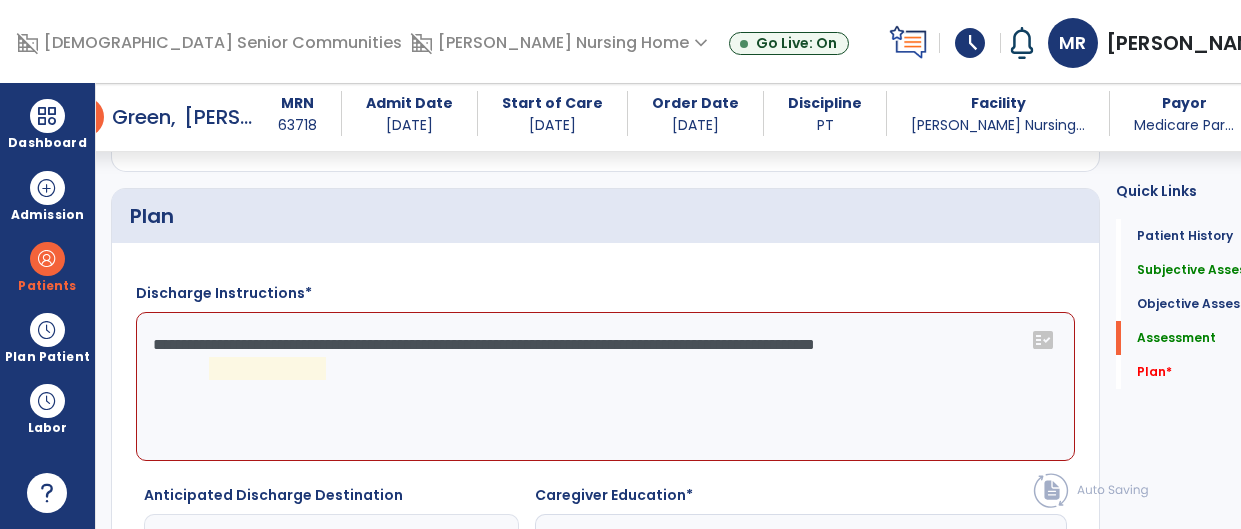 click on "**********" 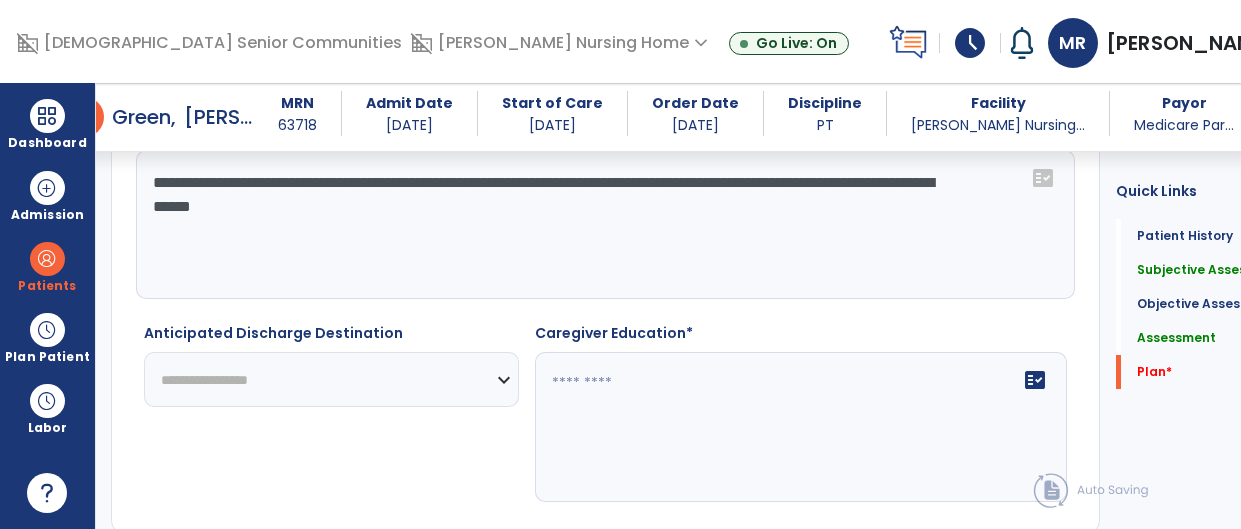scroll, scrollTop: 3399, scrollLeft: 0, axis: vertical 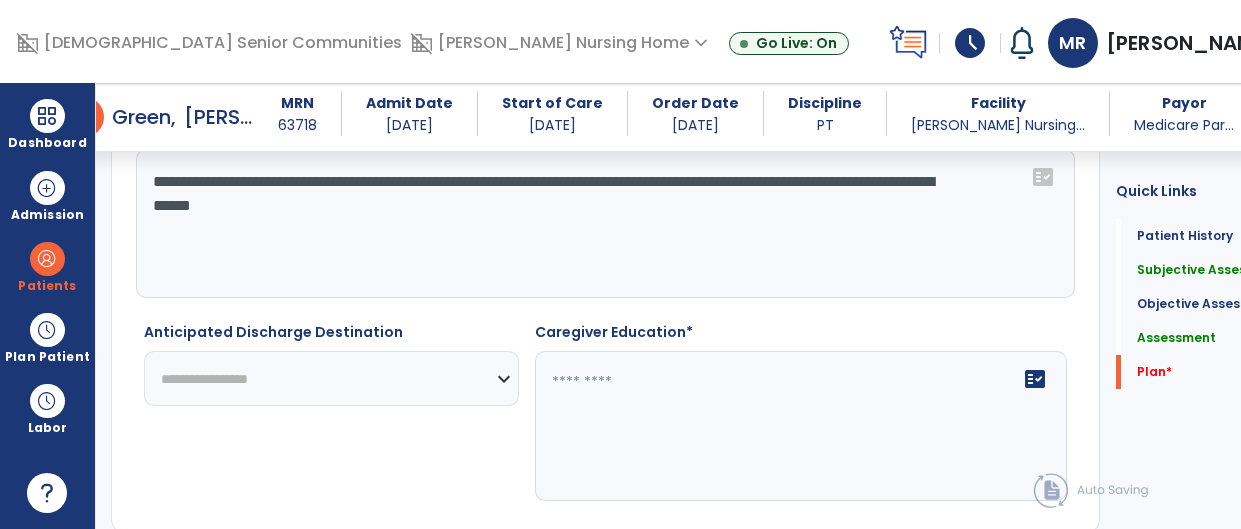 type on "**********" 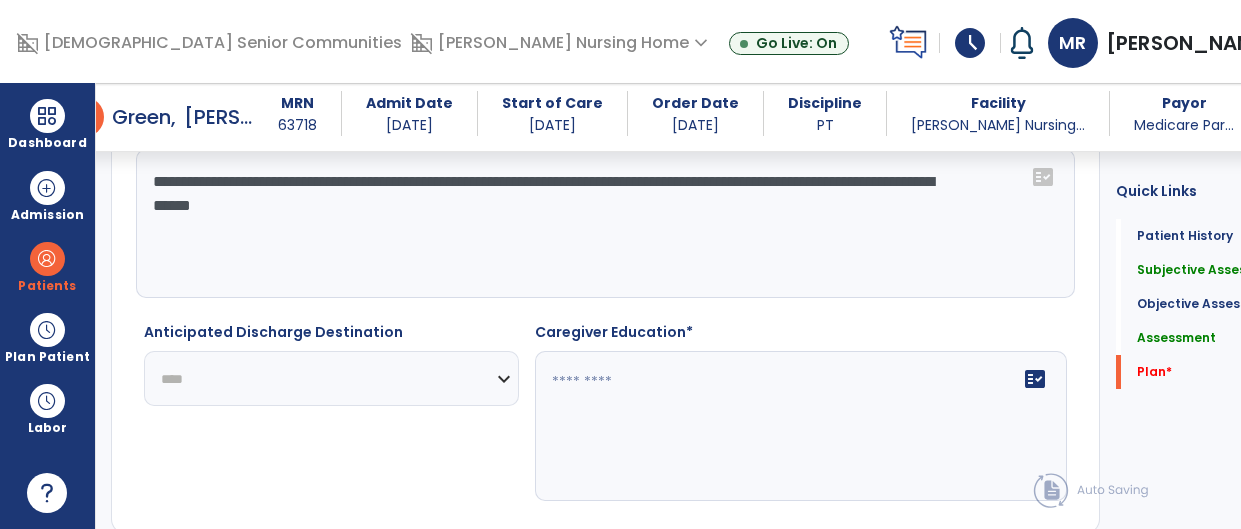 click on "**********" 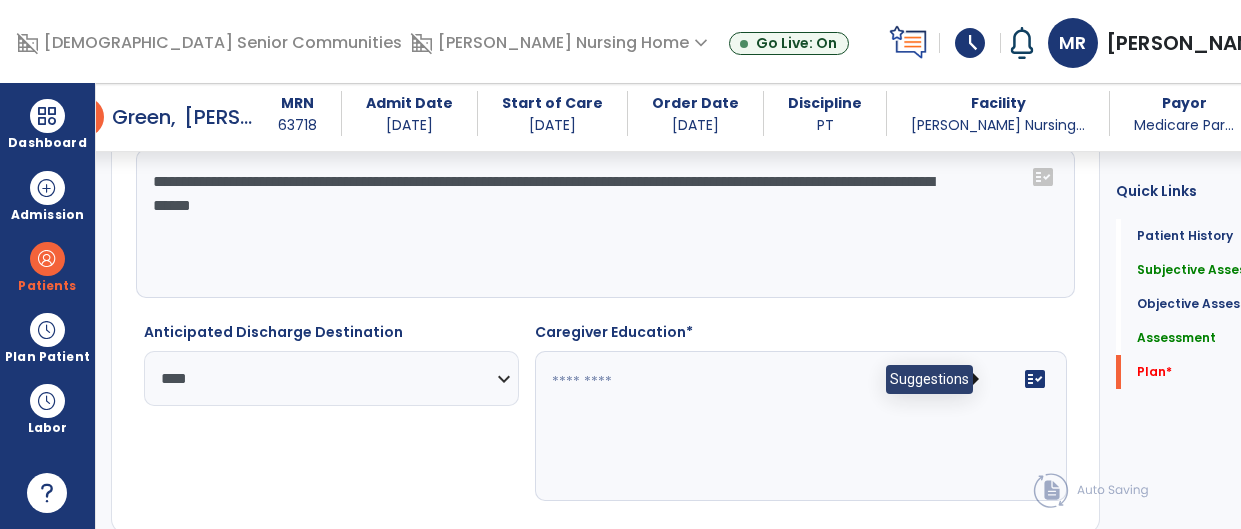 click on "fact_check" 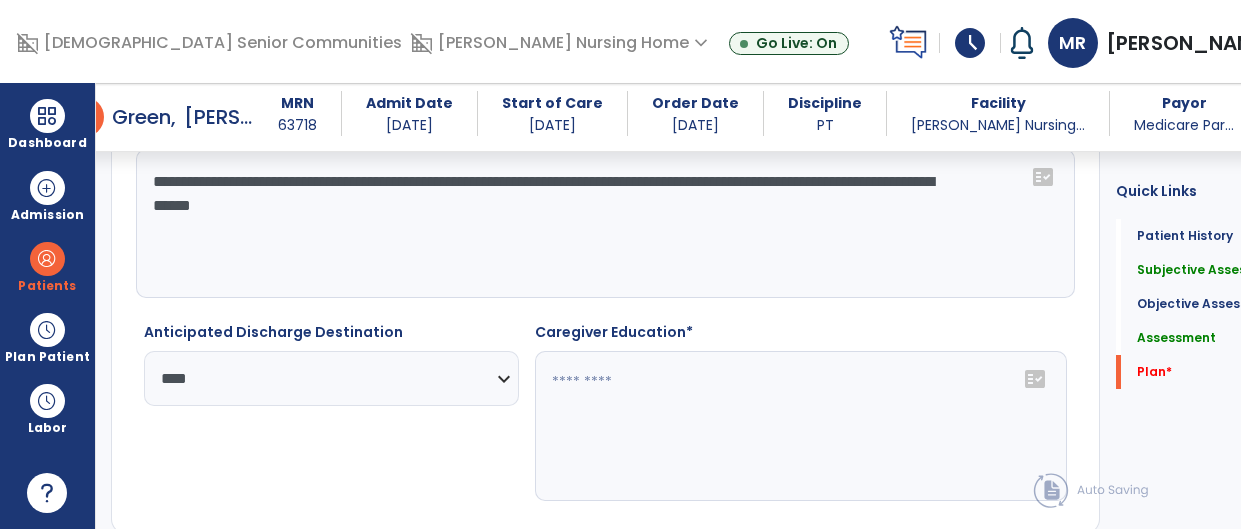 click on "fact_check" 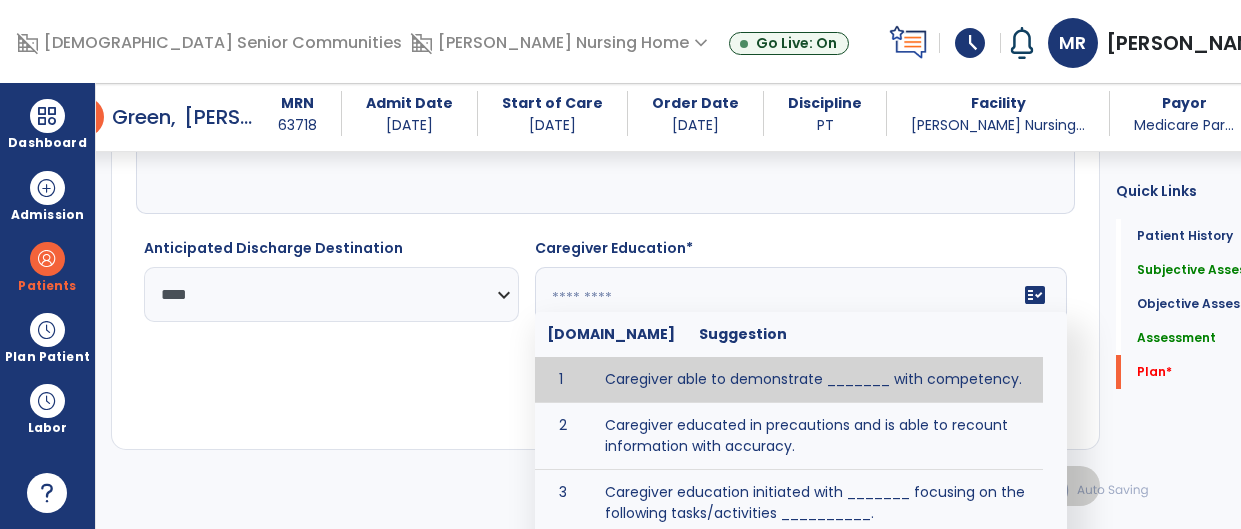 scroll, scrollTop: 3497, scrollLeft: 0, axis: vertical 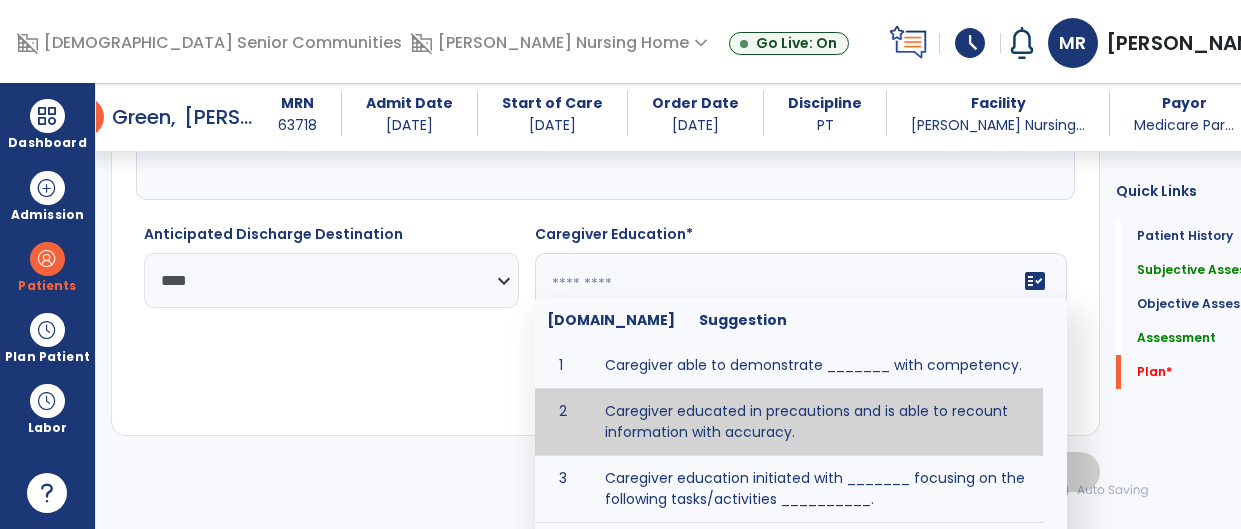 type on "**********" 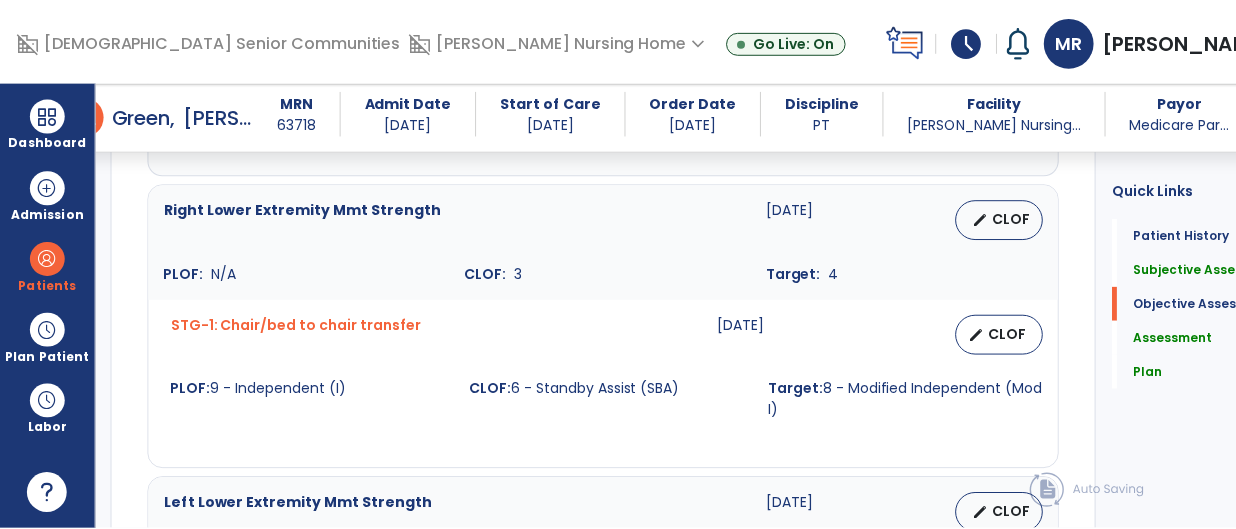 scroll, scrollTop: 1062, scrollLeft: 0, axis: vertical 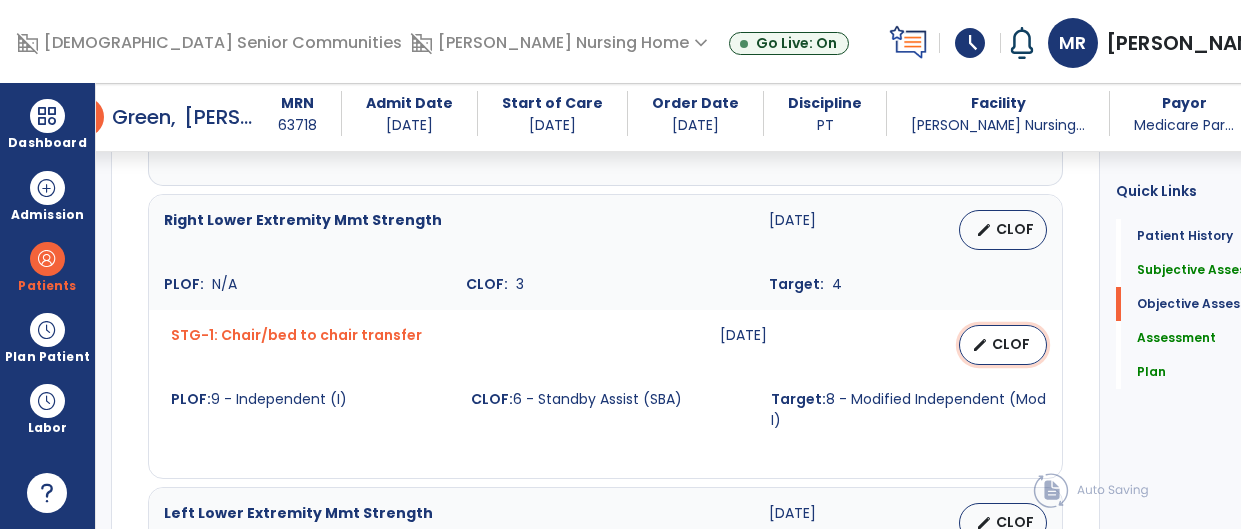 click on "CLOF" at bounding box center [1011, 344] 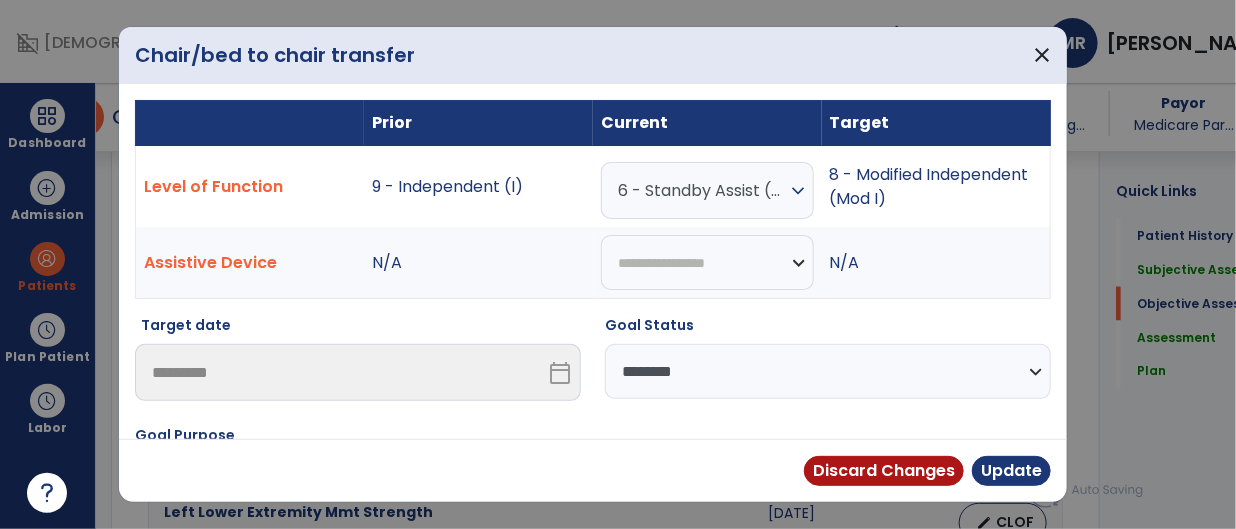 scroll, scrollTop: 1062, scrollLeft: 0, axis: vertical 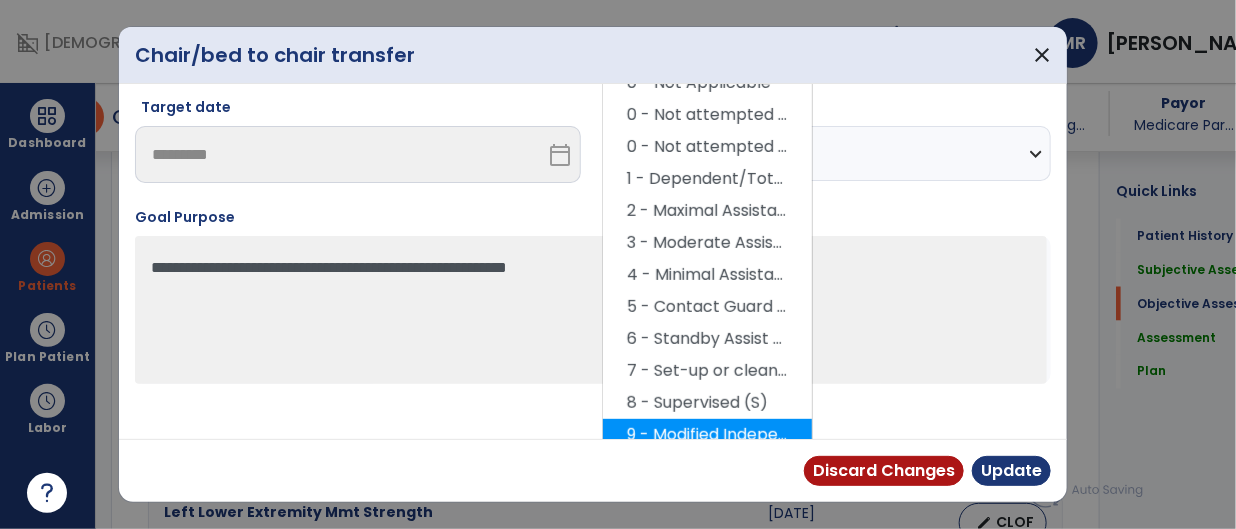 click on "9 - Modified Independent (Mod I)" at bounding box center (707, 435) 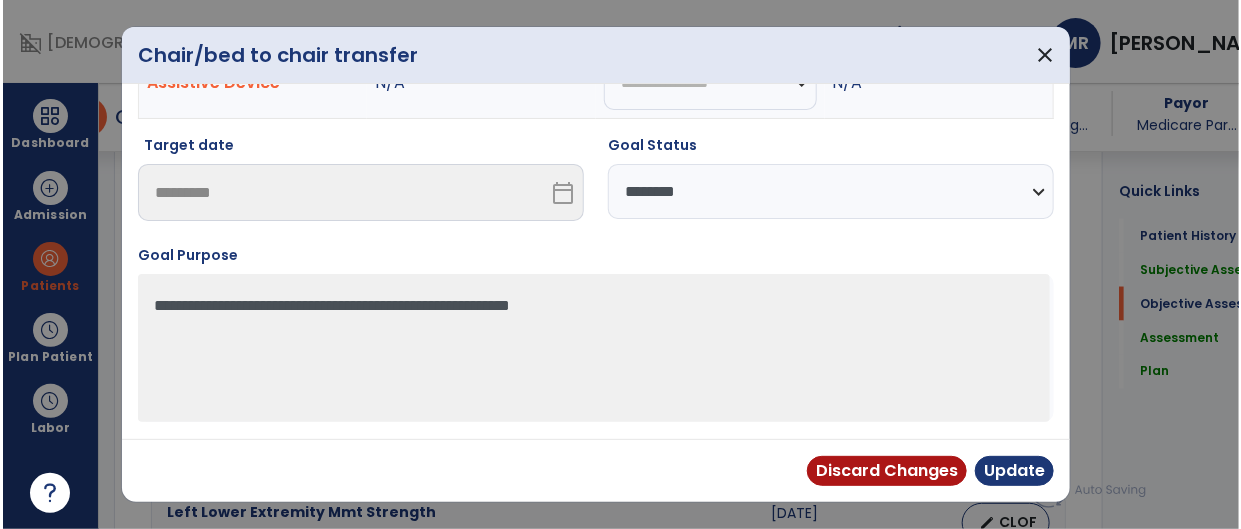 scroll, scrollTop: 178, scrollLeft: 0, axis: vertical 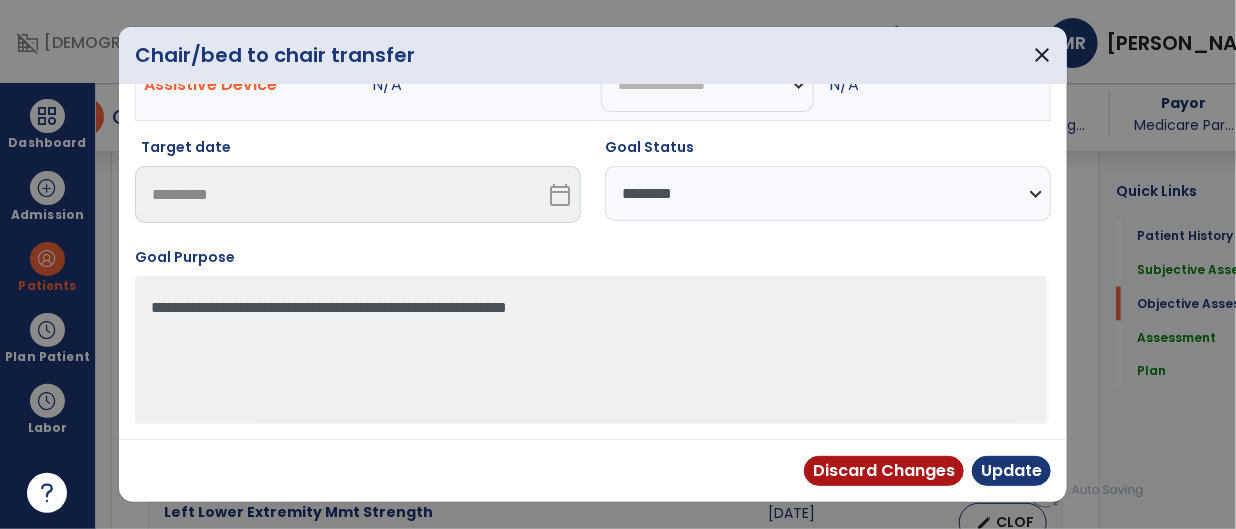 click on "**********" at bounding box center (828, 193) 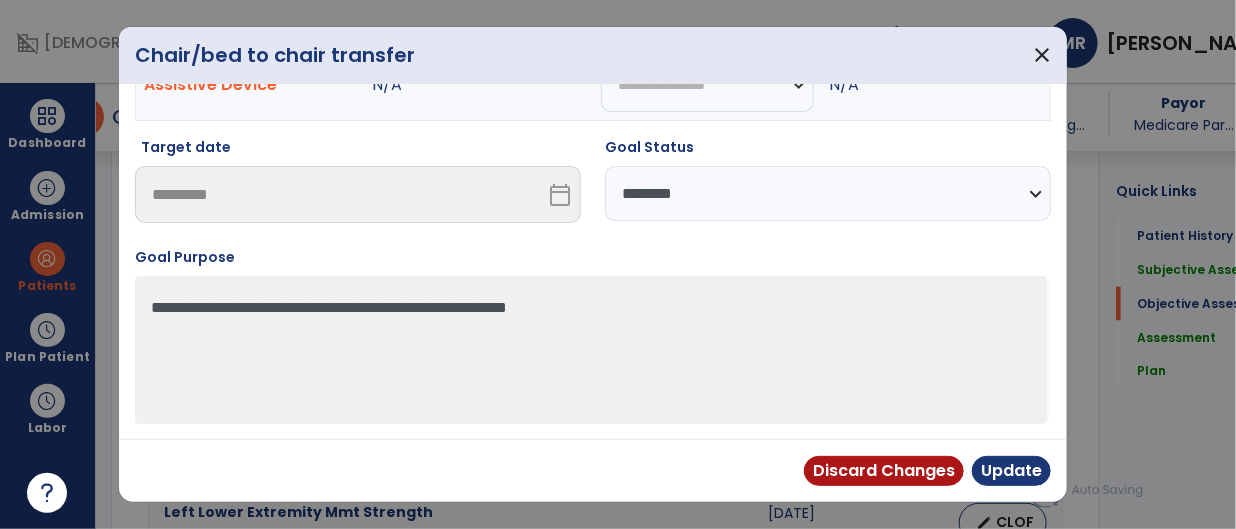 select on "********" 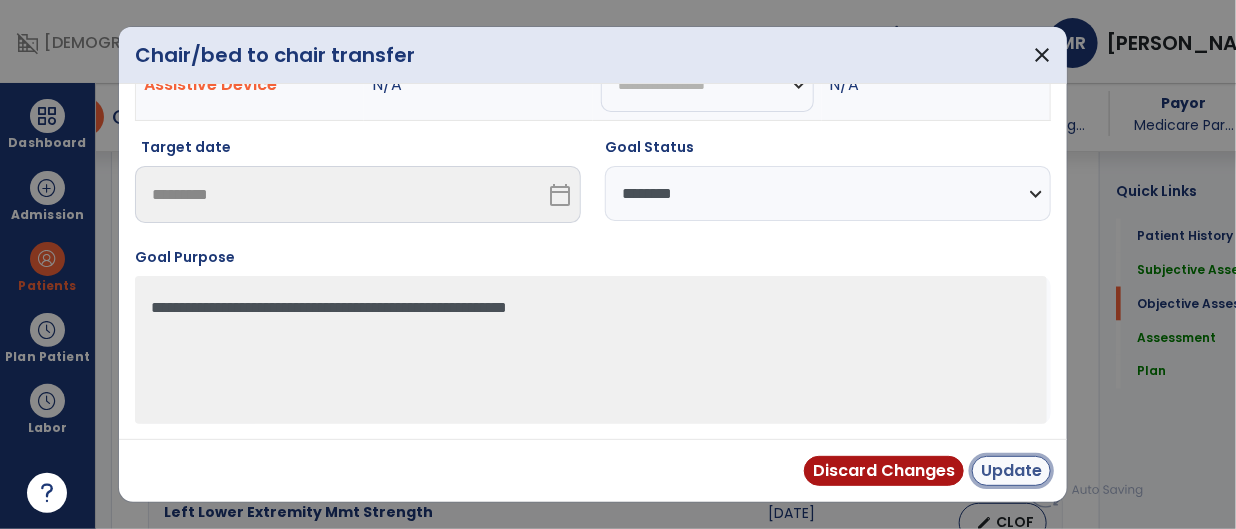 click on "Update" at bounding box center [1011, 471] 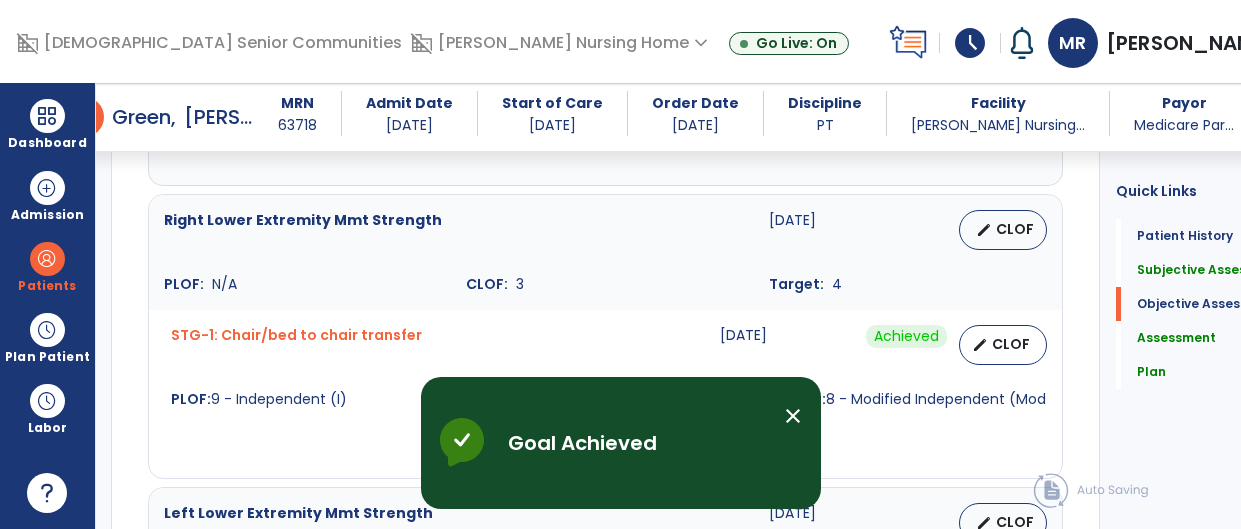 click on "close" at bounding box center (793, 416) 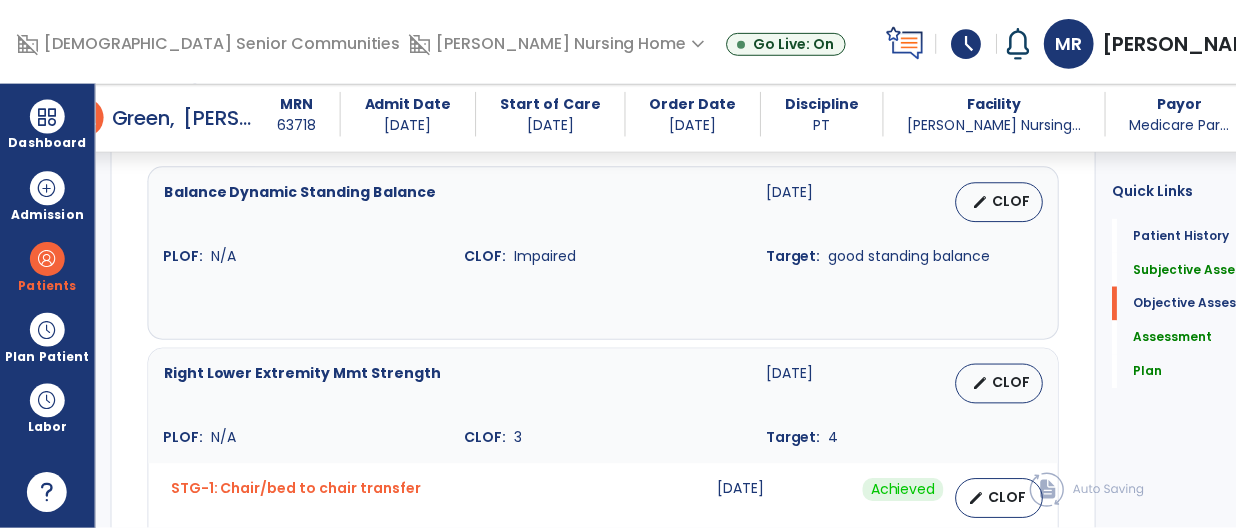 scroll, scrollTop: 910, scrollLeft: 0, axis: vertical 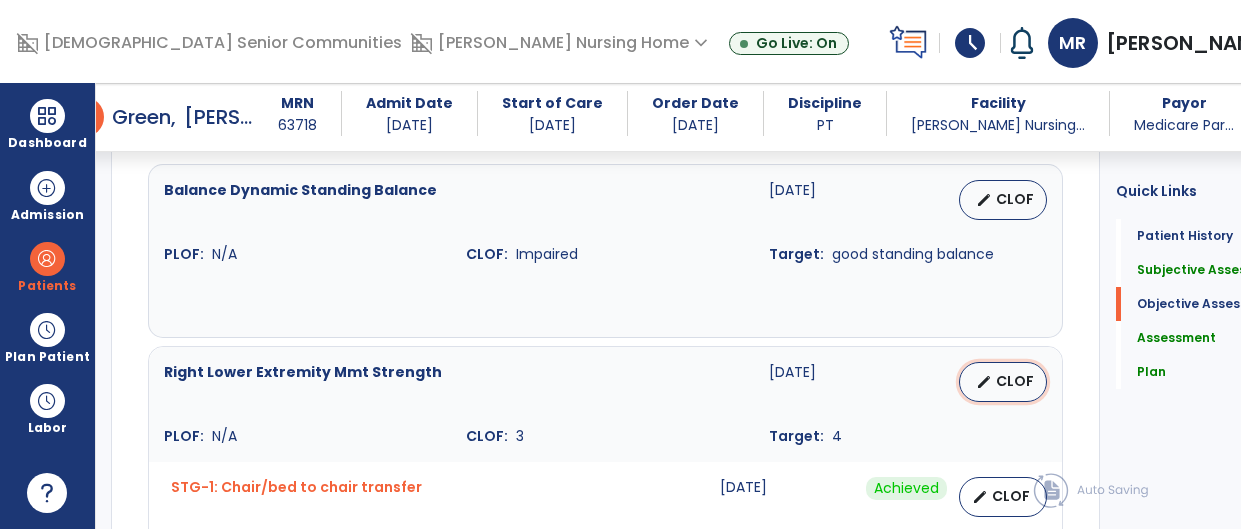 click on "CLOF" at bounding box center [1015, 381] 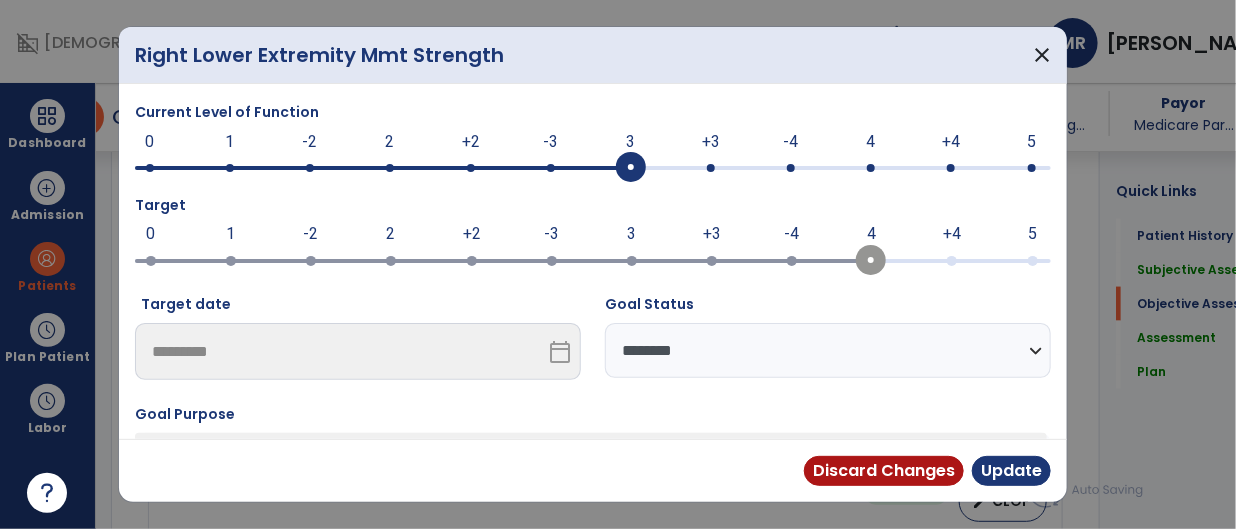 scroll, scrollTop: 910, scrollLeft: 0, axis: vertical 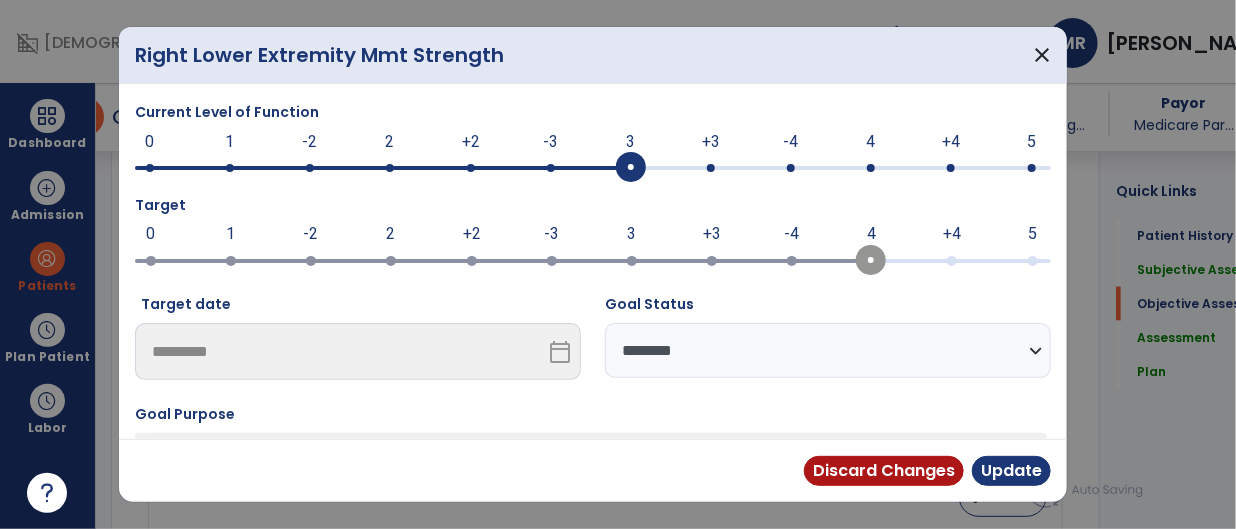 click at bounding box center [871, 168] 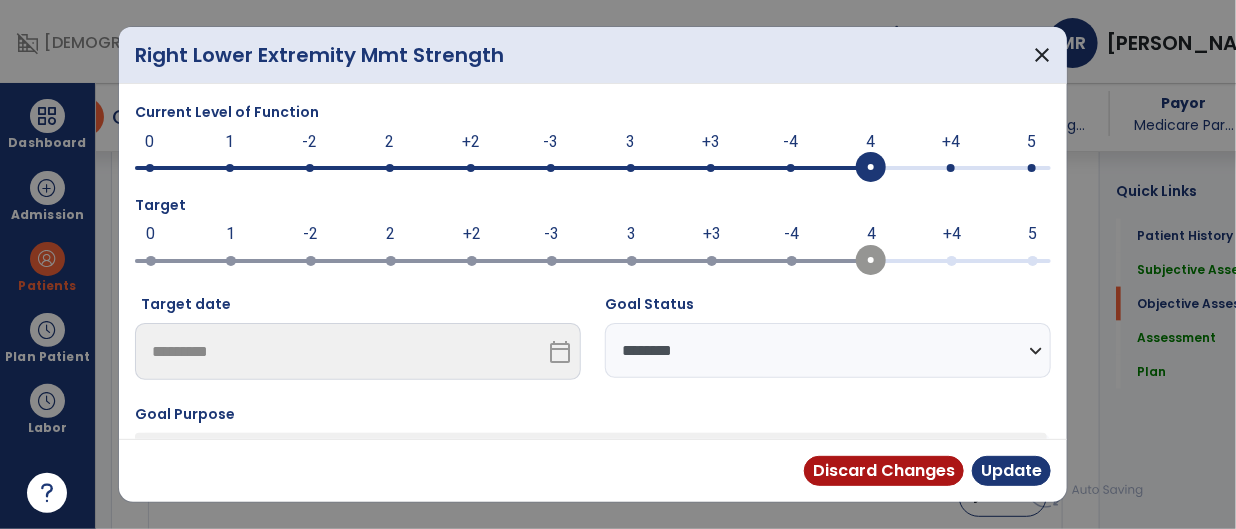 click on "**********" at bounding box center (828, 350) 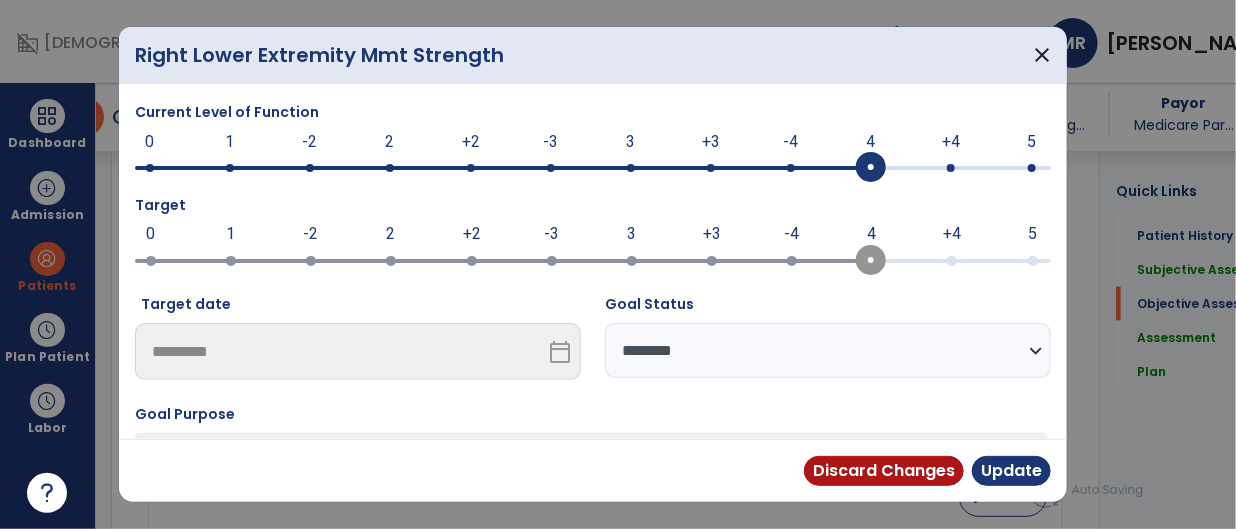 select on "********" 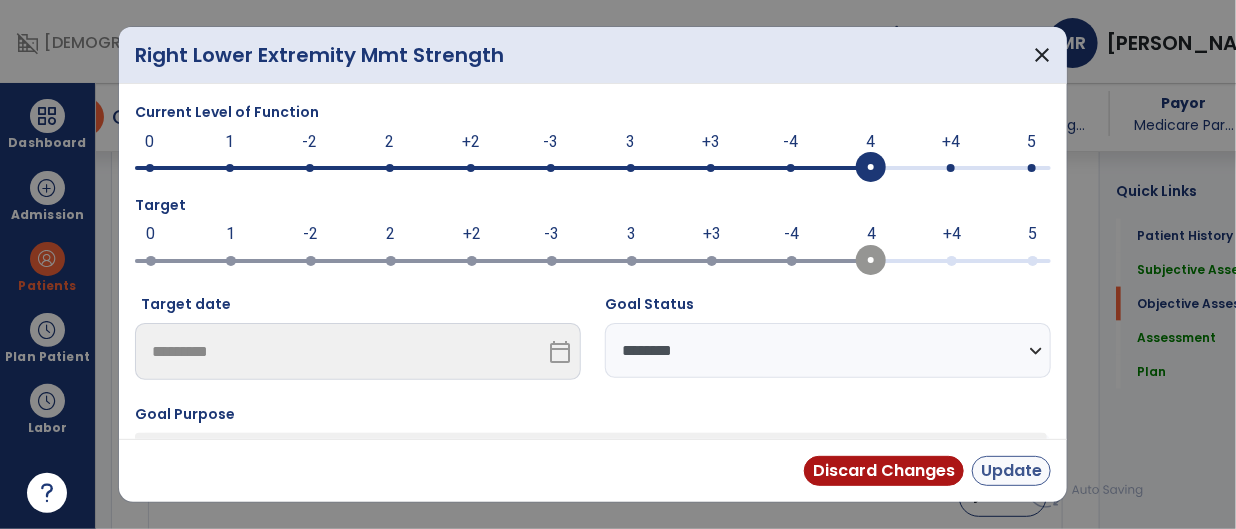 click on "Update" at bounding box center (1011, 471) 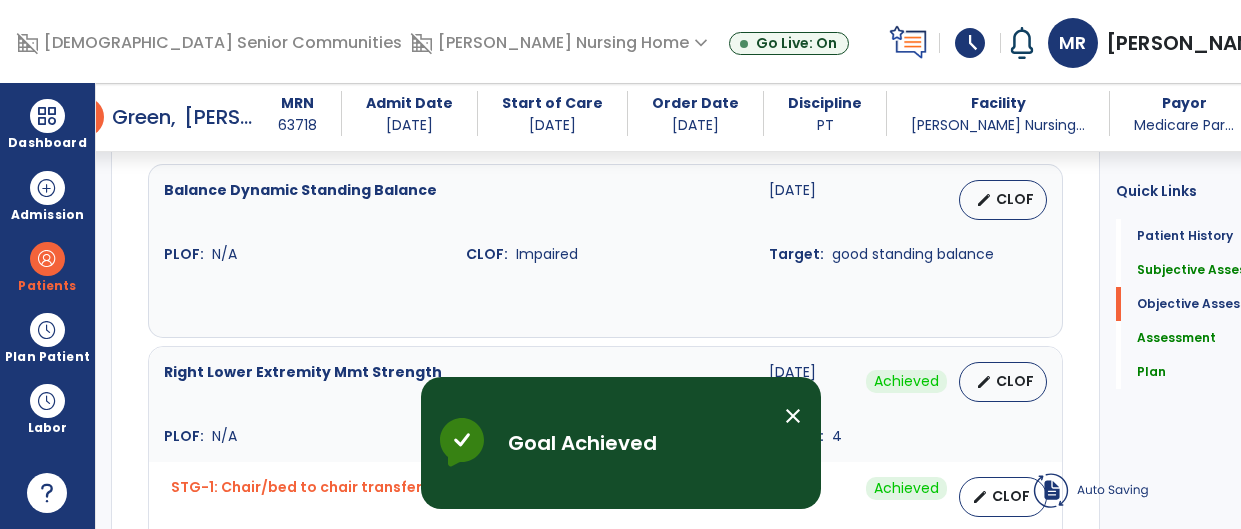 click on "Balance  Dynamic Standing Balance  [DATE]   edit   CLOF PLOF:    N/A CLOF:    Impaired Target:    good standing balance Right Lower Extremity Mmt Strength  [DATE]  Achieved  edit   CLOF PLOF:    N/A CLOF:    4 Target:    4 STG-1: Chair/bed to chair transfer  [DATE]  Achieved  edit   CLOF PLOF:  9 - Independent (I)  CLOF:  9 - Modified Independent (Mod I)  Target:  8 - Modified Independent (Mod I)  Left Lower Extremity Mmt Strength  [DATE]   edit   CLOF PLOF:    N/A CLOF:    3 Target:    4 STG-1: Sit to stand  [DATE]   edit   CLOF PLOF:  9 - Independent (I)  CLOF:  6 - Standby Assist (SBA)  Target:  8 - Modified Independent (Mod I)  Pain Scales  Visual Analog Scale  [DATE]   edit   CLOF PLOF:    N/A CLOF:    6 Target:    2 Walk 100 feet  [DATE]   edit   CLOF PLOF:    10 - Independent (I) CLOF:    0 - Not attempted due to medical condition or safety concerns Target:    9 - Modified Independent (Mod I) Time Up and Go (TUG)  [DATE]   edit" 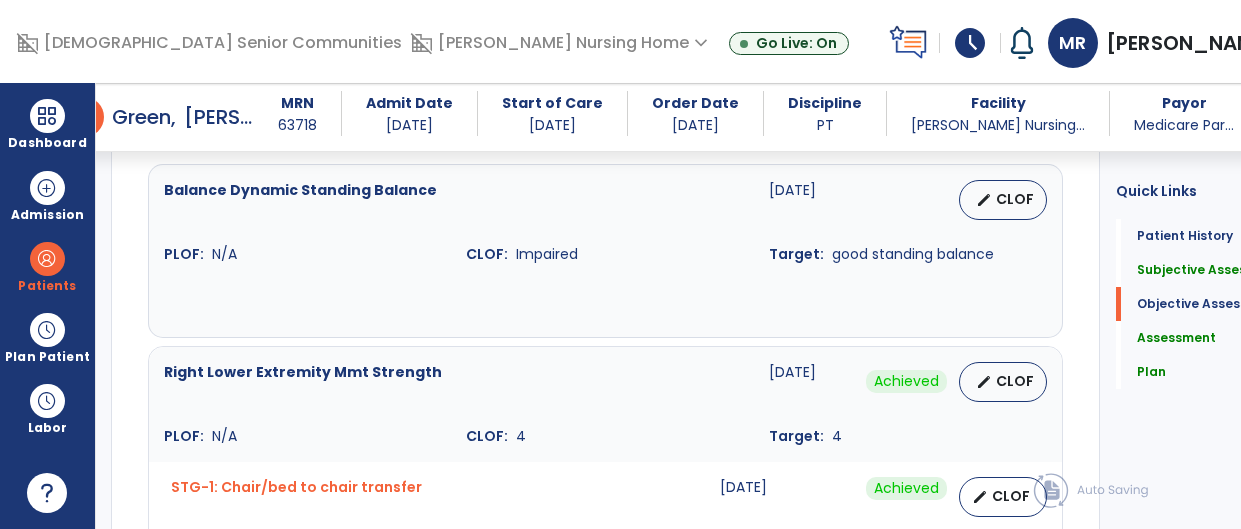 click on "CLOF" at bounding box center (1015, 199) 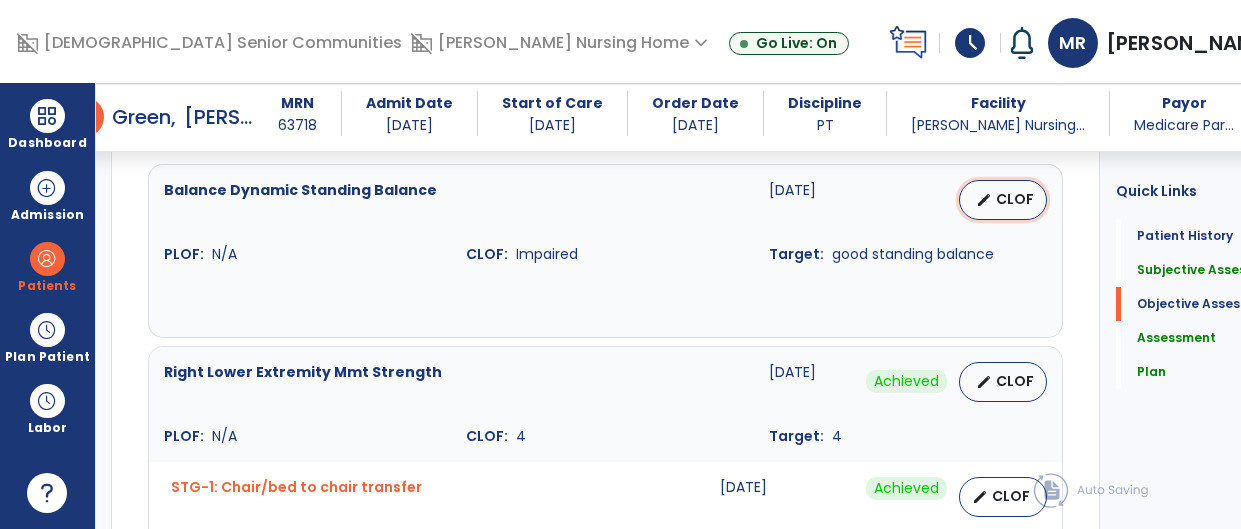 select on "********" 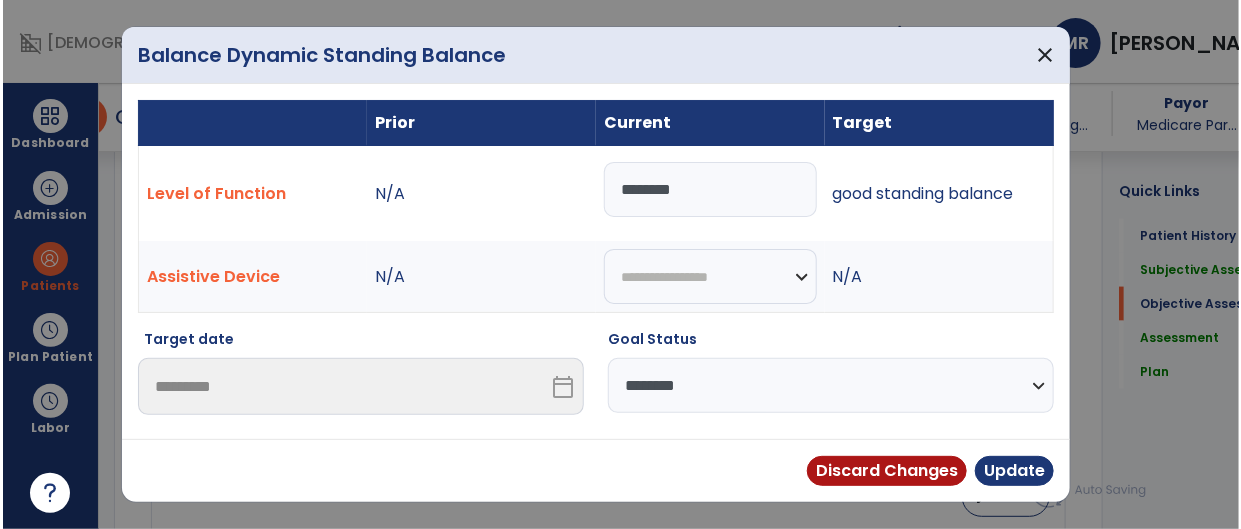 scroll, scrollTop: 910, scrollLeft: 0, axis: vertical 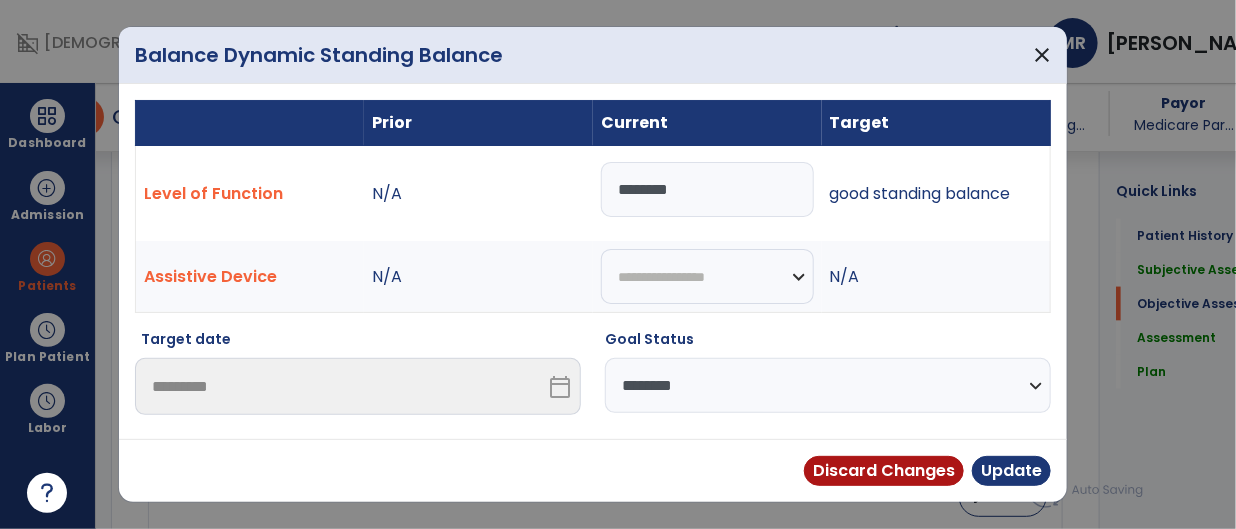 click on "********" at bounding box center [707, 189] 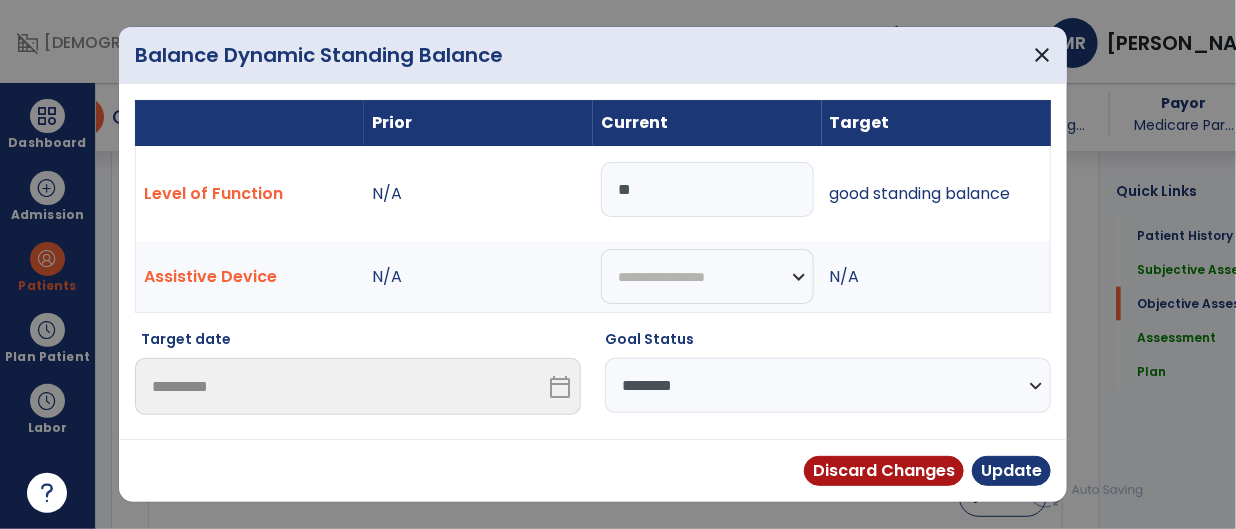 type on "*" 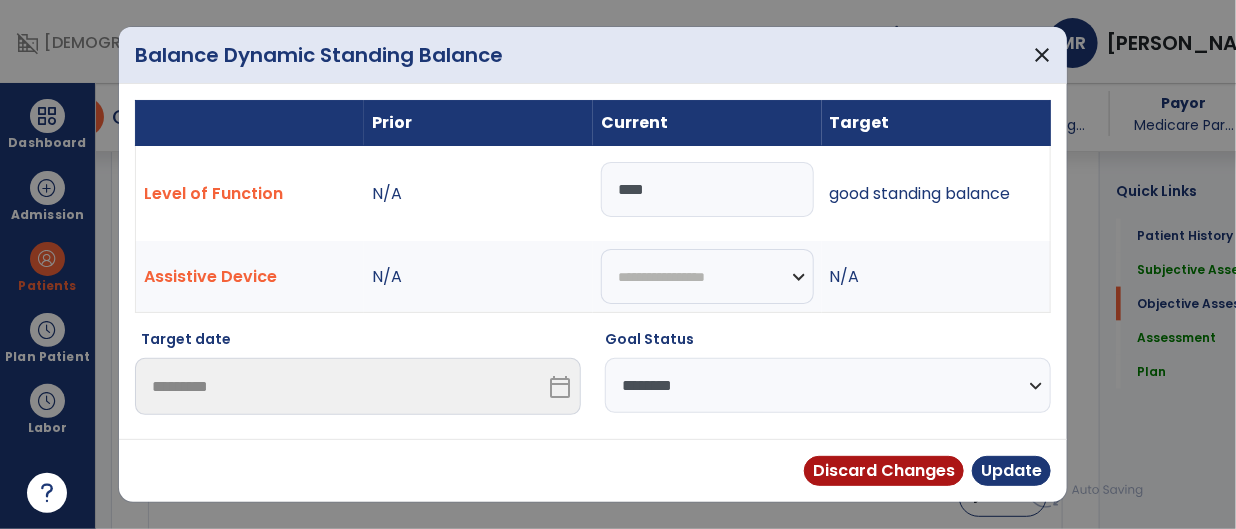 type on "****" 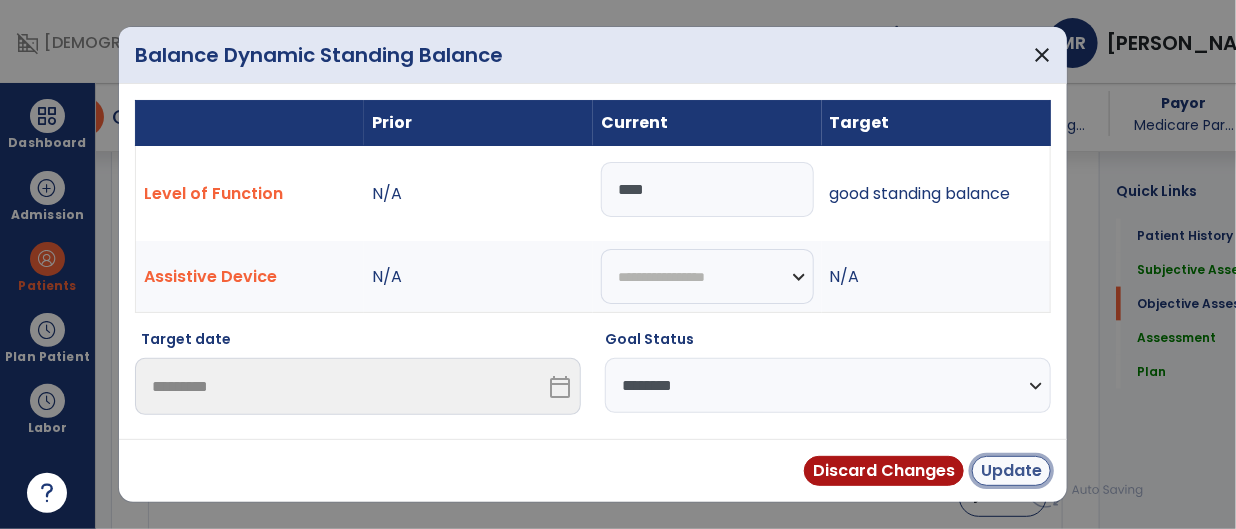 click on "Update" at bounding box center [1011, 471] 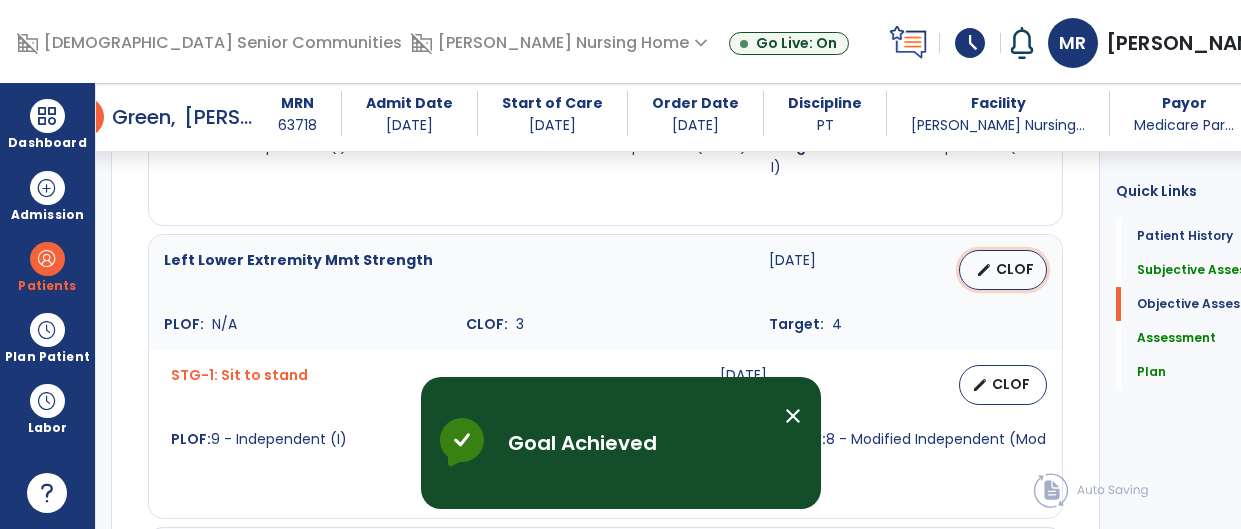 click on "CLOF" at bounding box center [1015, 269] 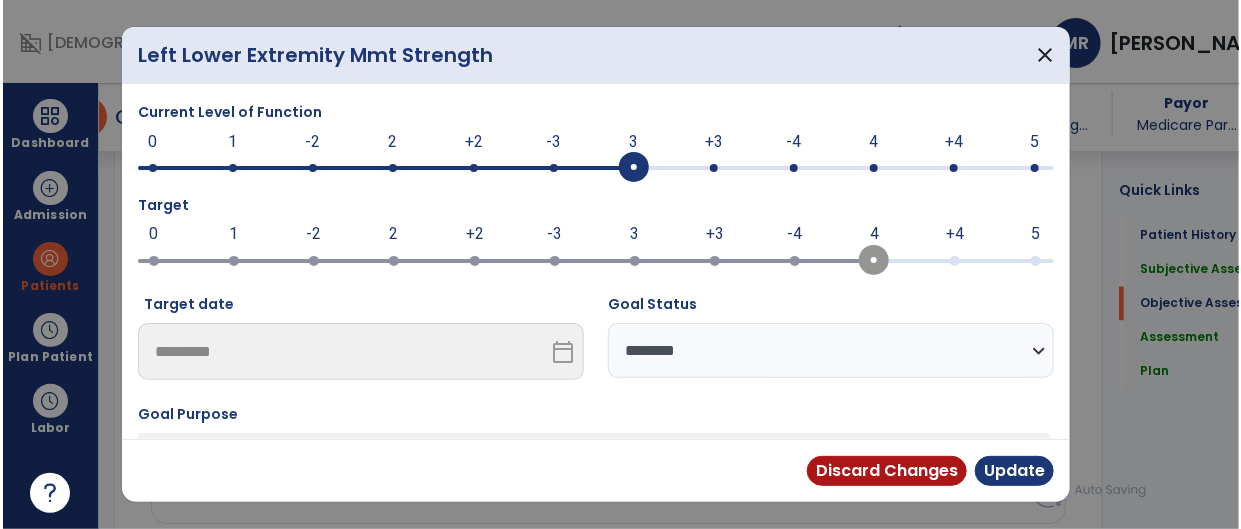 scroll, scrollTop: 1315, scrollLeft: 0, axis: vertical 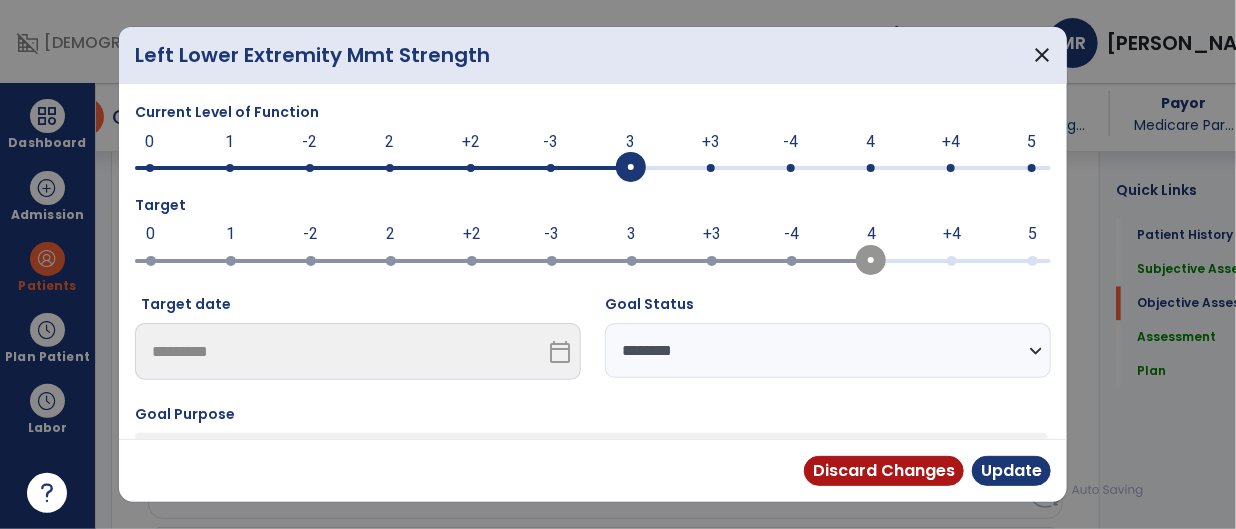 click at bounding box center [593, 168] 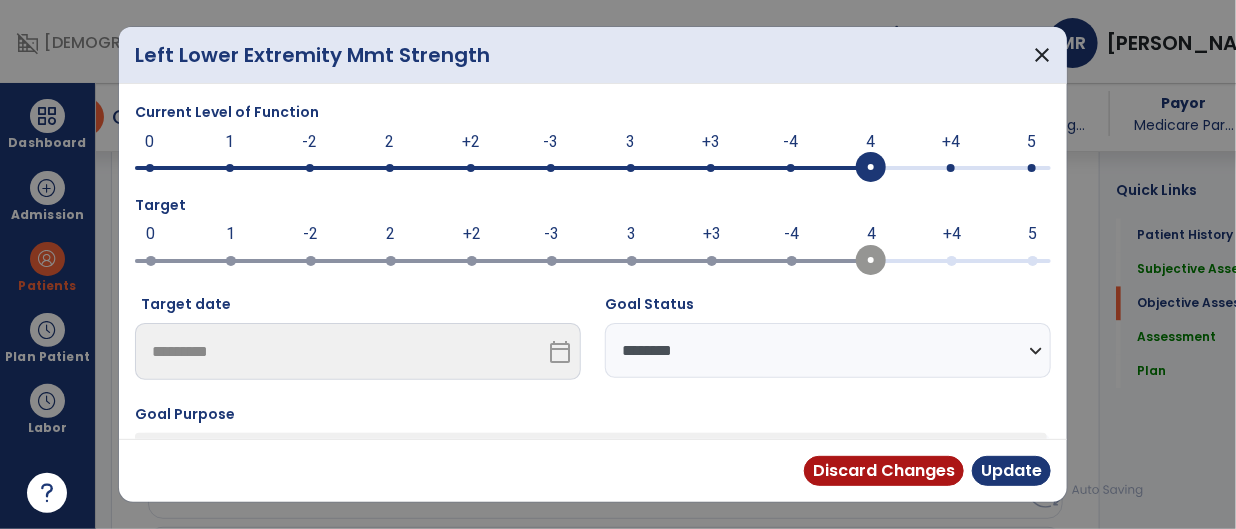 click on "**********" at bounding box center [828, 350] 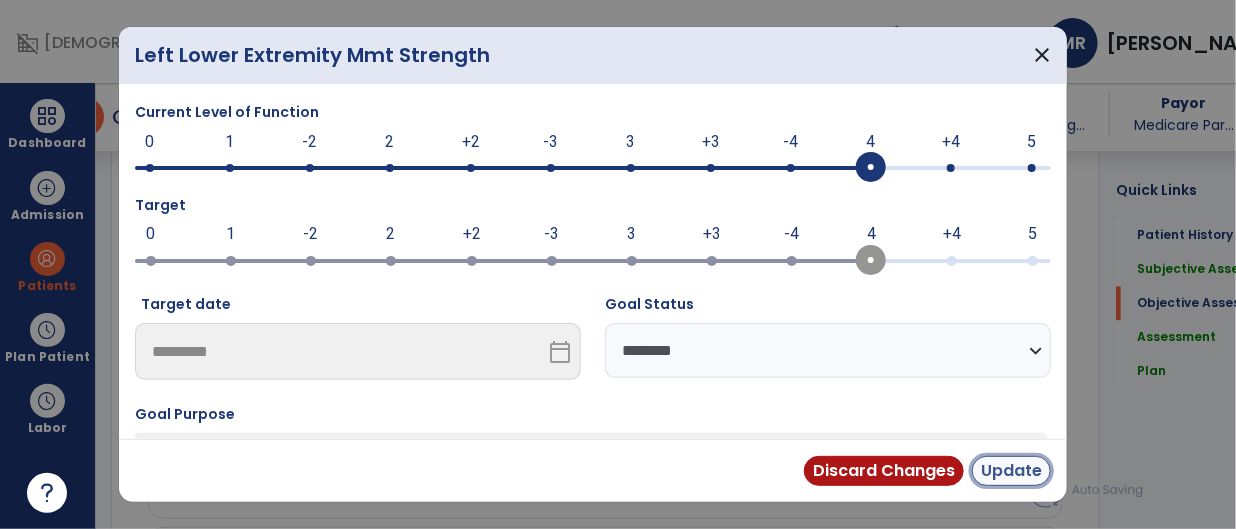 click on "Update" at bounding box center [1011, 471] 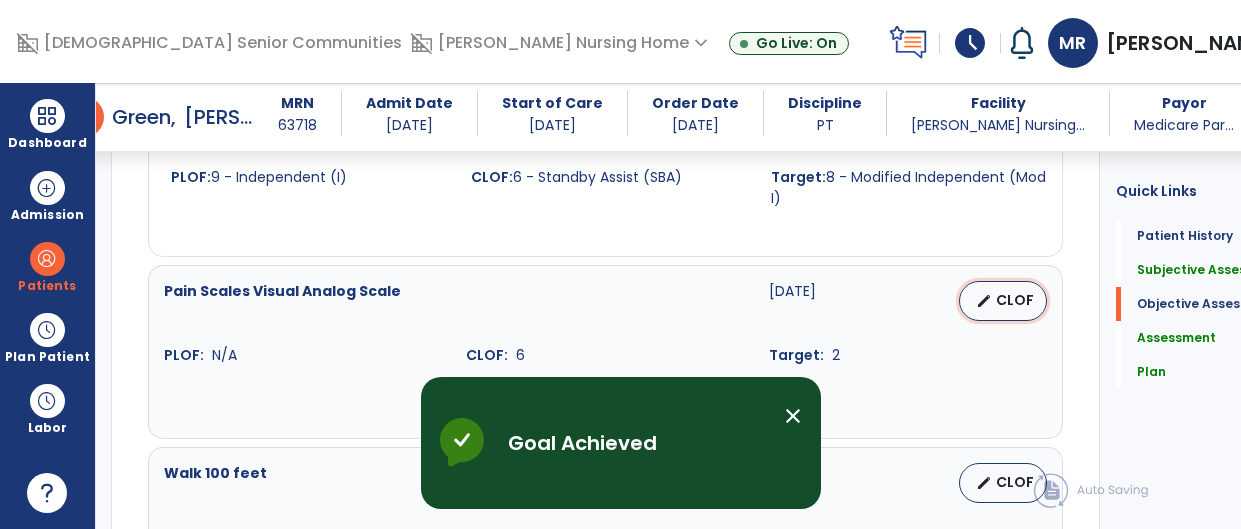 click on "CLOF" at bounding box center (1015, 300) 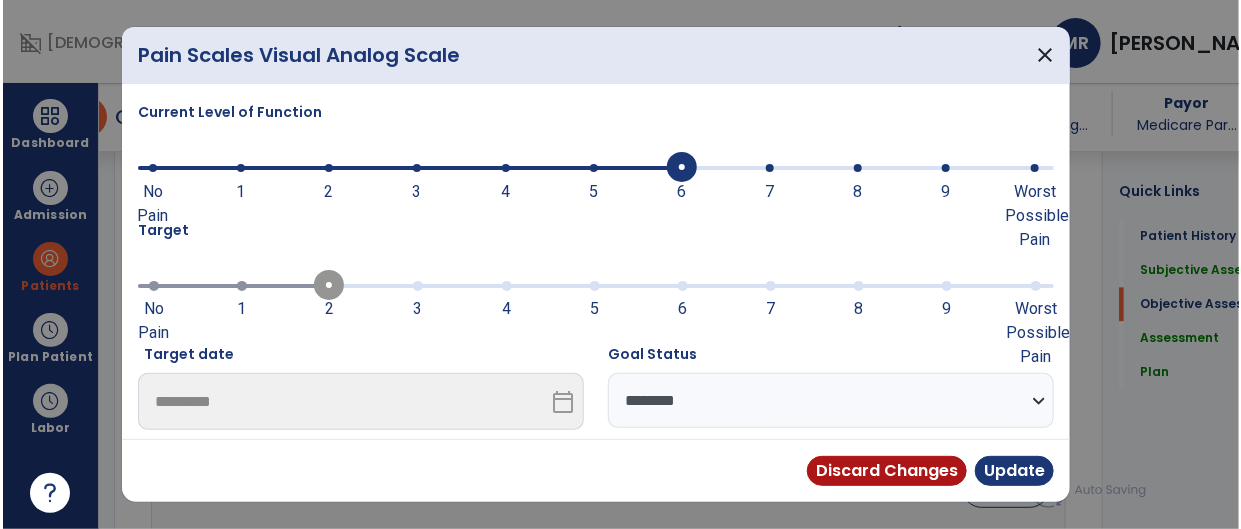 scroll, scrollTop: 1577, scrollLeft: 0, axis: vertical 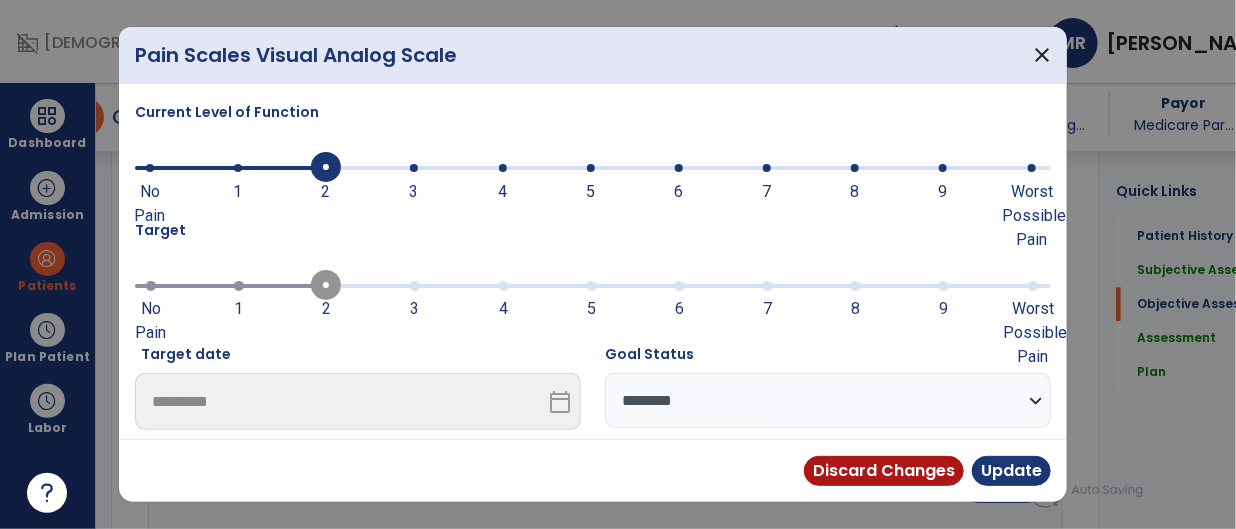 click at bounding box center [326, 168] 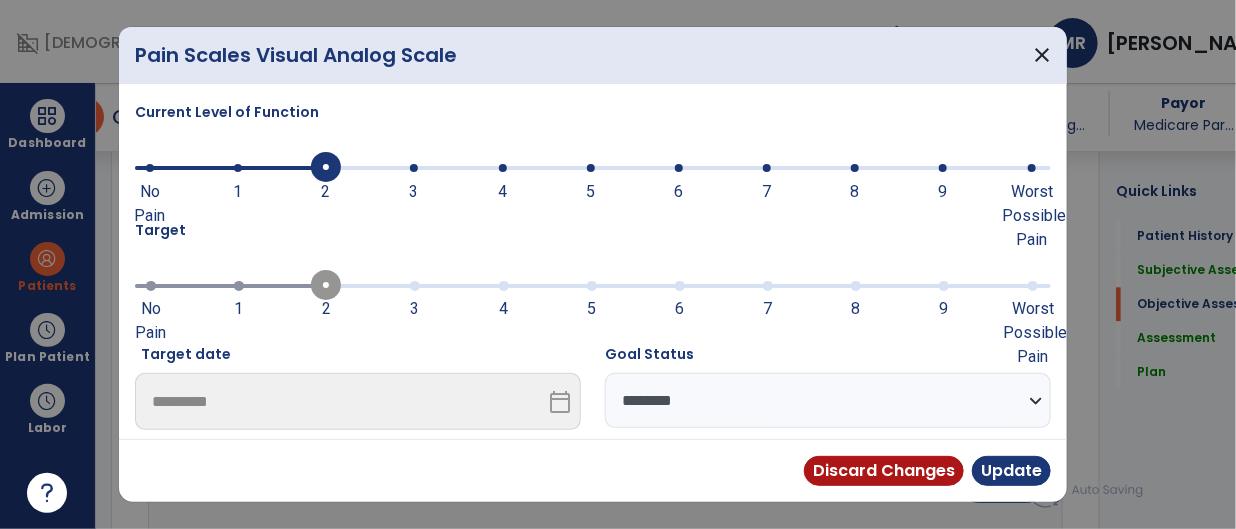 click on "**********" at bounding box center (828, 400) 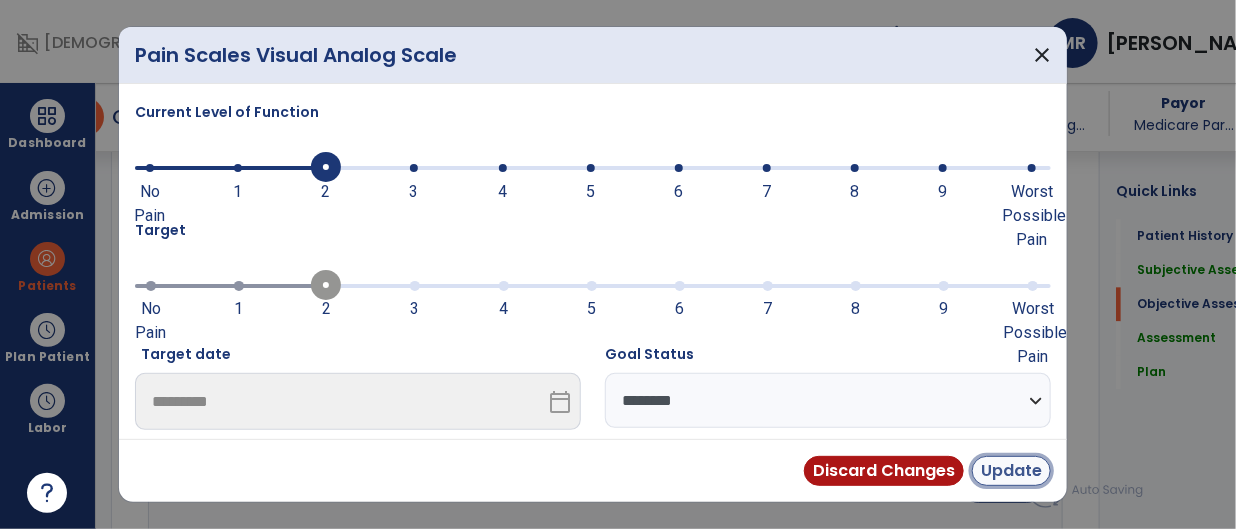 click on "Update" at bounding box center [1011, 471] 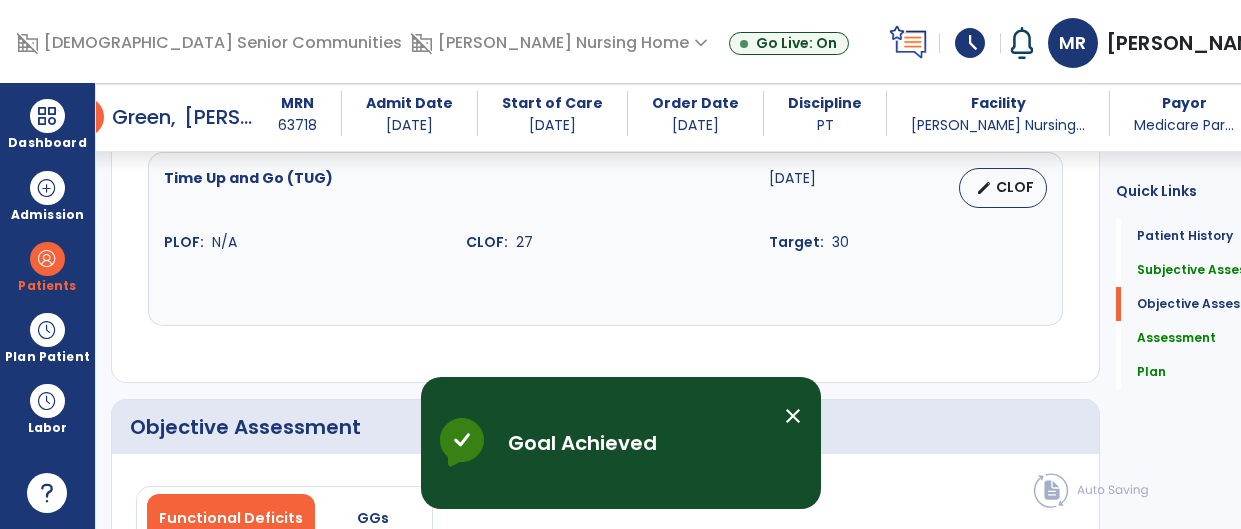 click on "CLOF" at bounding box center [1015, 187] 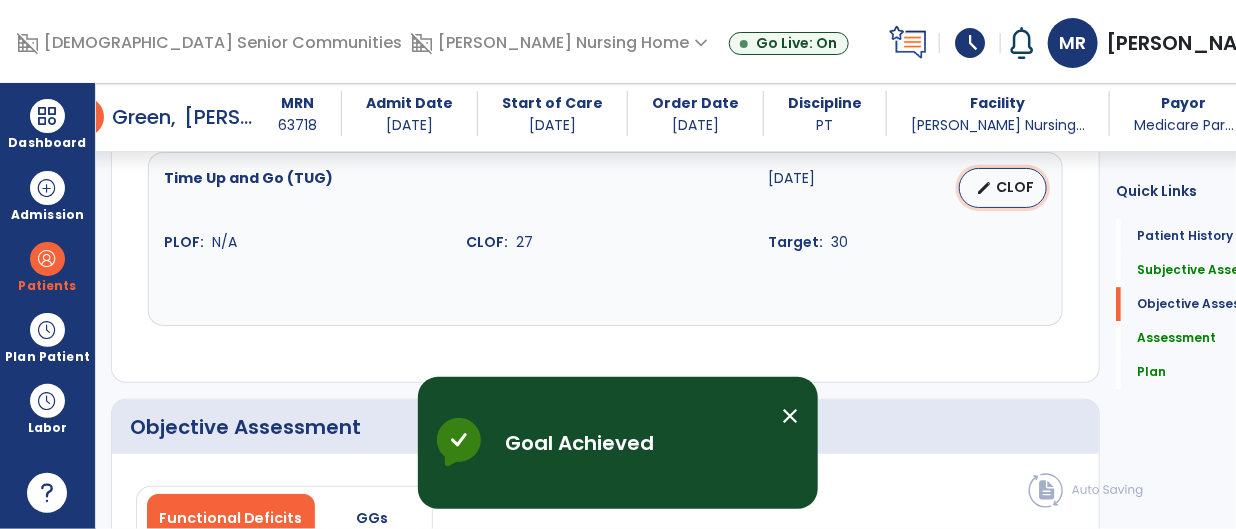 select on "**********" 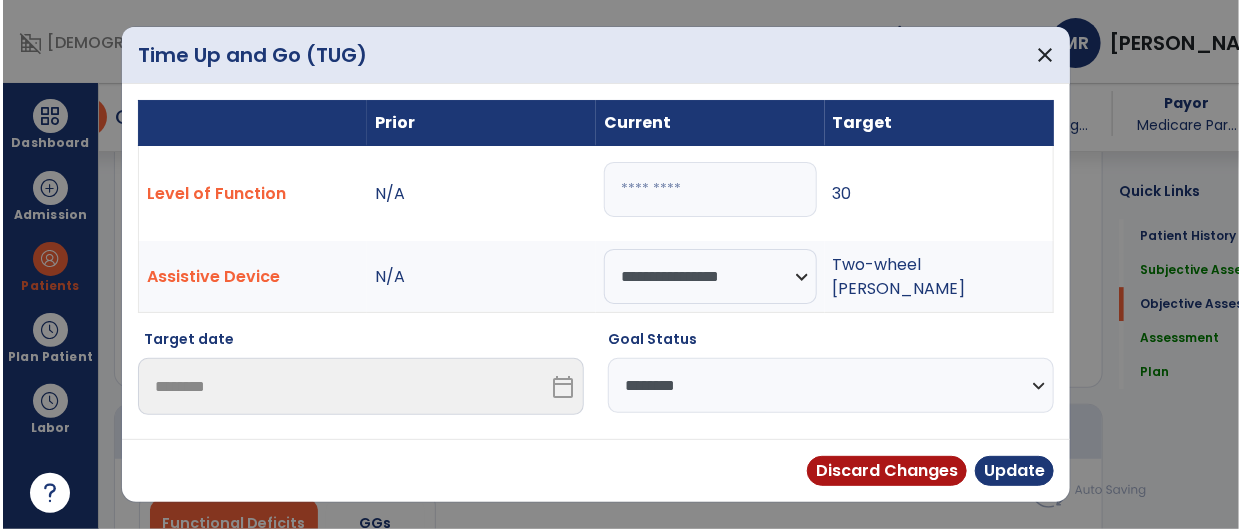 scroll, scrollTop: 2075, scrollLeft: 0, axis: vertical 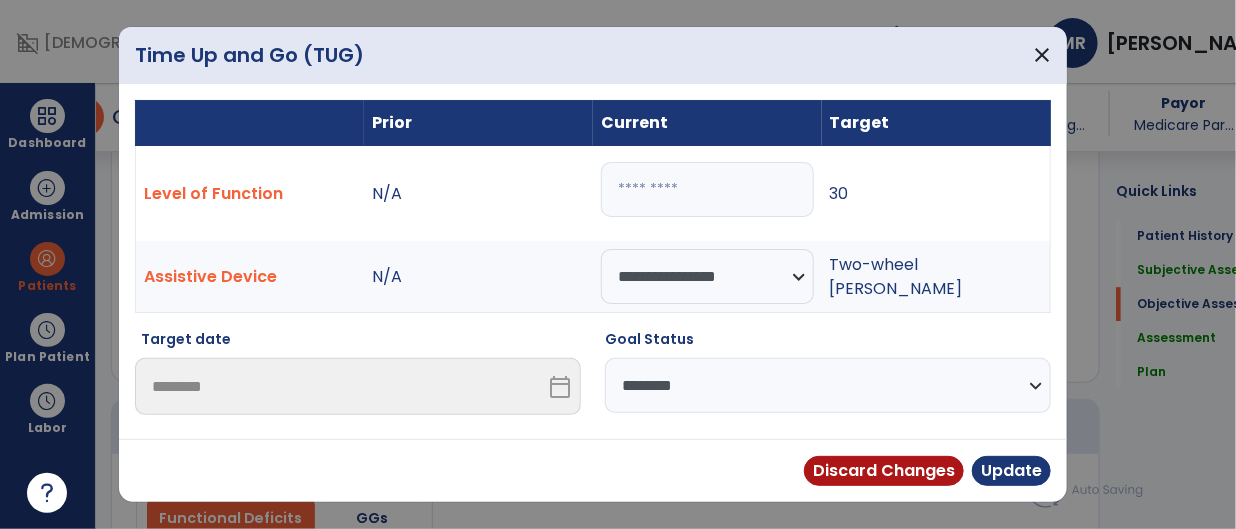 click on "**" at bounding box center [707, 189] 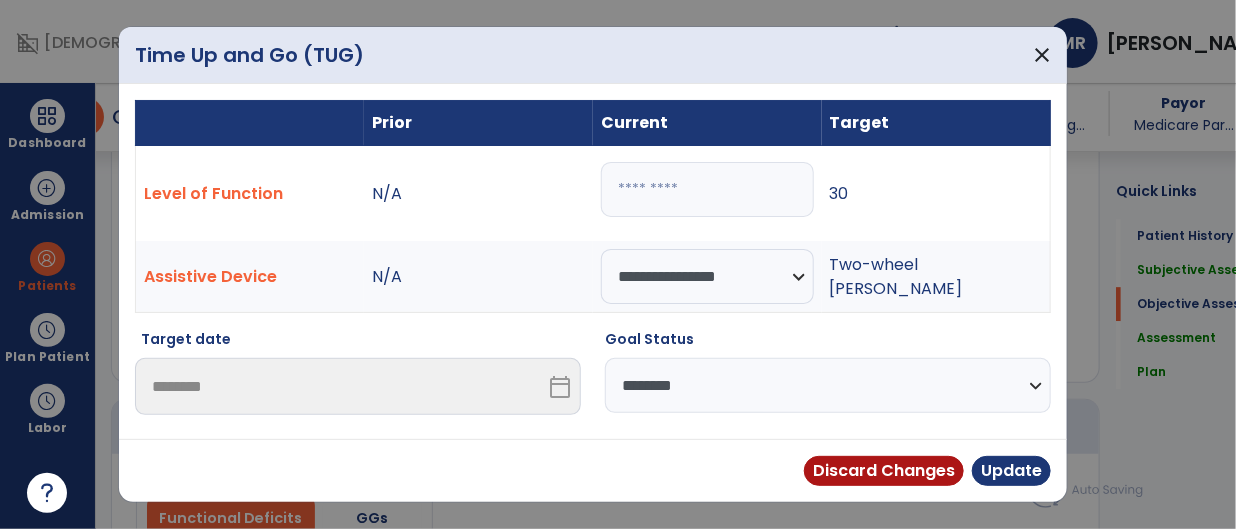click on "**********" at bounding box center (828, 385) 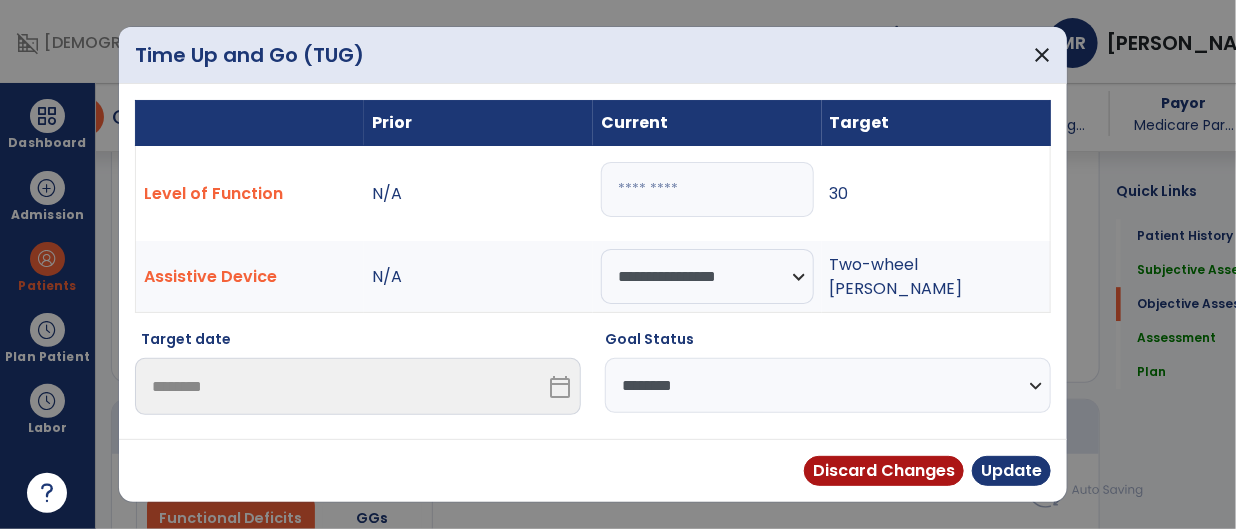 select on "********" 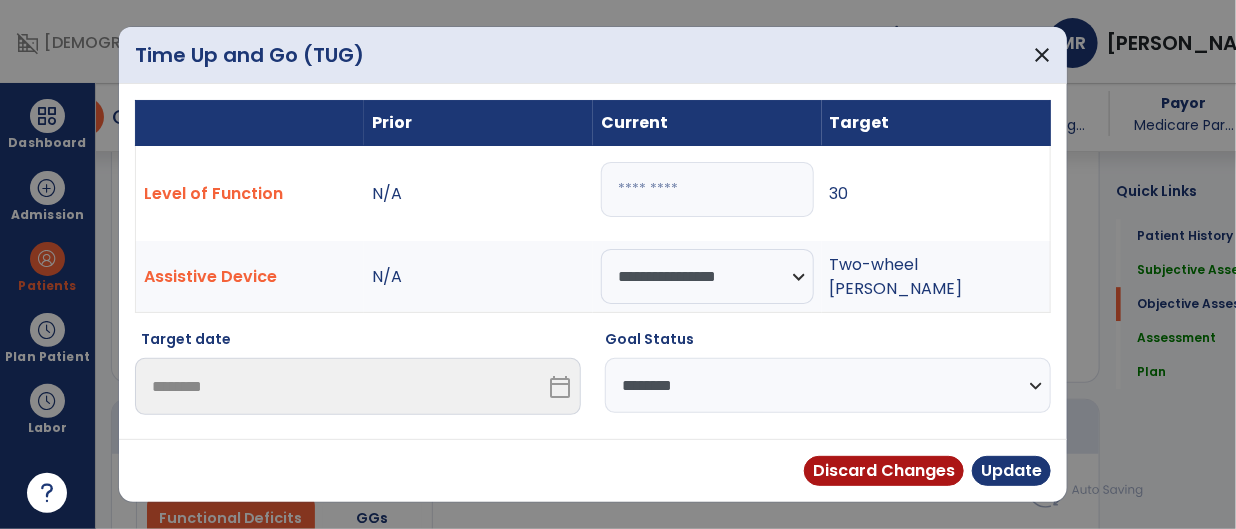click on "**********" at bounding box center (828, 385) 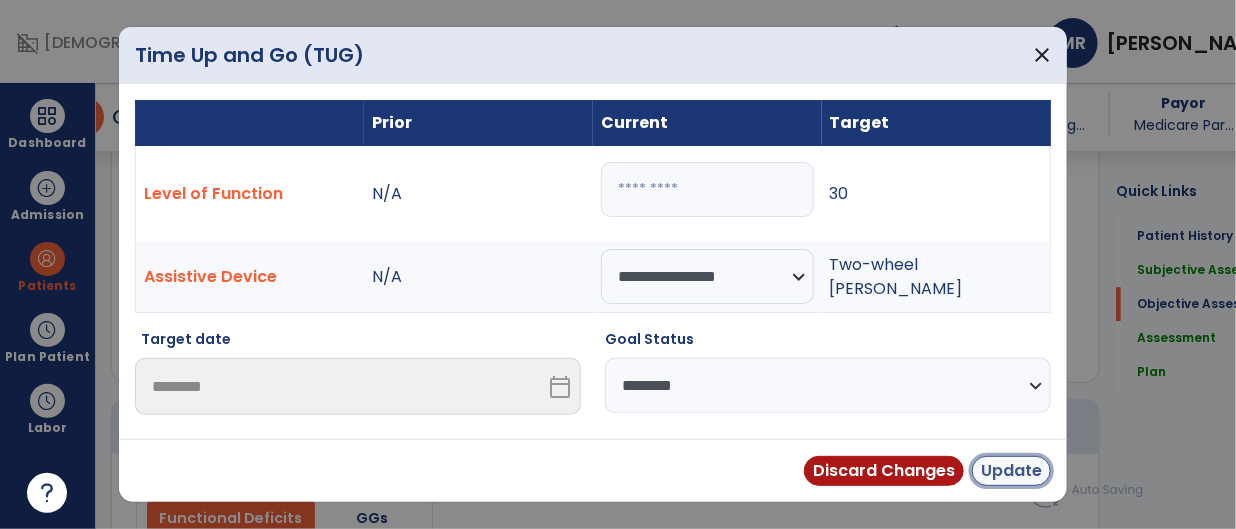 click on "Update" at bounding box center (1011, 471) 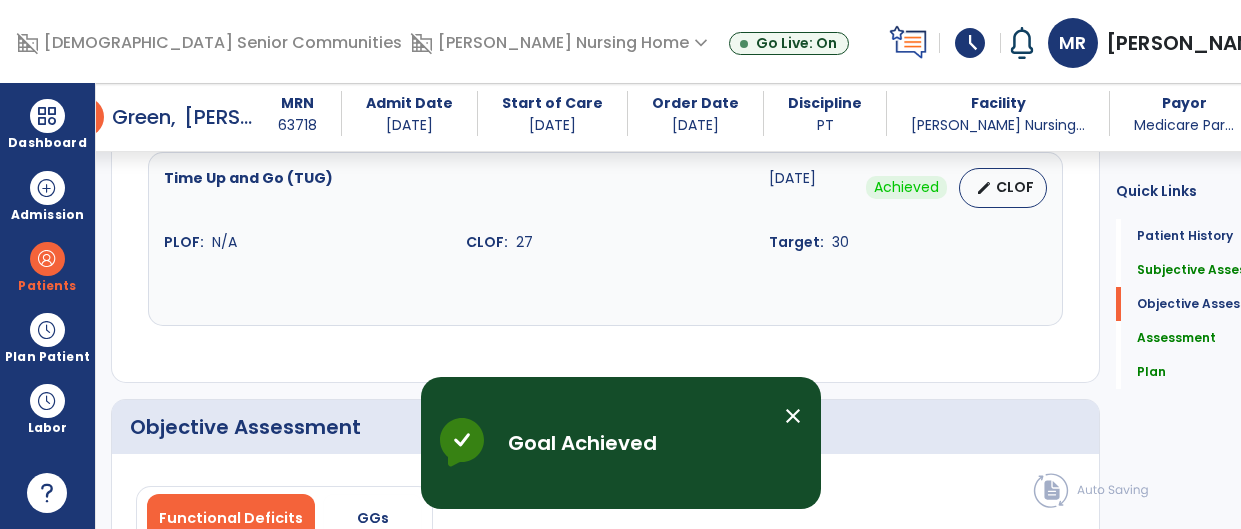click on "close" at bounding box center (793, 416) 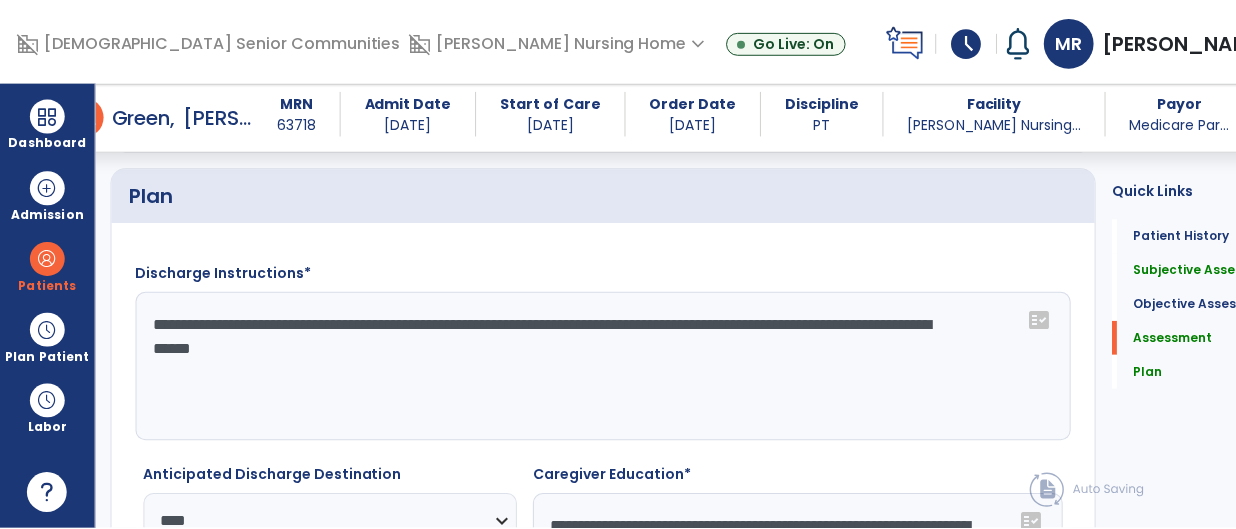 scroll, scrollTop: 3494, scrollLeft: 0, axis: vertical 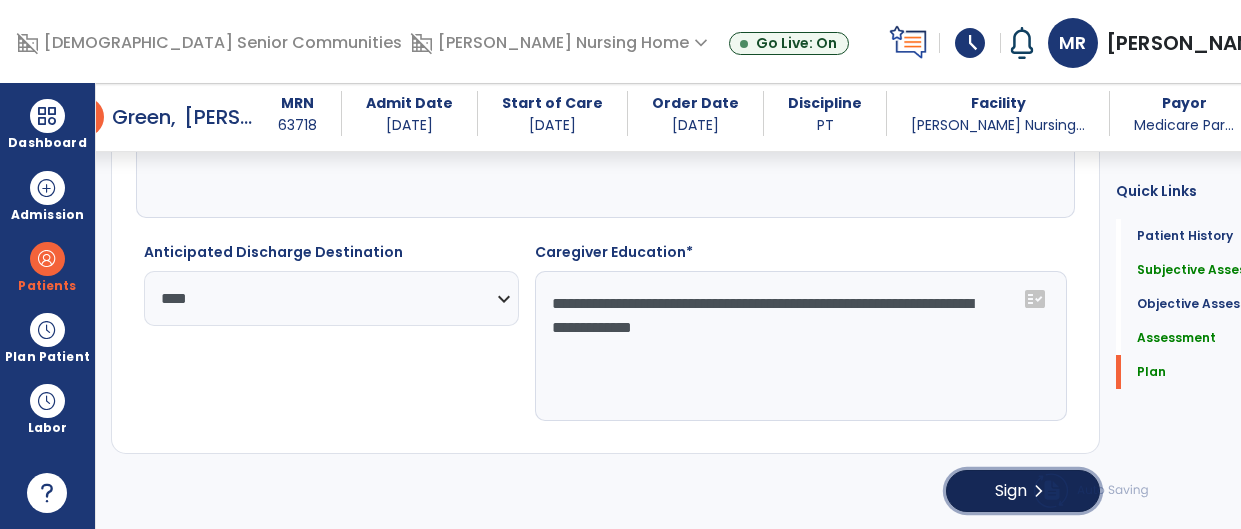 click on "chevron_right" 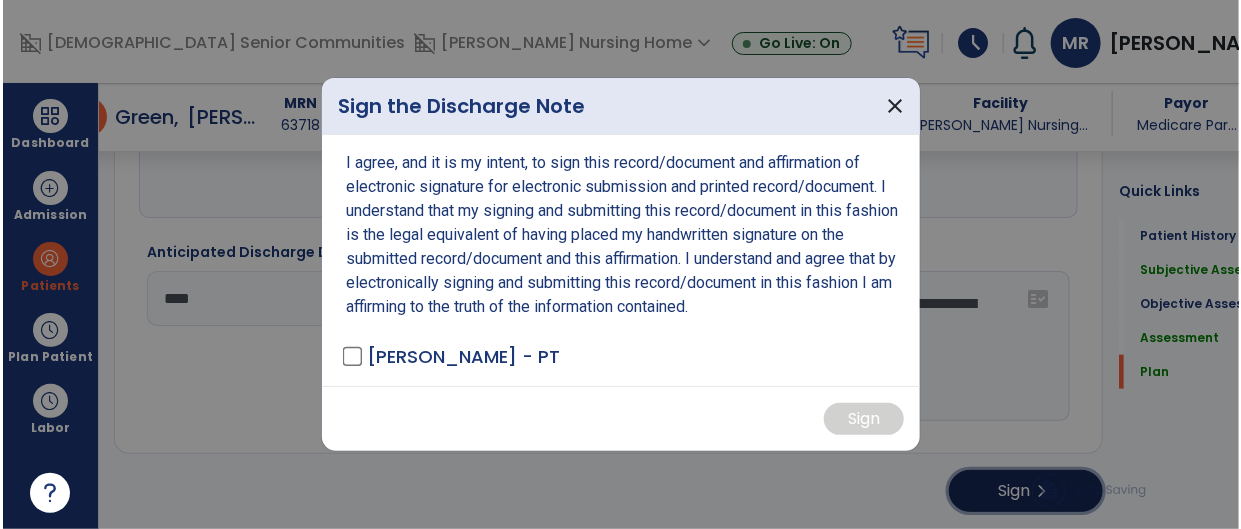 scroll, scrollTop: 3494, scrollLeft: 0, axis: vertical 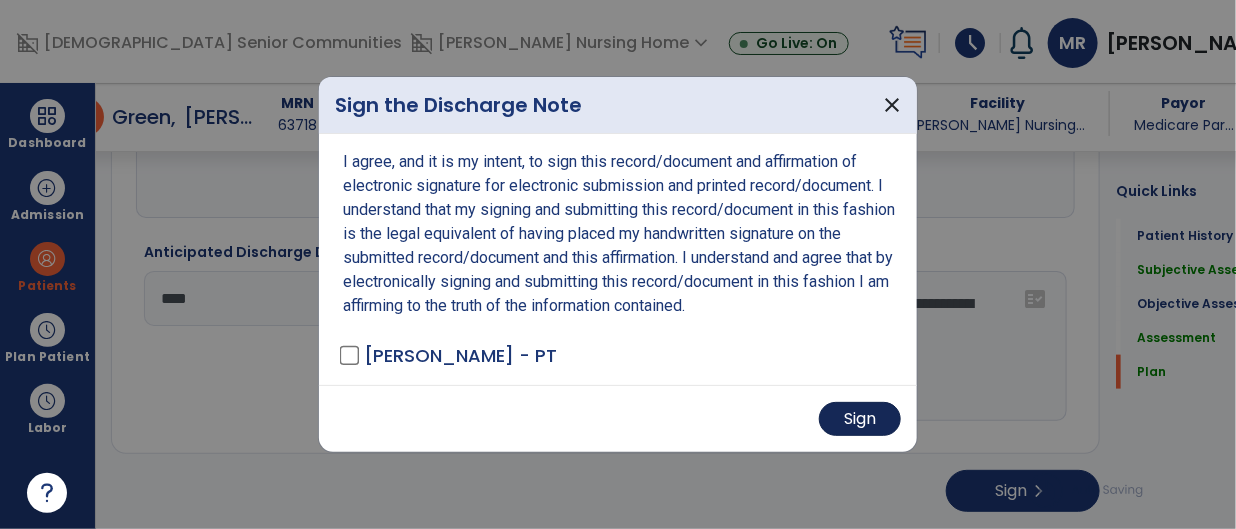 click on "Sign" at bounding box center [860, 419] 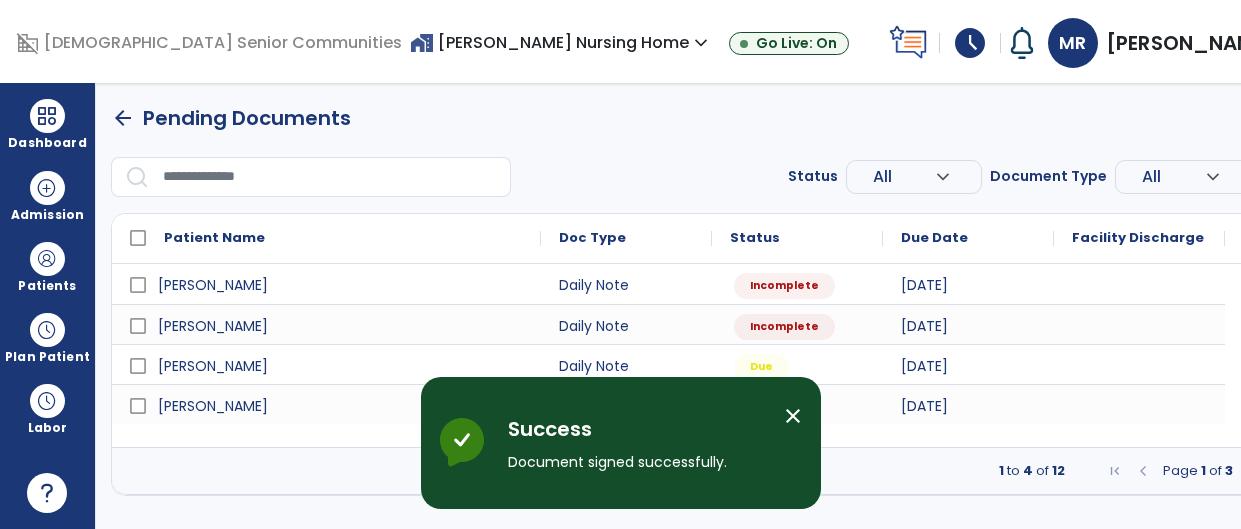 scroll, scrollTop: 0, scrollLeft: 0, axis: both 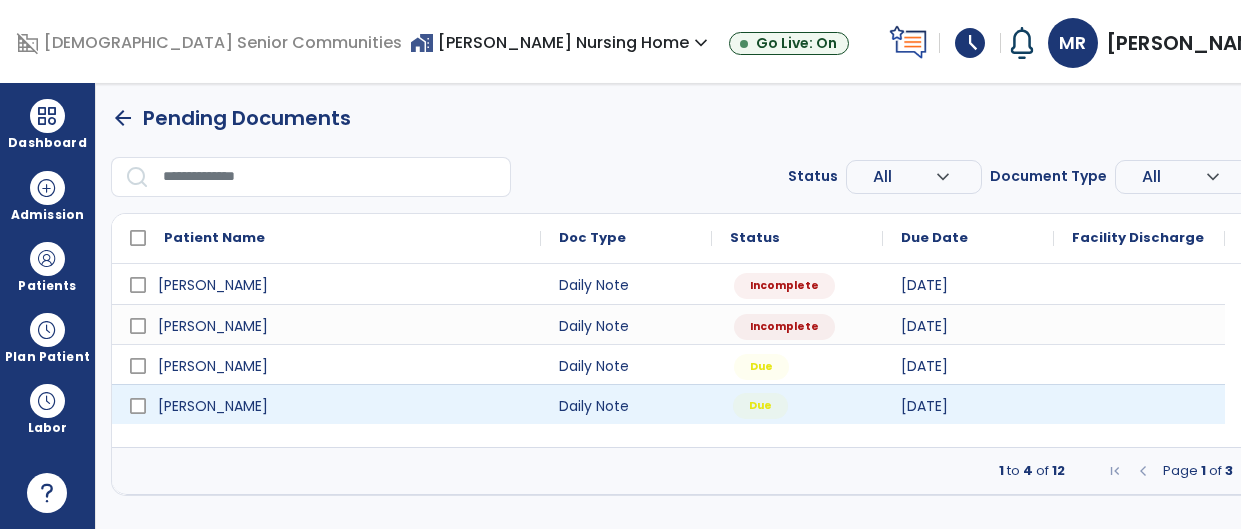 click on "Due" at bounding box center [797, 404] 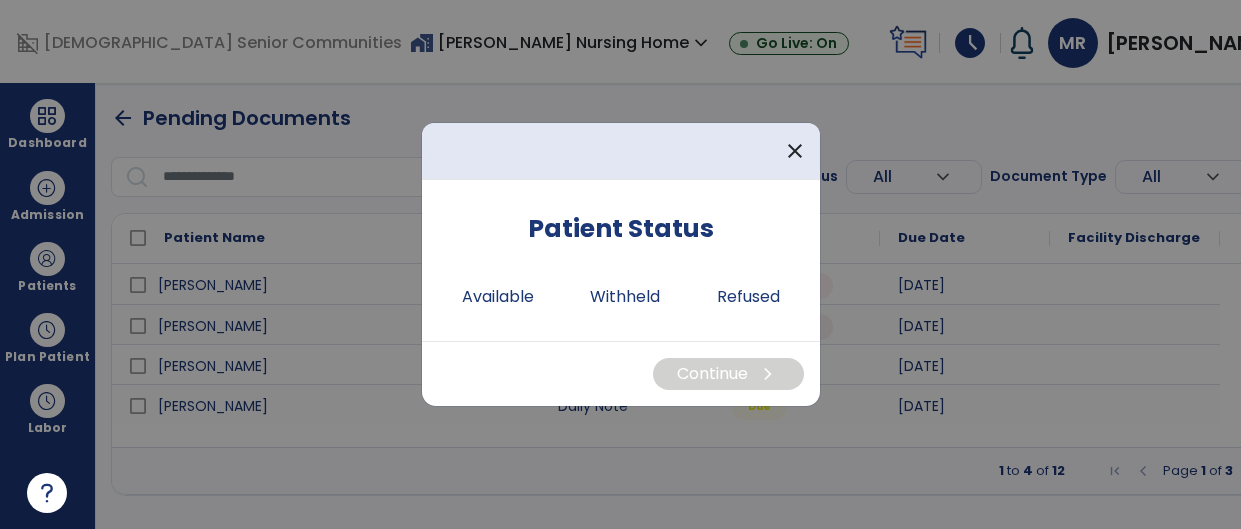 scroll, scrollTop: 0, scrollLeft: 0, axis: both 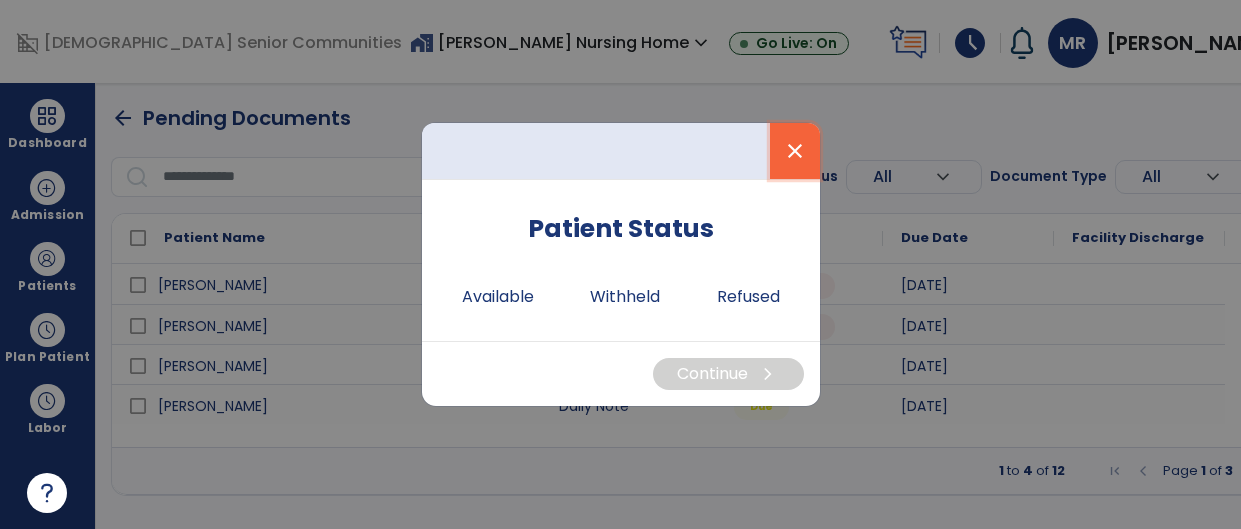 click on "close" at bounding box center [795, 151] 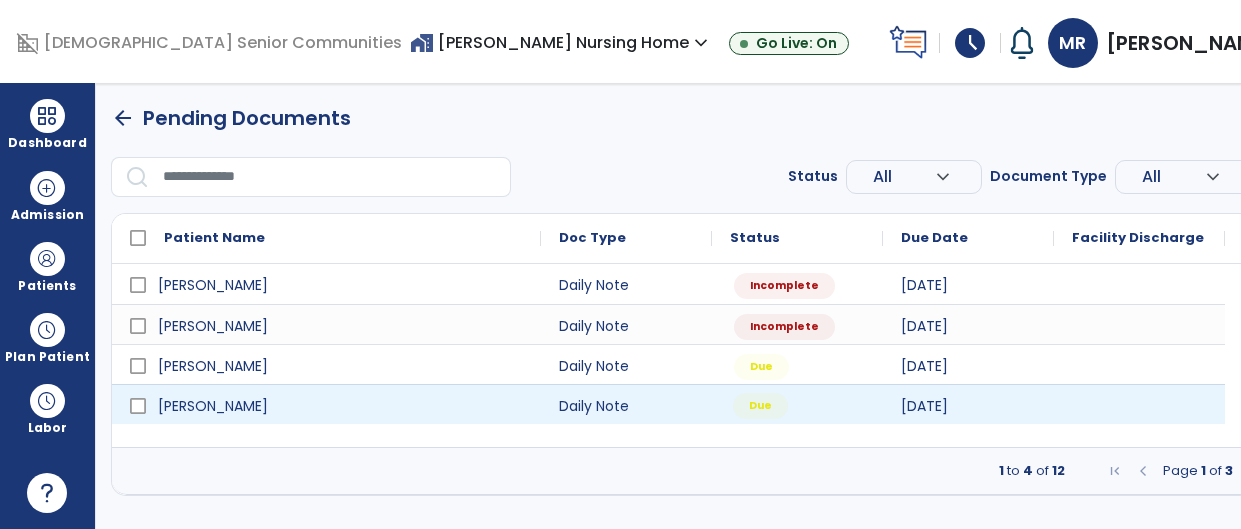 click on "Due" at bounding box center (760, 406) 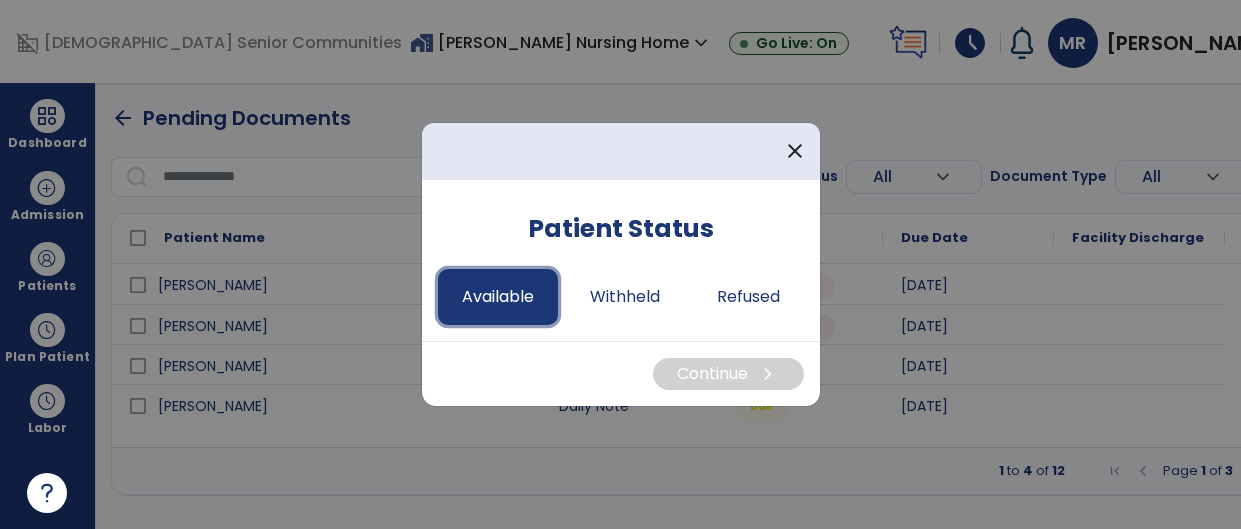 click on "Available" at bounding box center [498, 297] 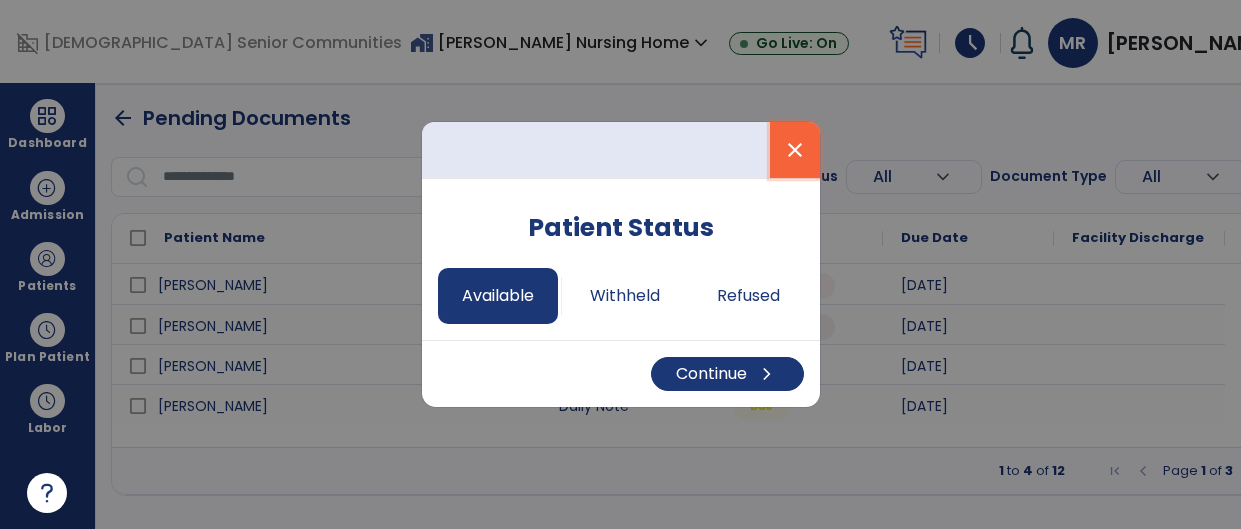 click on "close" at bounding box center (795, 150) 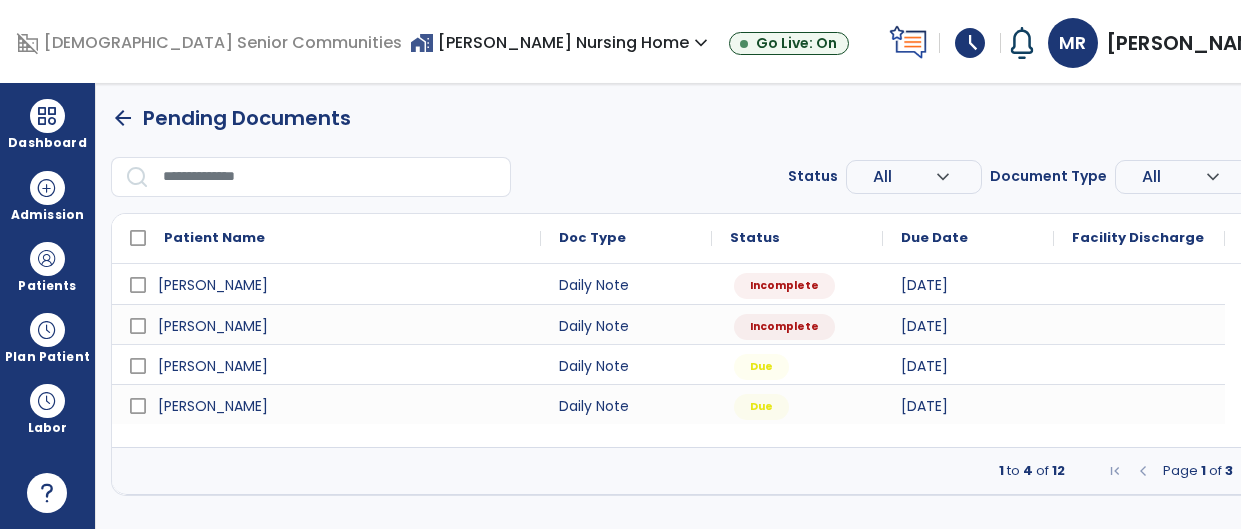 click at bounding box center [1253, 471] 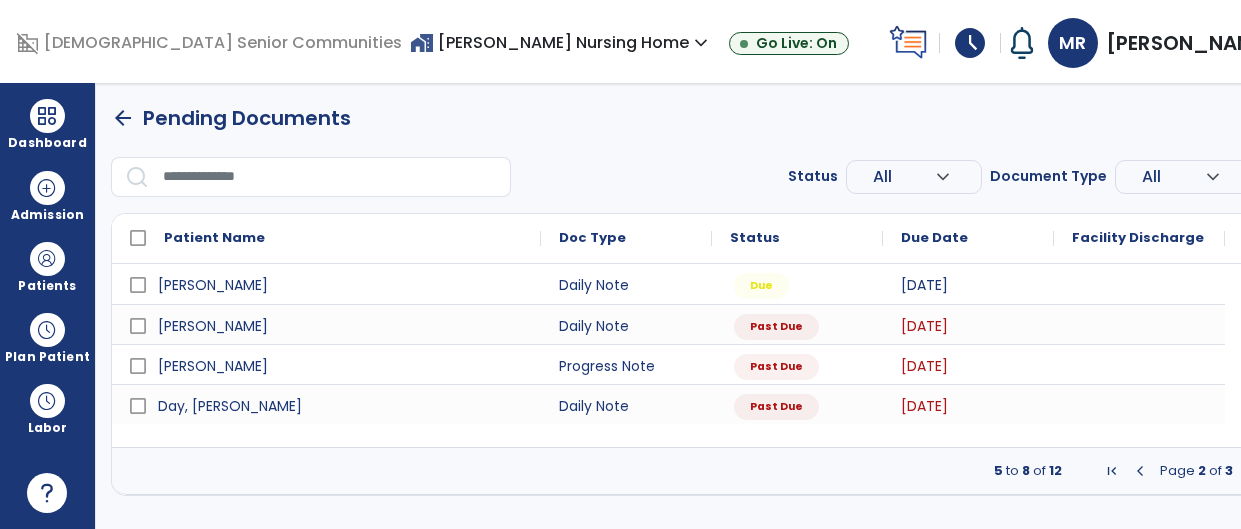 click at bounding box center [1140, 471] 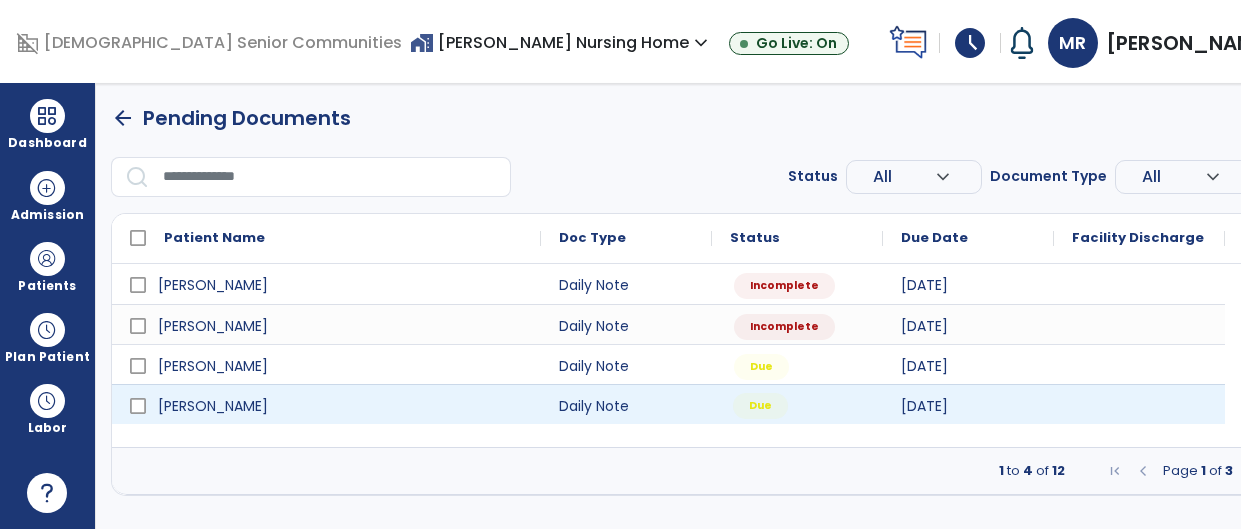 click on "Due" at bounding box center [797, 404] 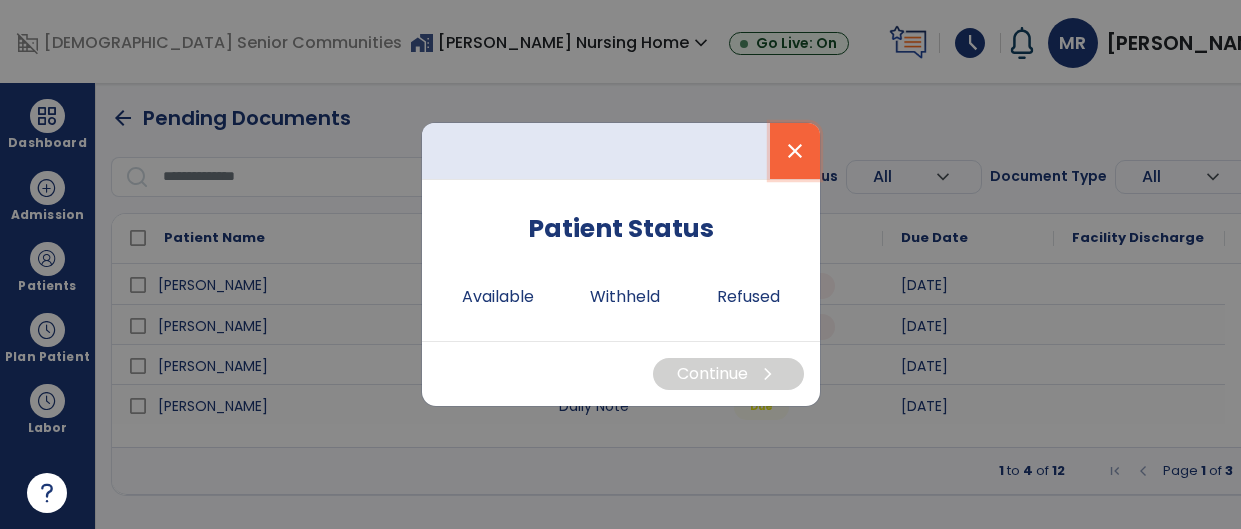 click on "close" at bounding box center [795, 151] 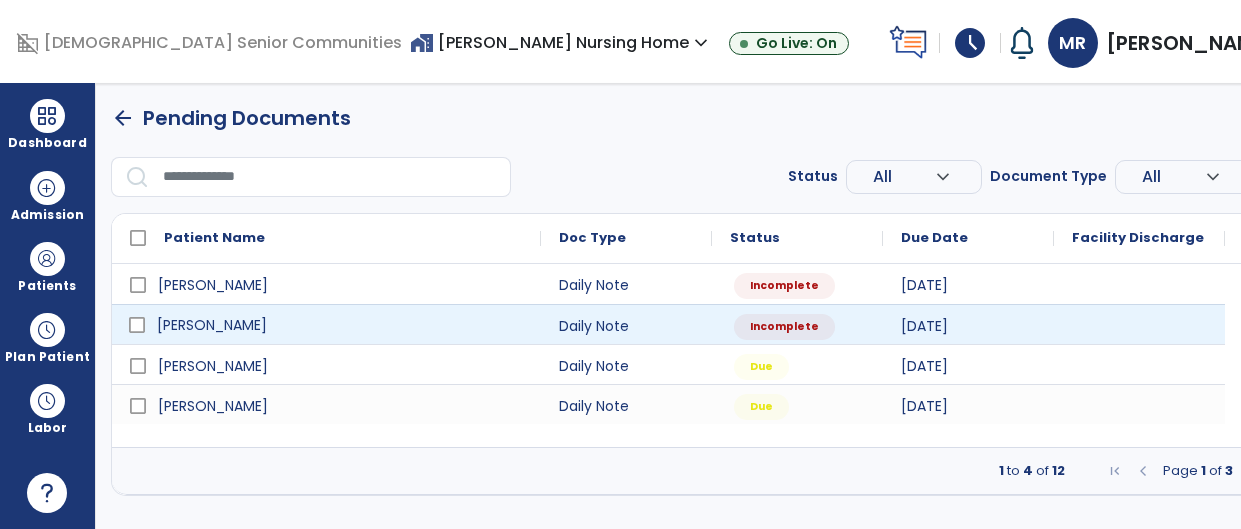click on "[PERSON_NAME]" at bounding box center [340, 325] 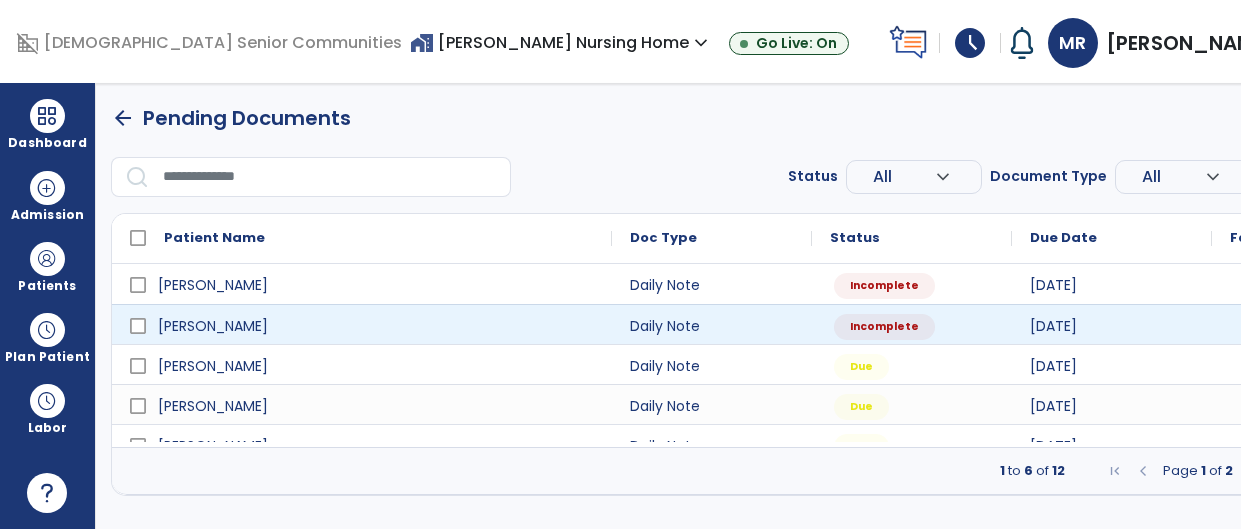 select on "*" 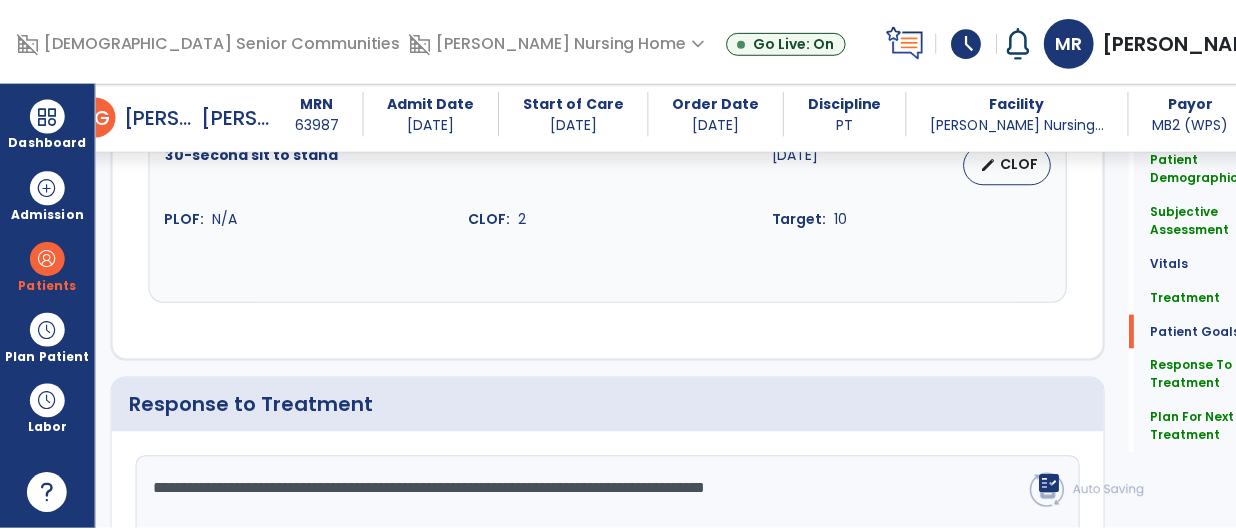 scroll, scrollTop: 3600, scrollLeft: 0, axis: vertical 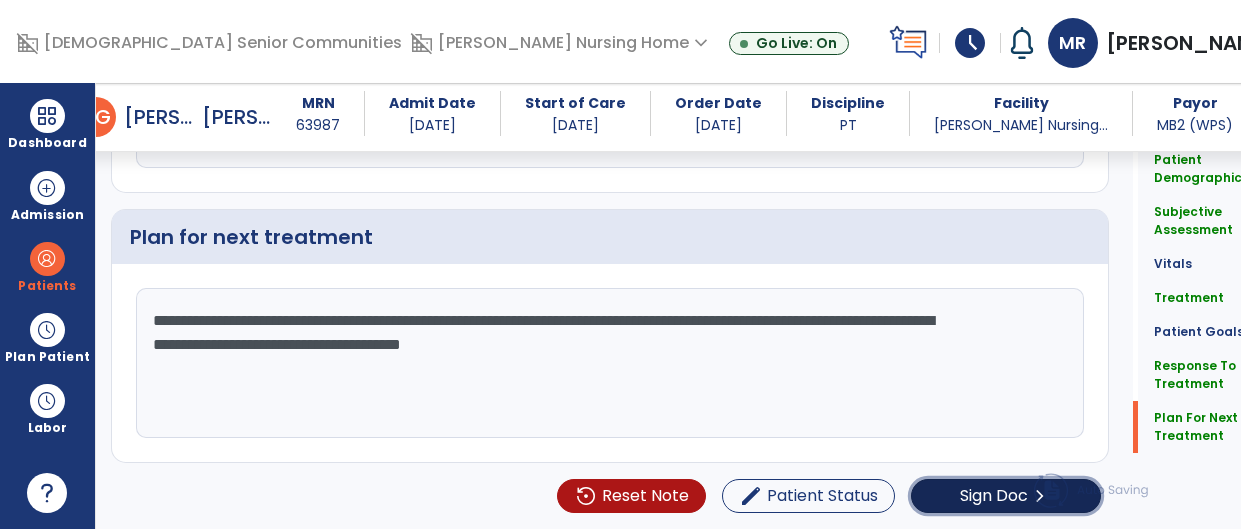 click on "Sign Doc" 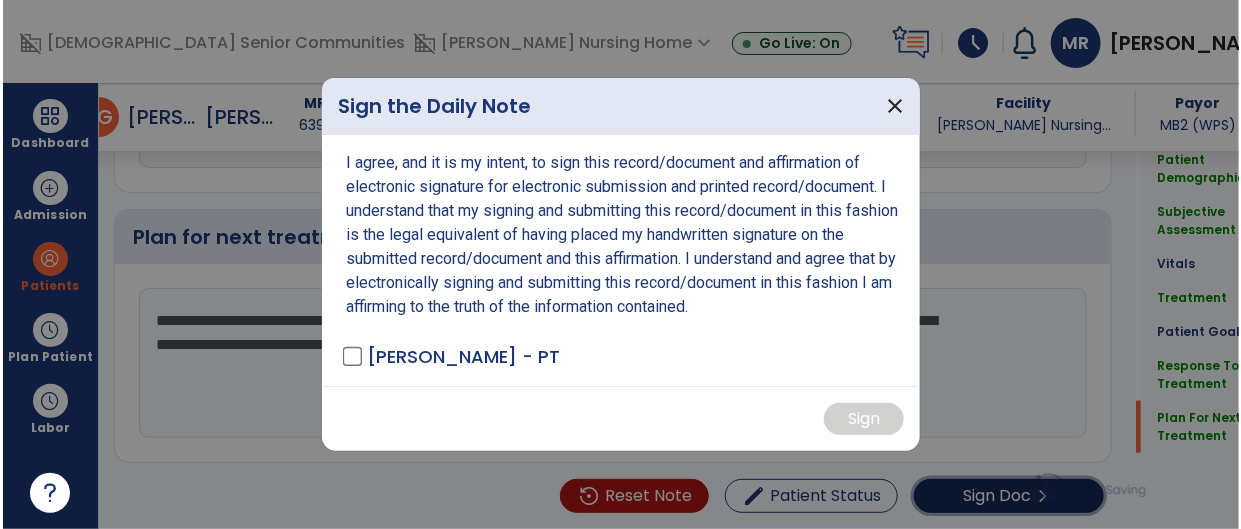 scroll, scrollTop: 3600, scrollLeft: 0, axis: vertical 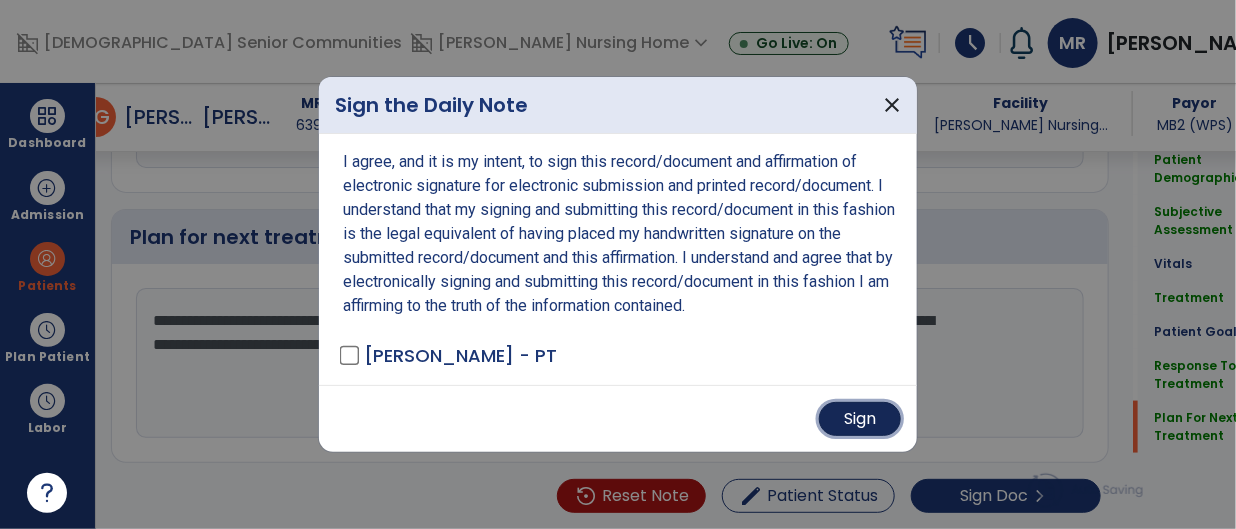 click on "Sign" at bounding box center [860, 419] 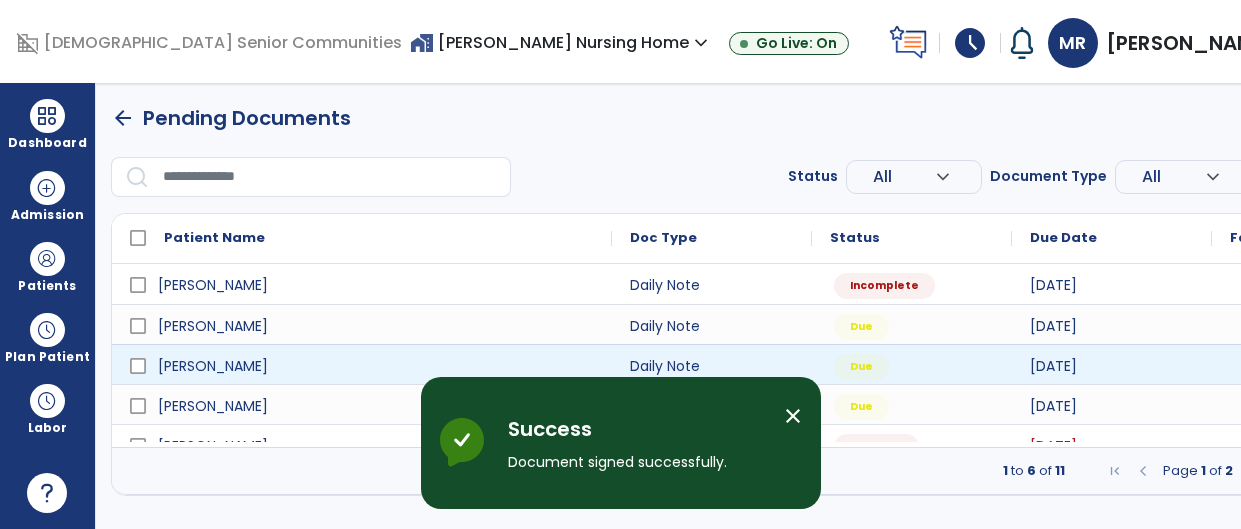 scroll, scrollTop: 0, scrollLeft: 0, axis: both 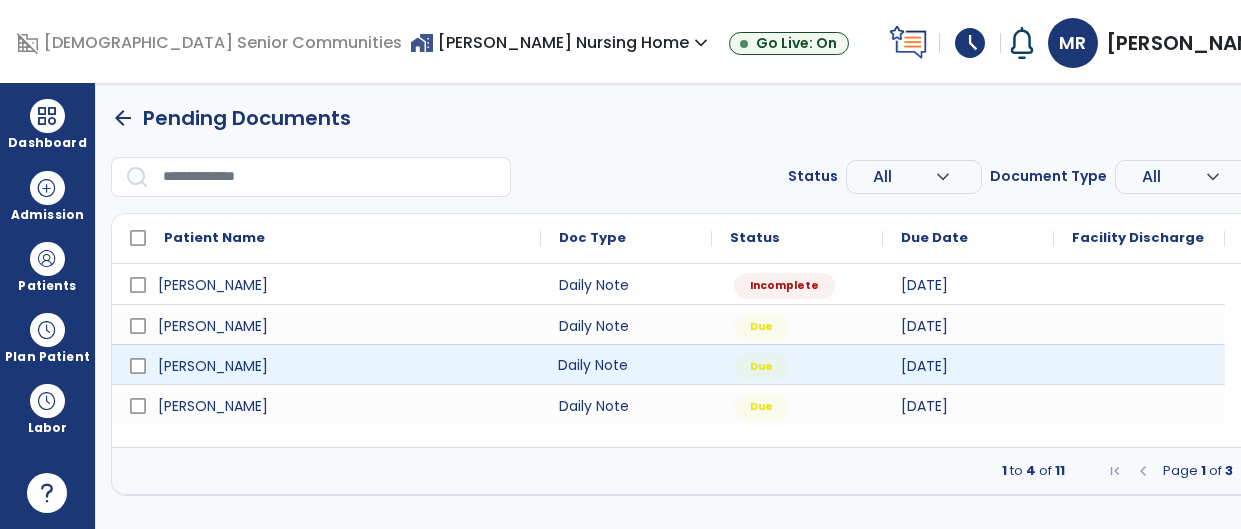 click on "Daily Note" at bounding box center (626, 364) 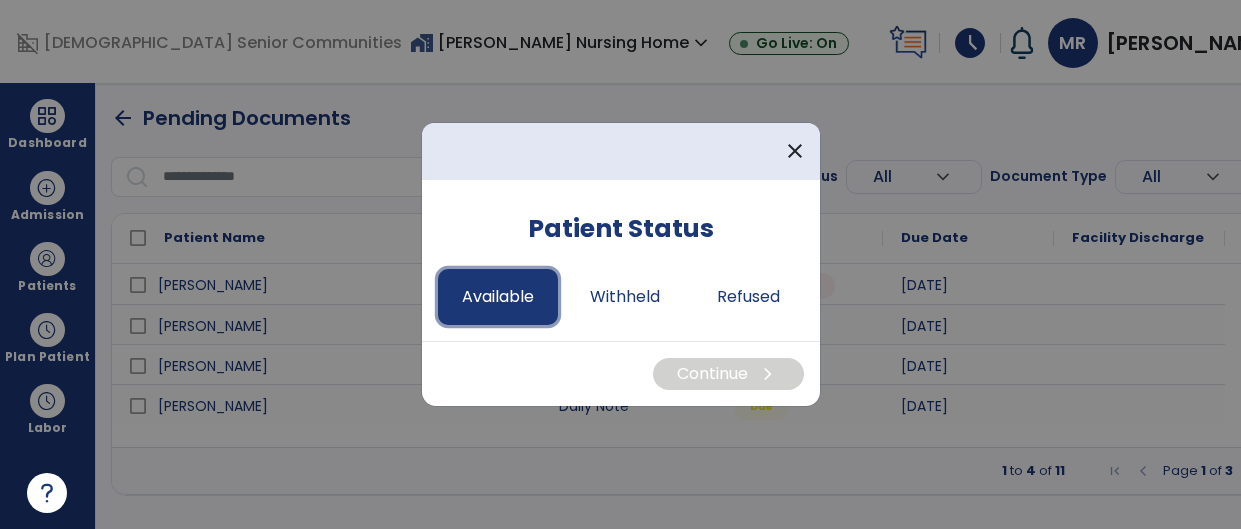 click on "Available" at bounding box center [498, 297] 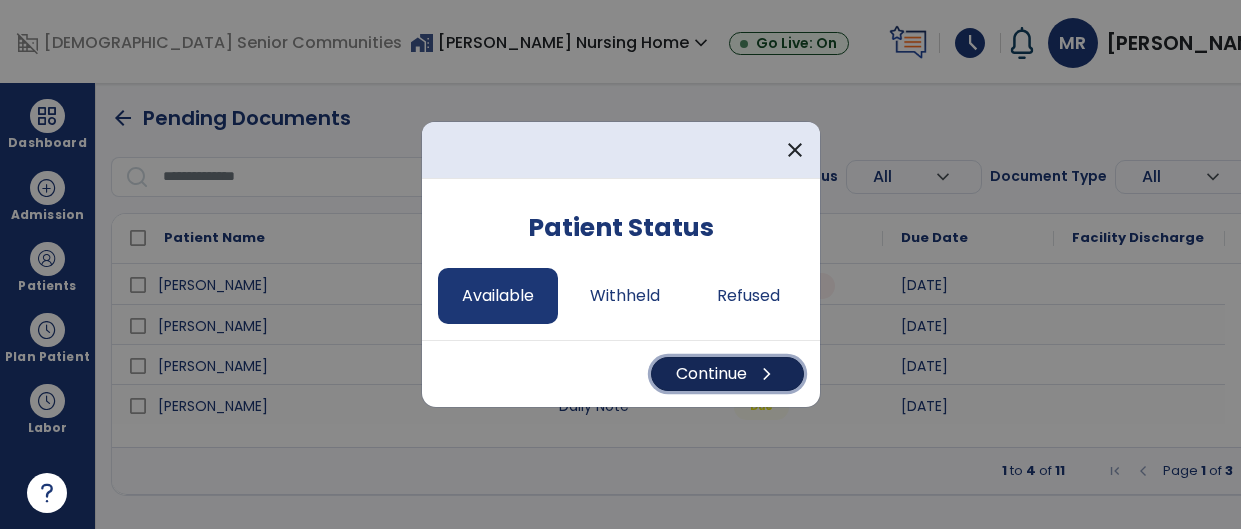 click on "Continue   chevron_right" at bounding box center (727, 374) 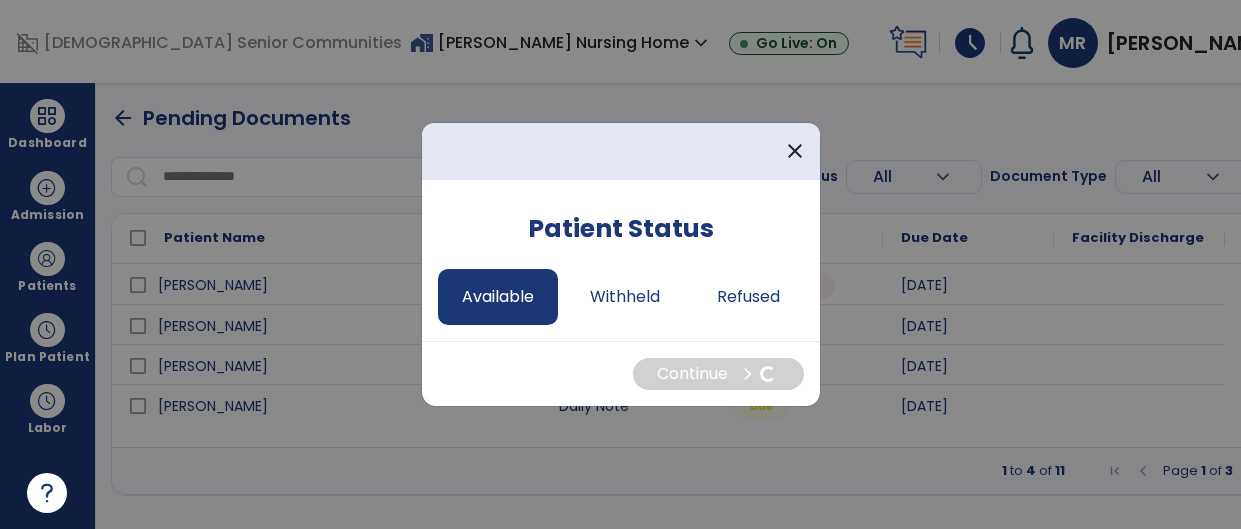 select on "*" 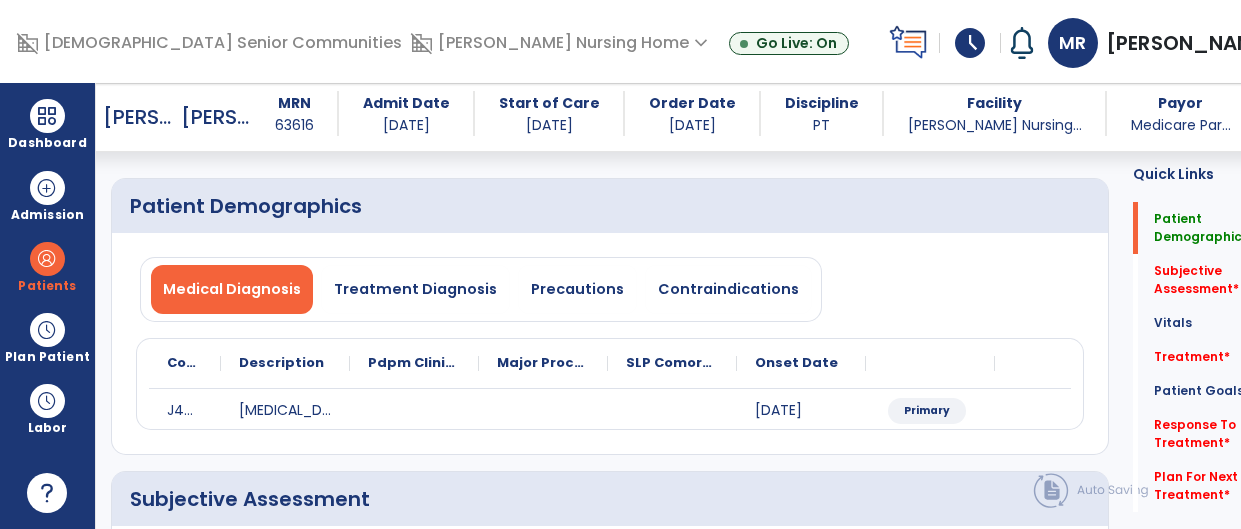 scroll, scrollTop: 100, scrollLeft: 0, axis: vertical 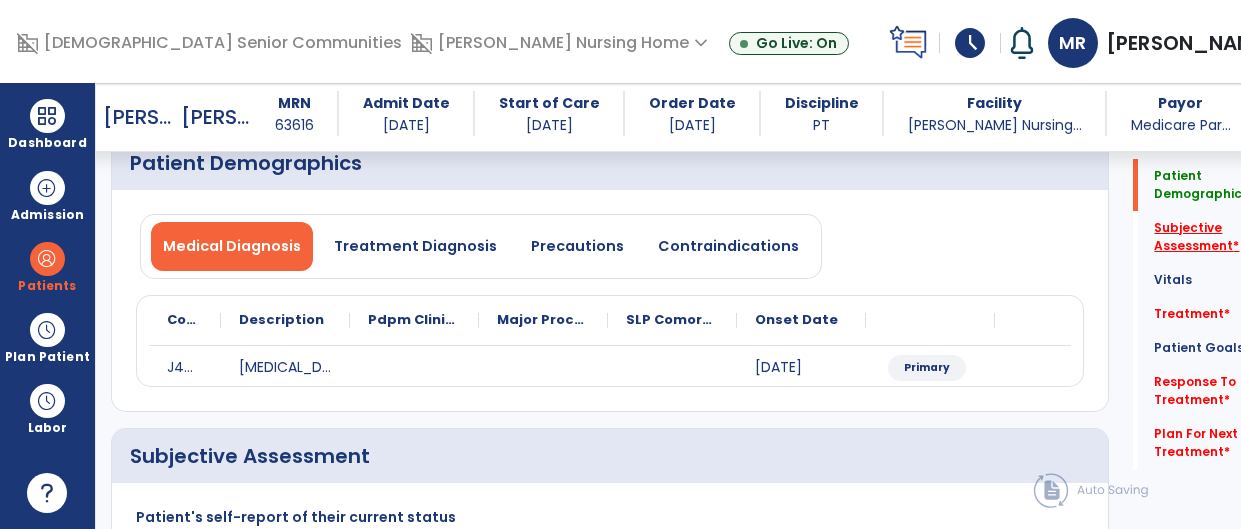 click on "Subjective Assessment   *" 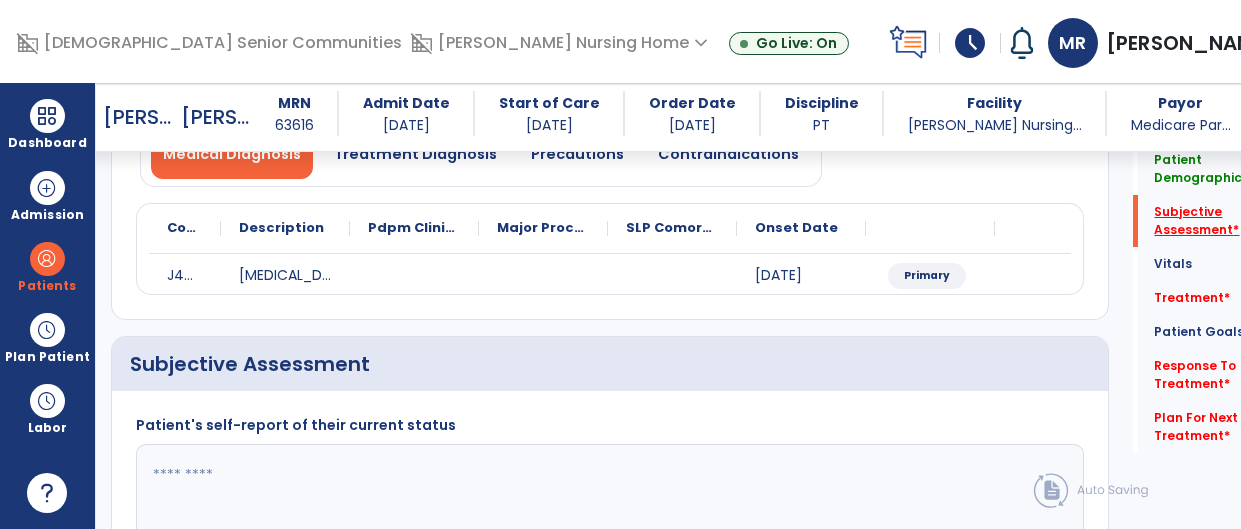 scroll, scrollTop: 362, scrollLeft: 0, axis: vertical 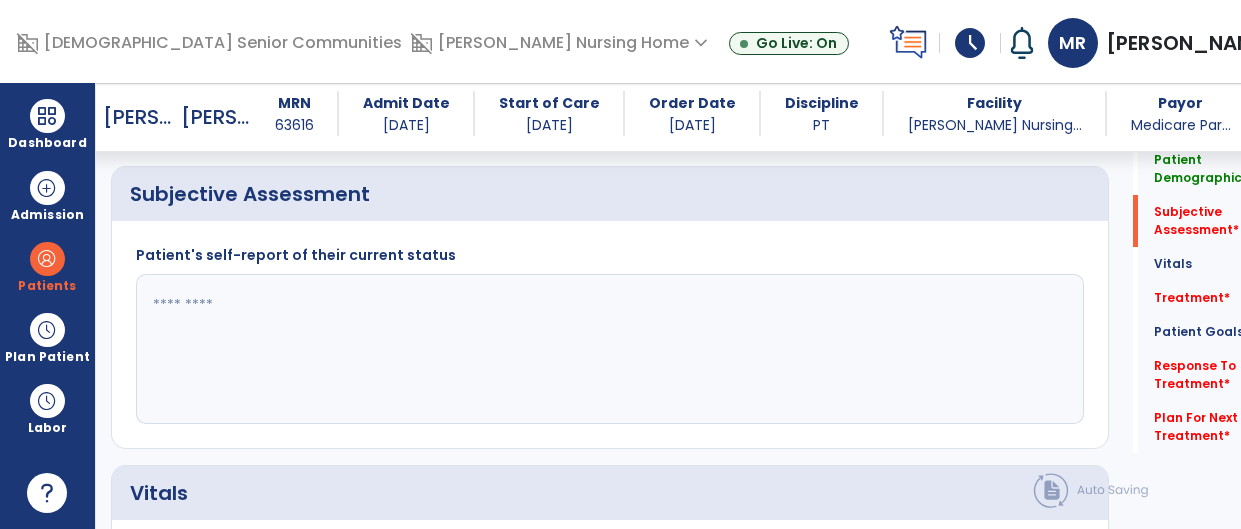 click 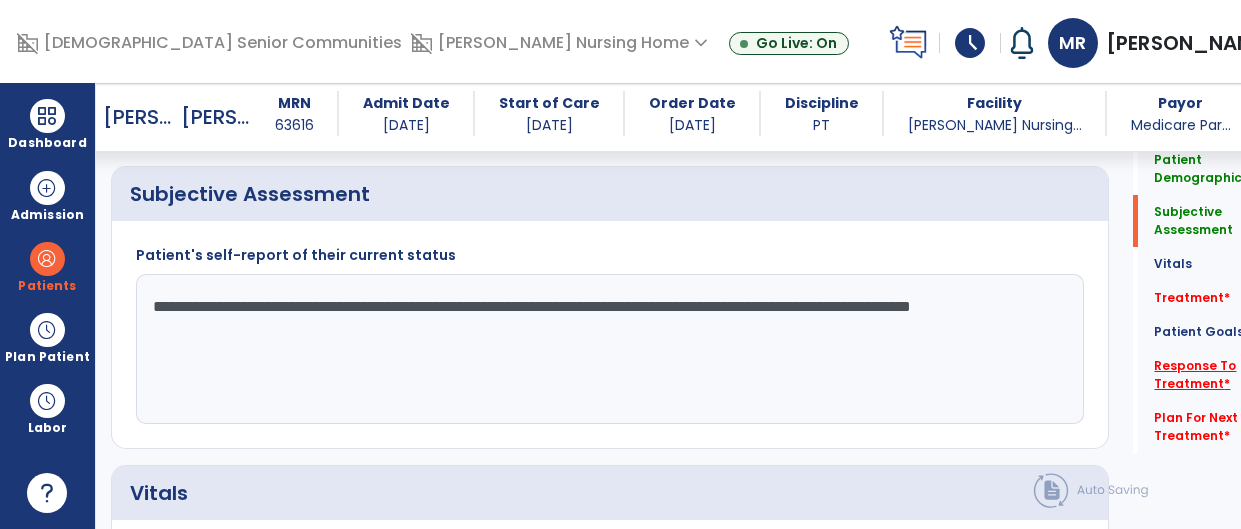 type on "**********" 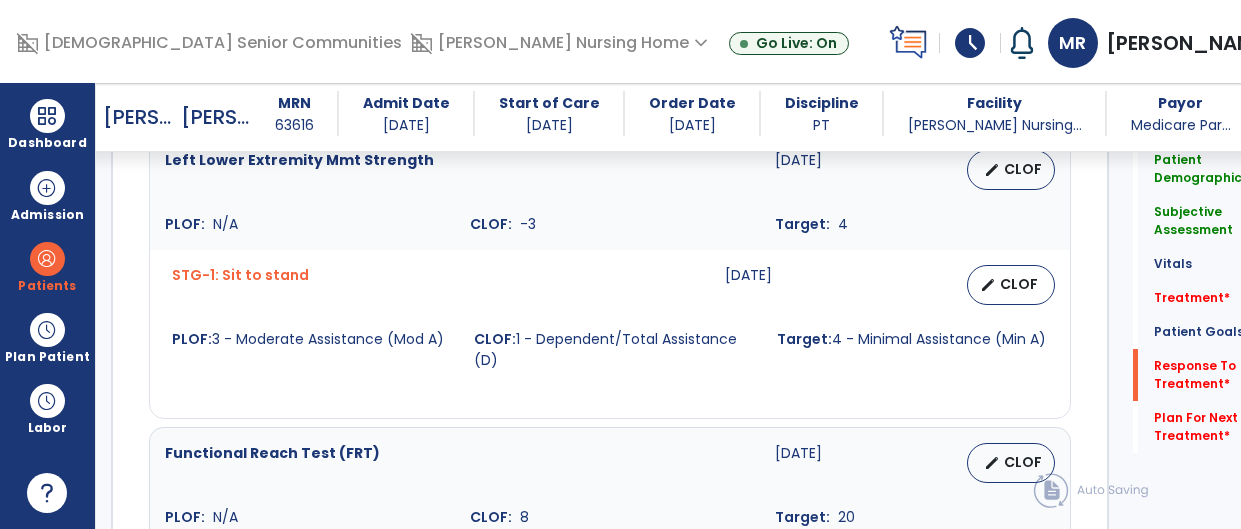scroll, scrollTop: 3190, scrollLeft: 0, axis: vertical 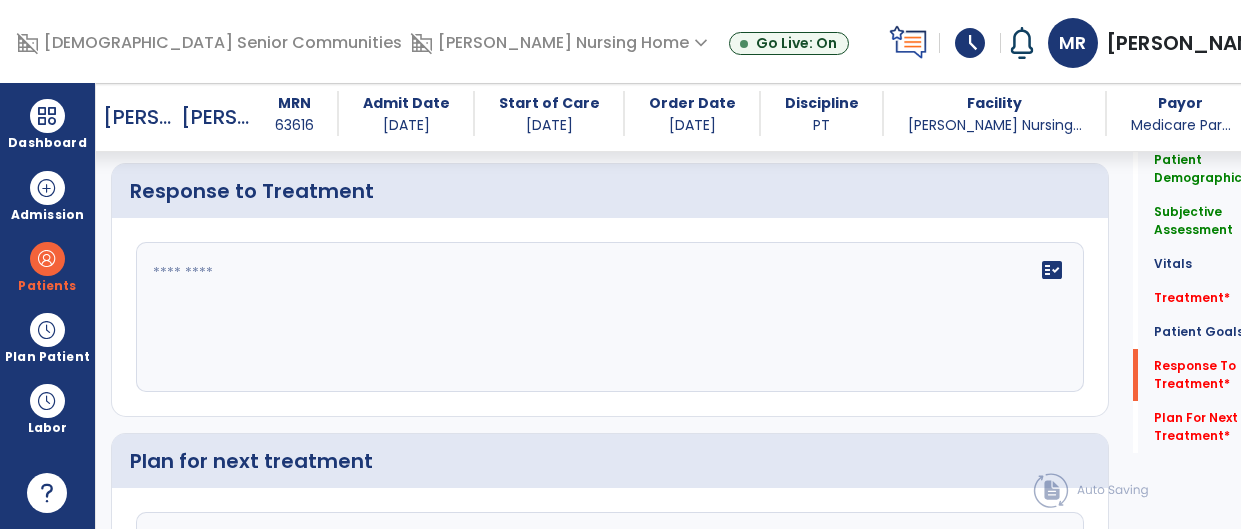 click 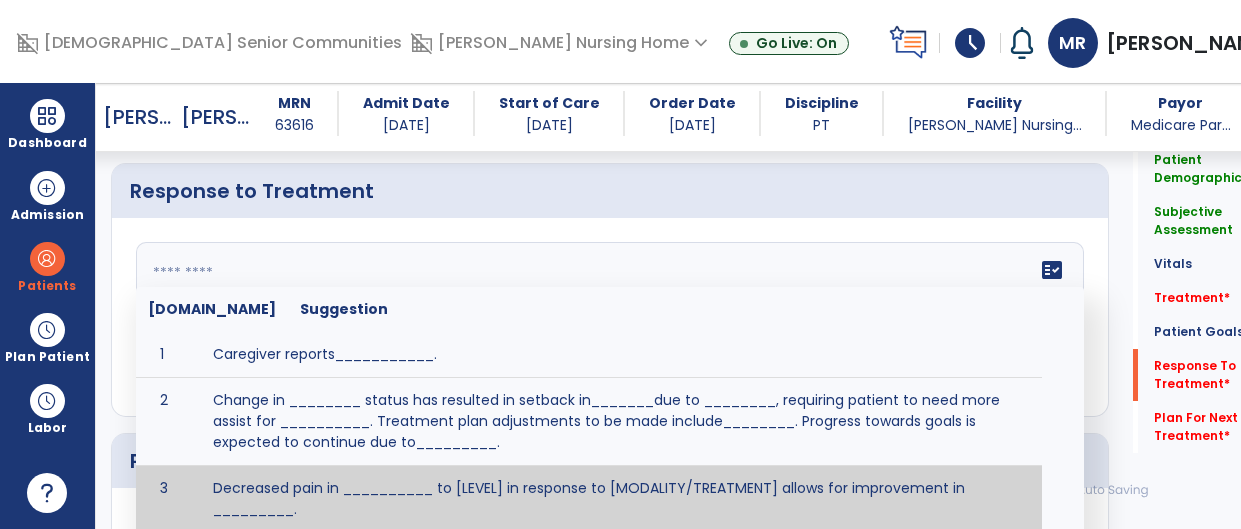 scroll, scrollTop: 3209, scrollLeft: 0, axis: vertical 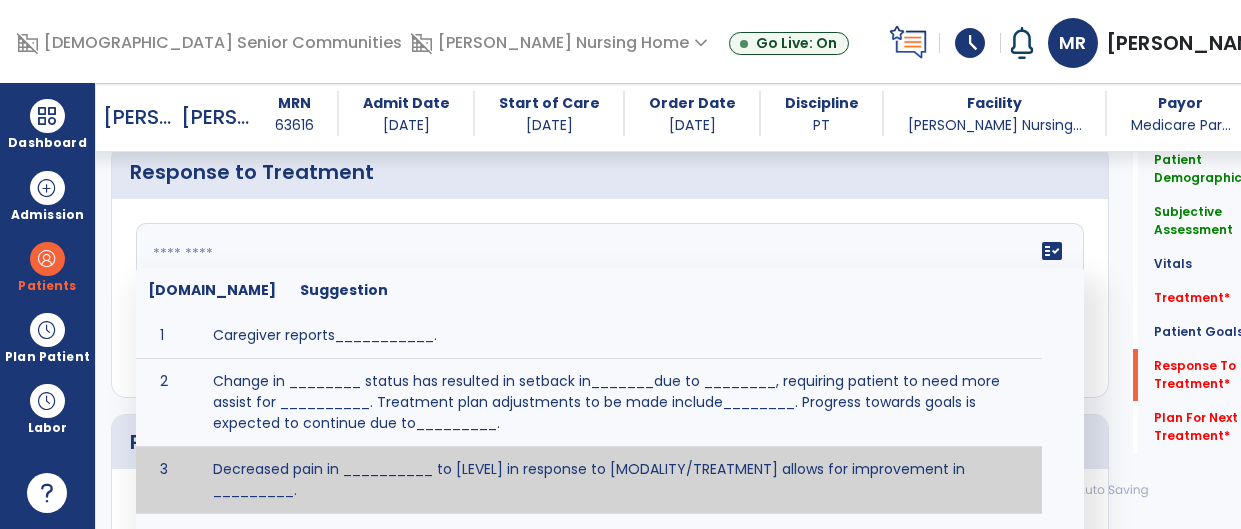paste on "**********" 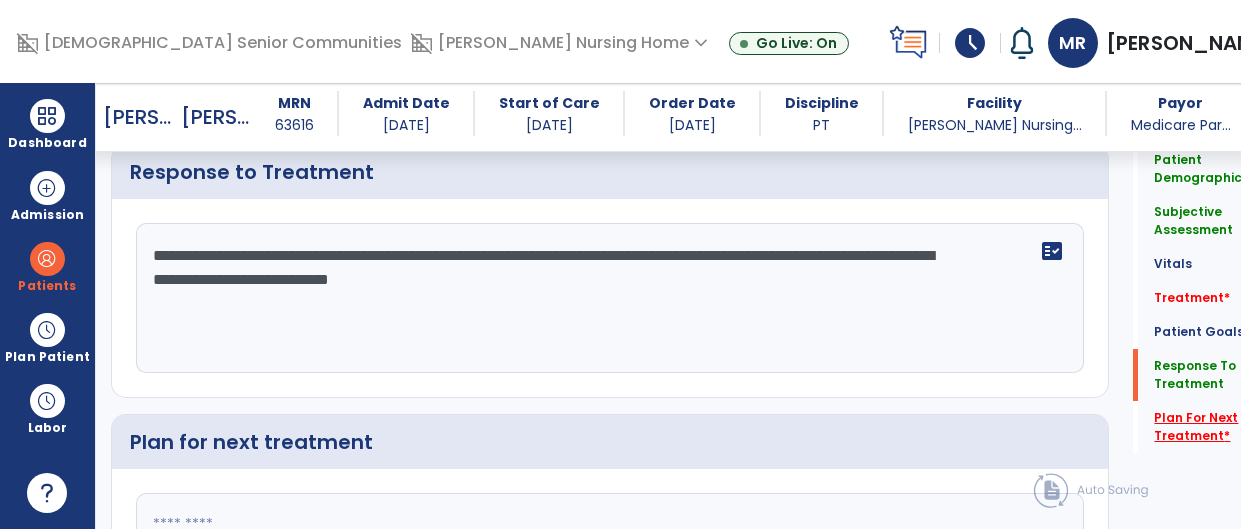 type on "**********" 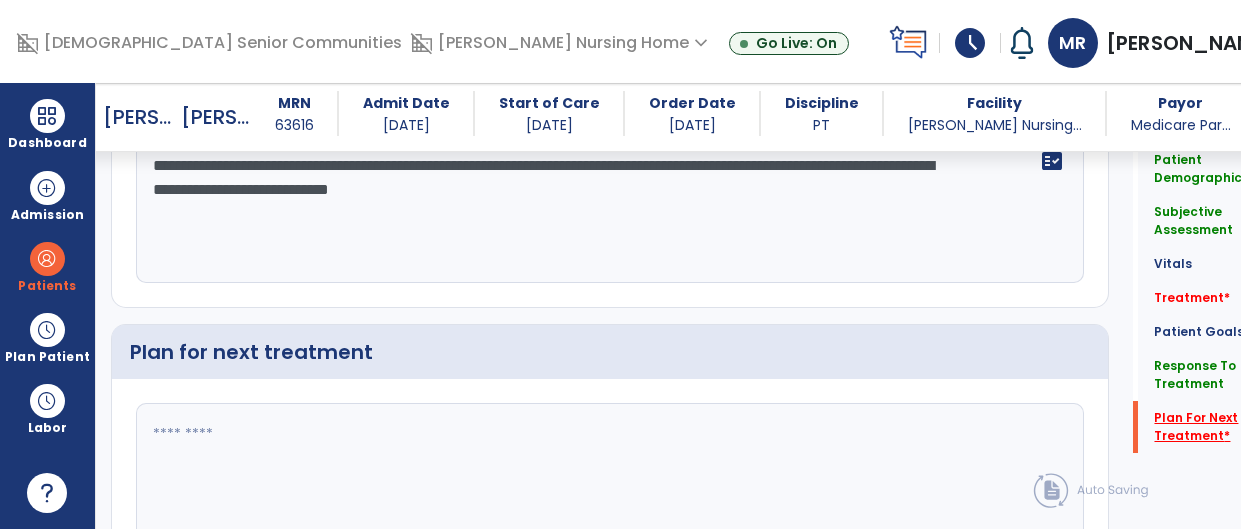 scroll, scrollTop: 3429, scrollLeft: 0, axis: vertical 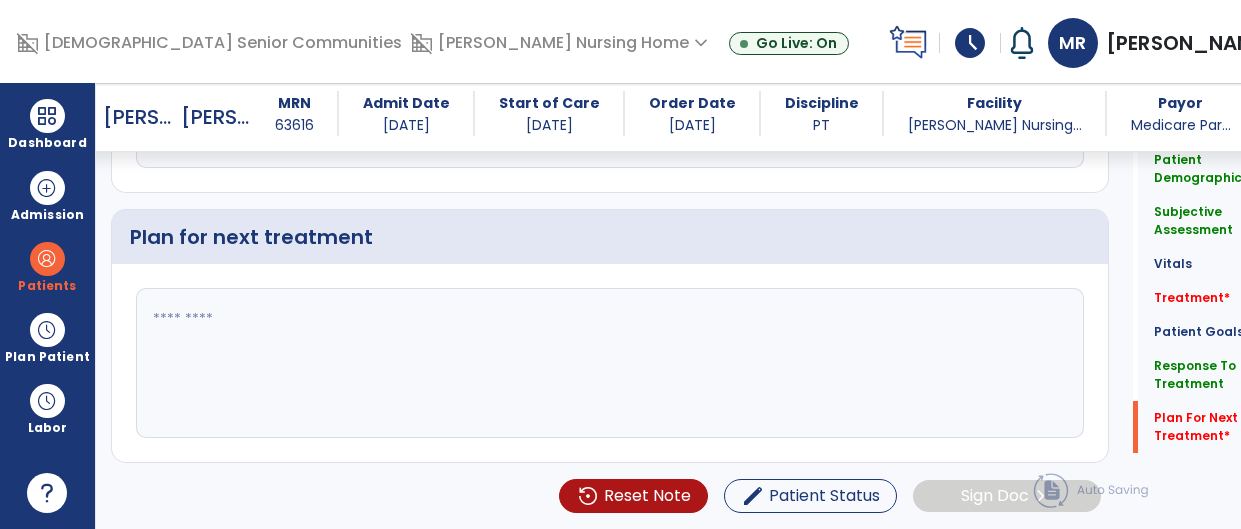 click 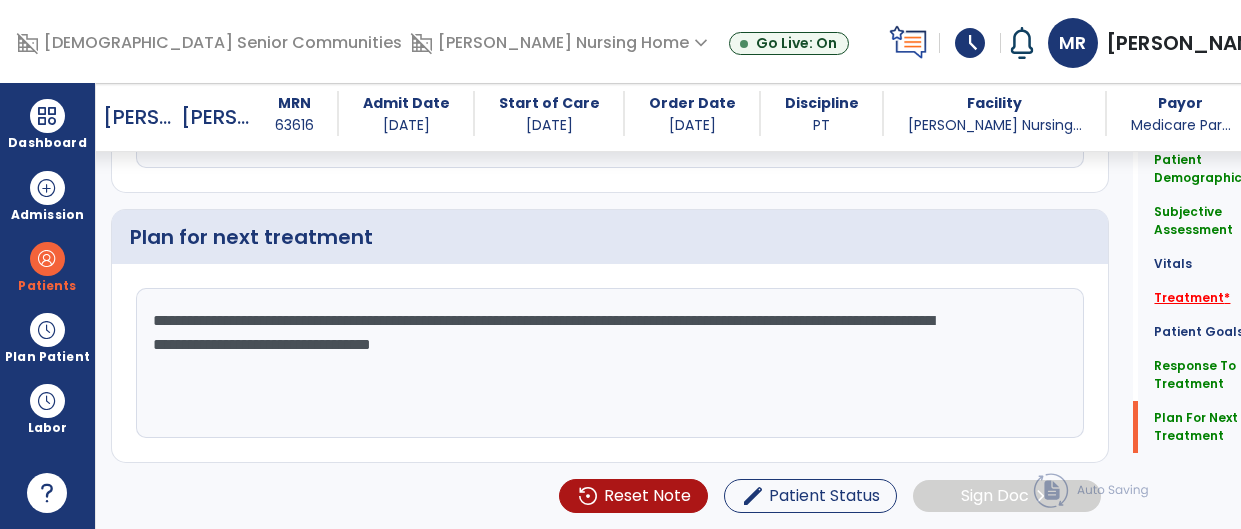 type on "**********" 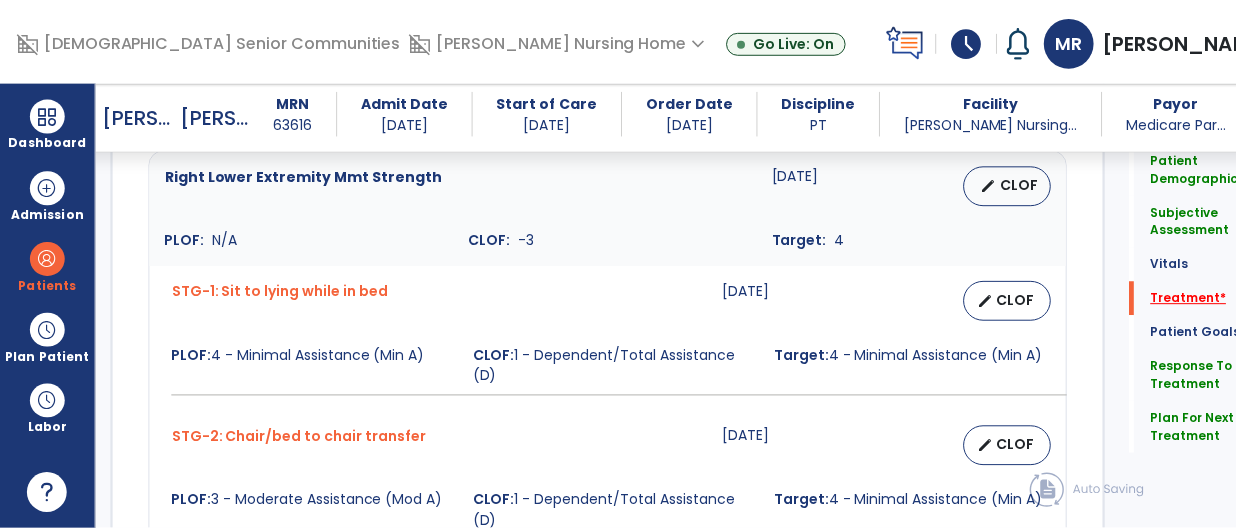 scroll, scrollTop: 1069, scrollLeft: 0, axis: vertical 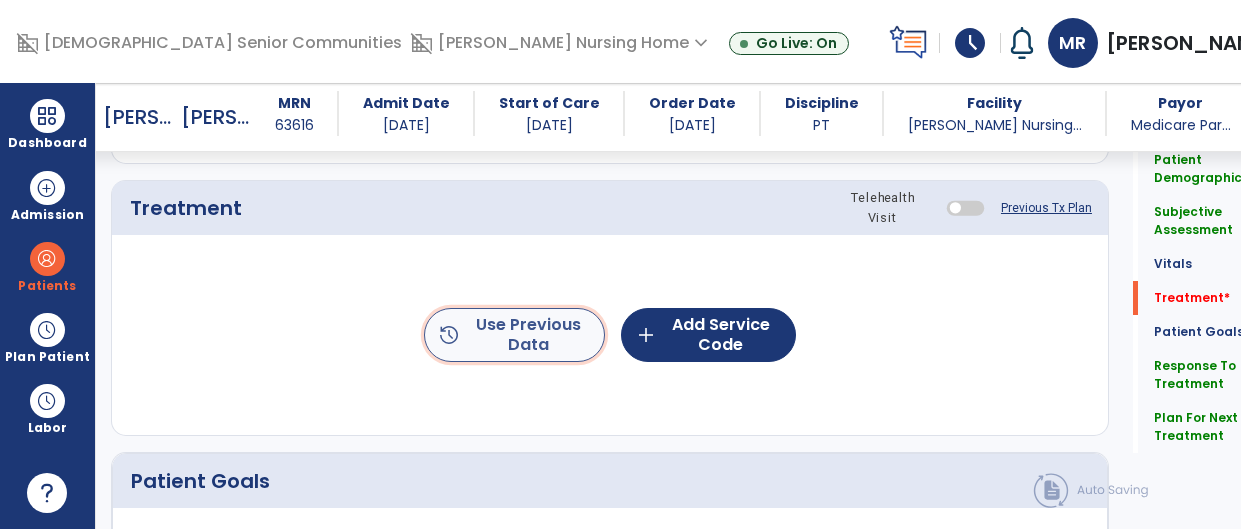 click on "history  Use Previous Data" 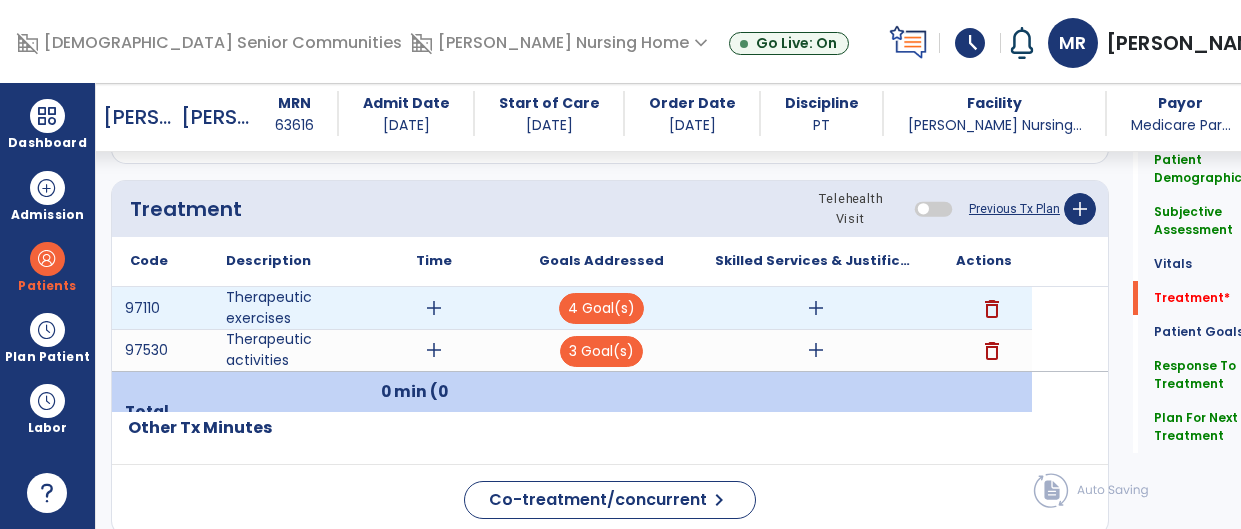 click on "add" at bounding box center (434, 308) 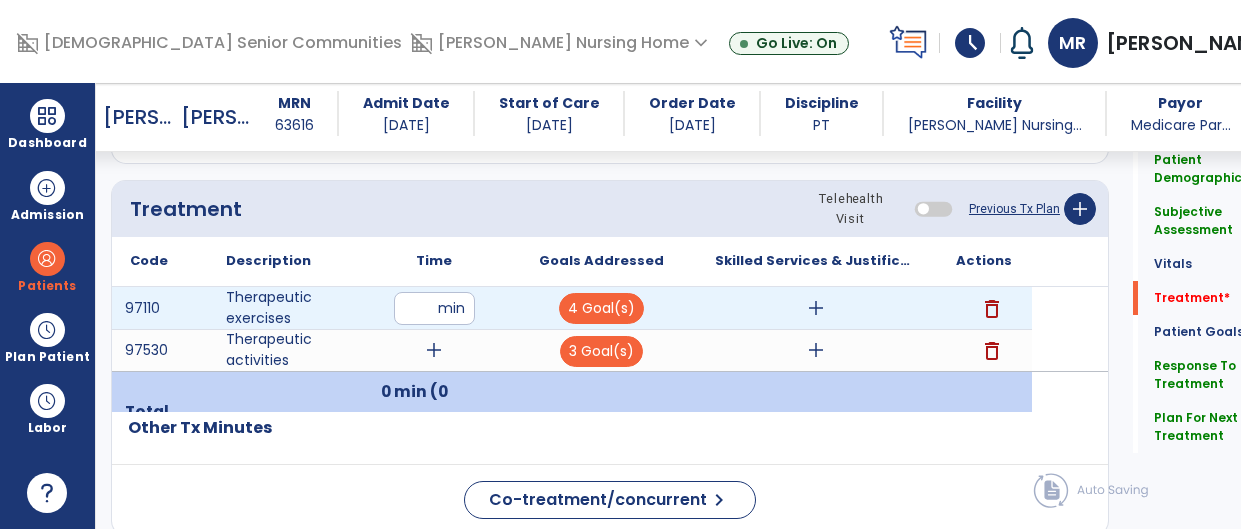 type on "**" 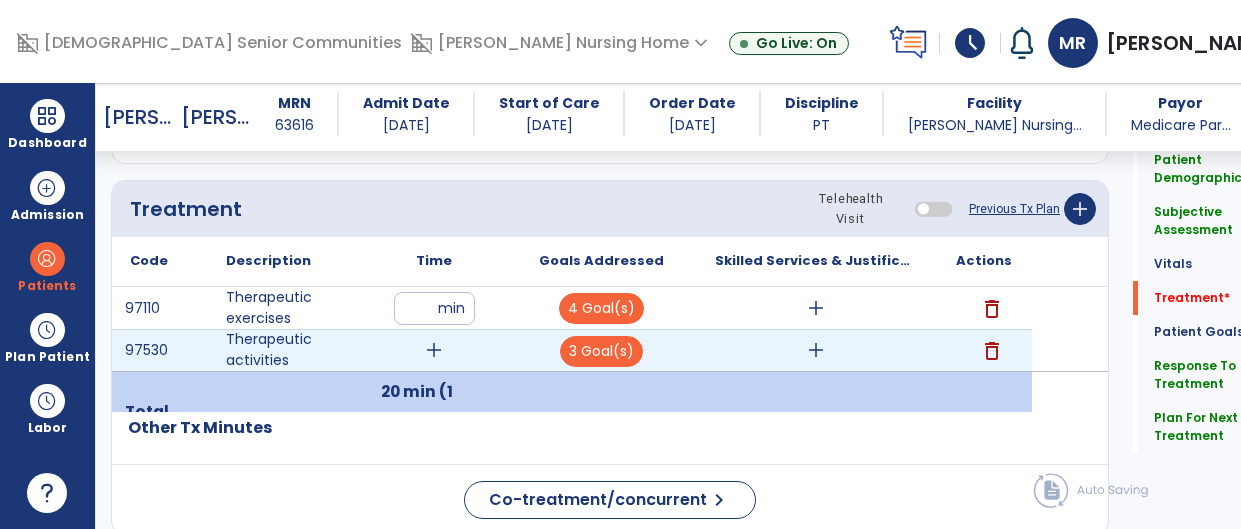 click on "add" at bounding box center (434, 350) 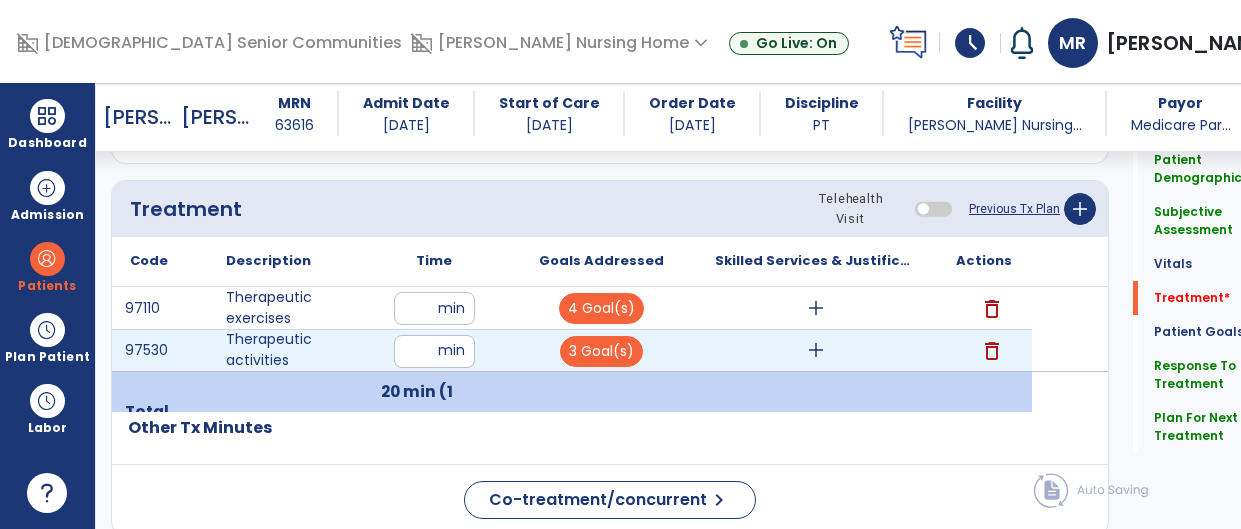 type on "**" 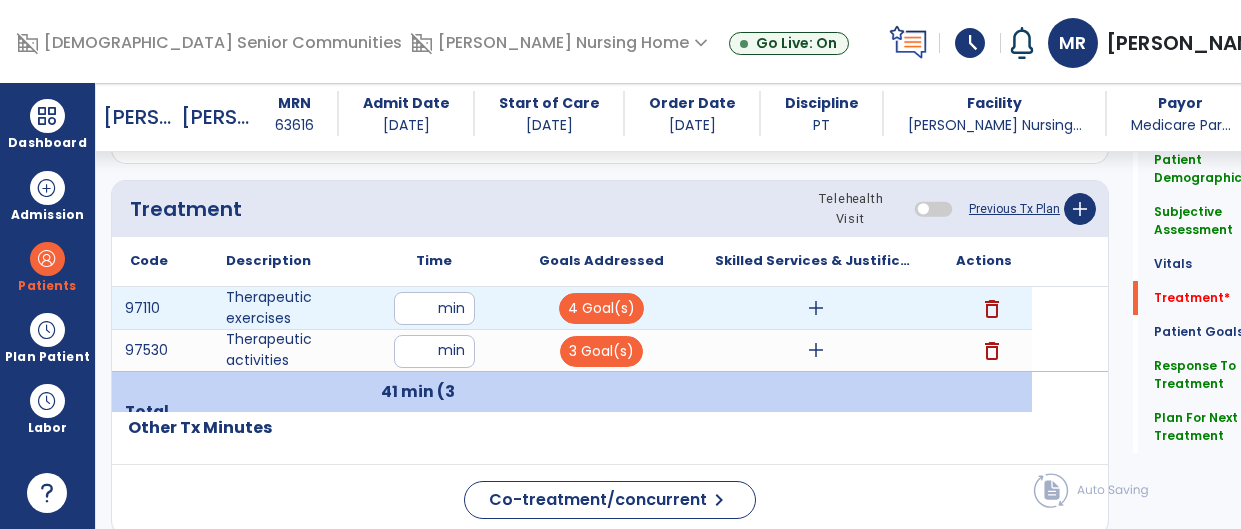 click on "add" at bounding box center (816, 308) 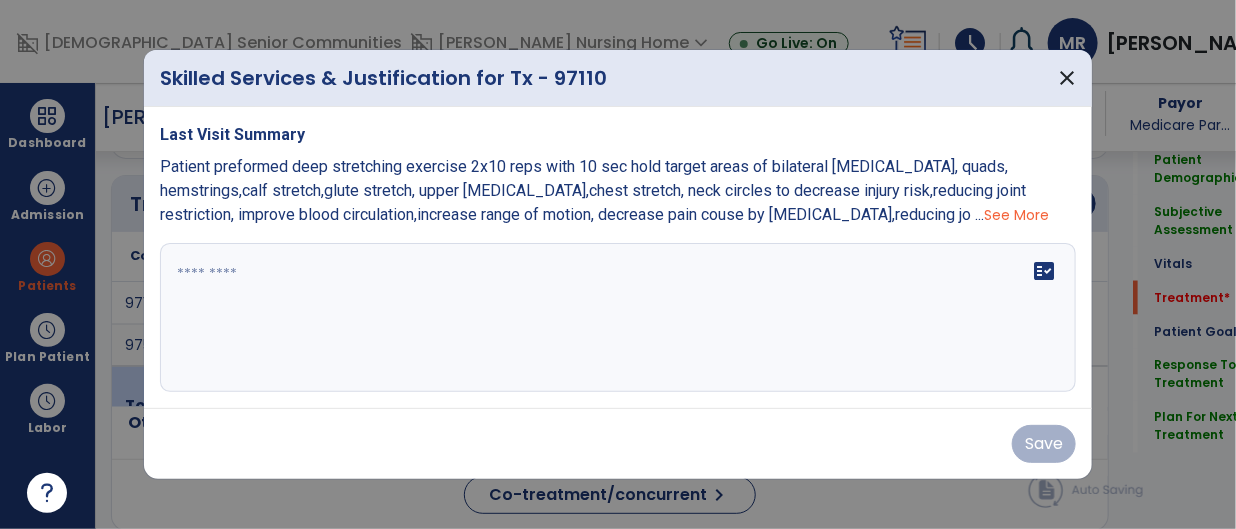scroll, scrollTop: 1069, scrollLeft: 0, axis: vertical 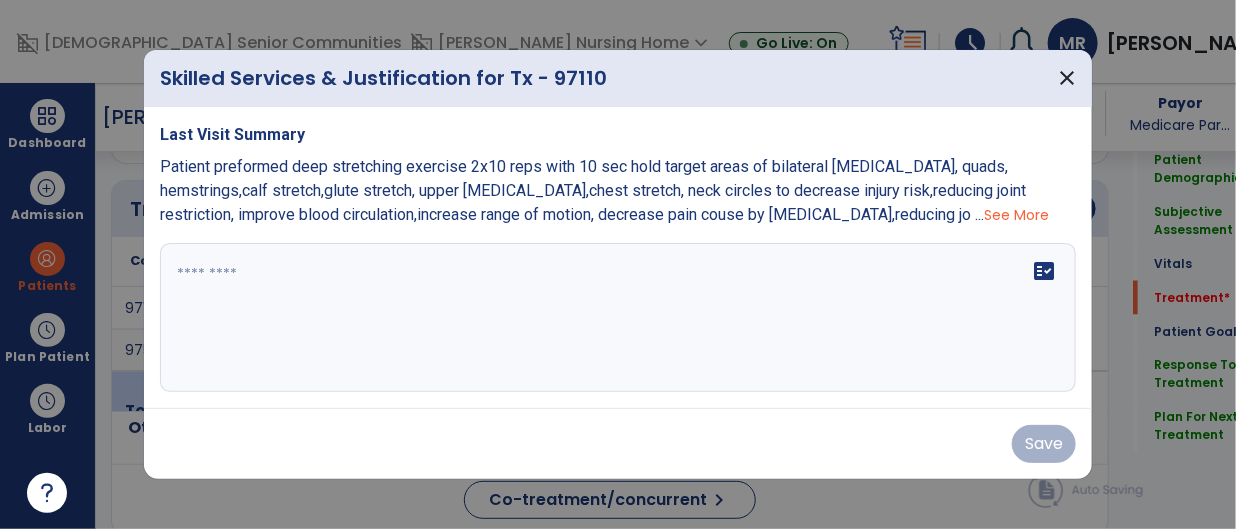 click at bounding box center (618, 318) 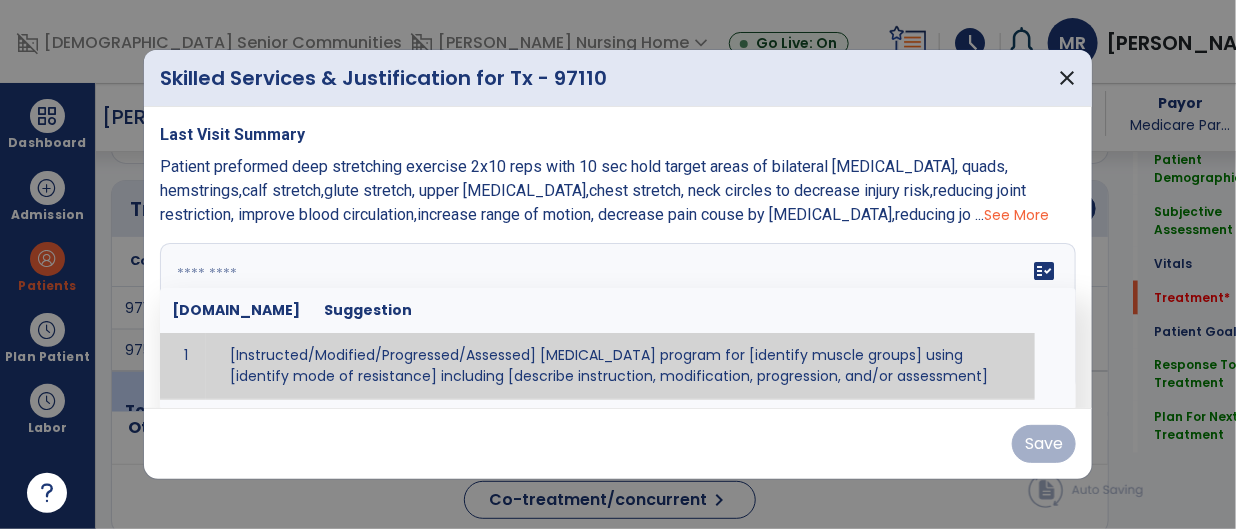 paste on "**********" 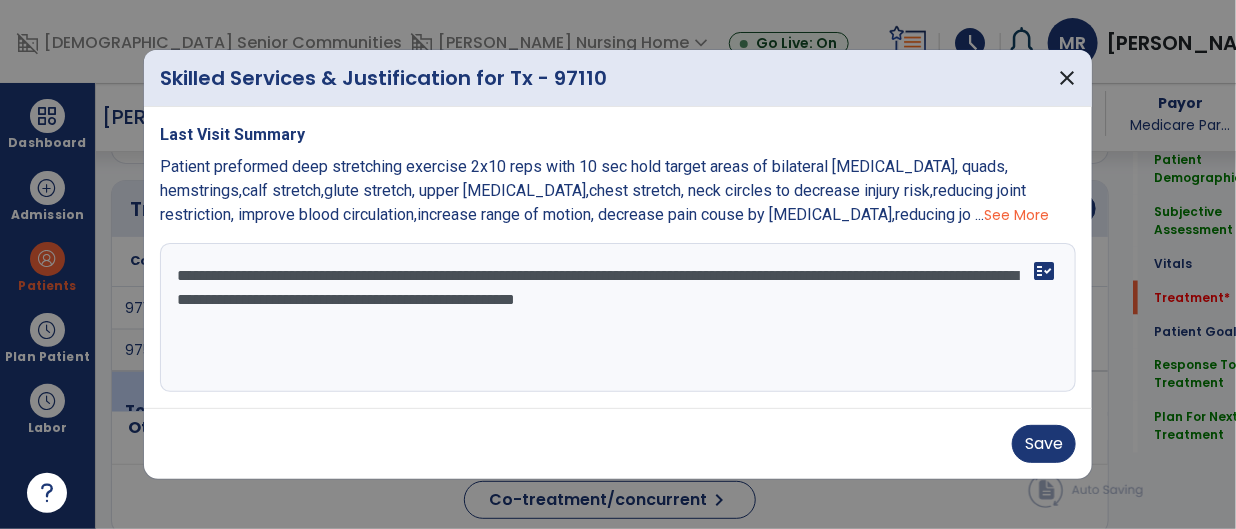 paste on "**********" 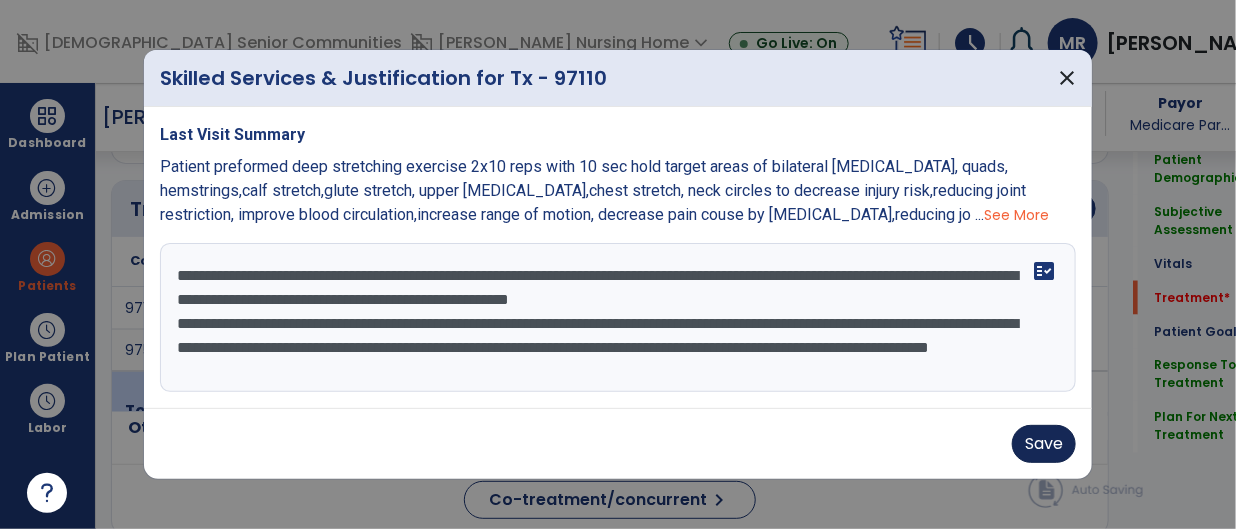 type on "**********" 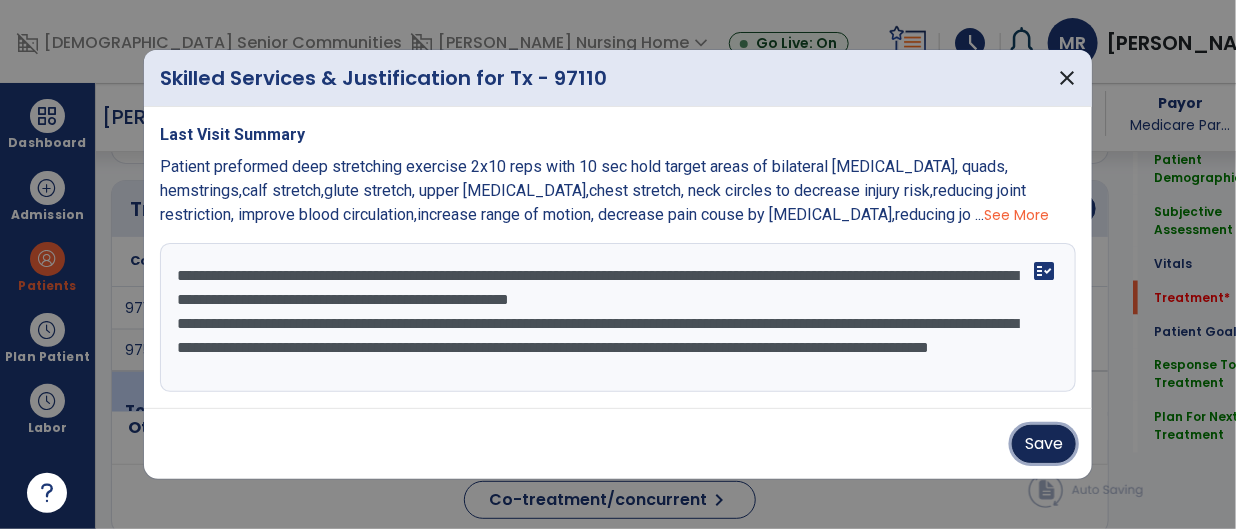 click on "Save" at bounding box center [1044, 444] 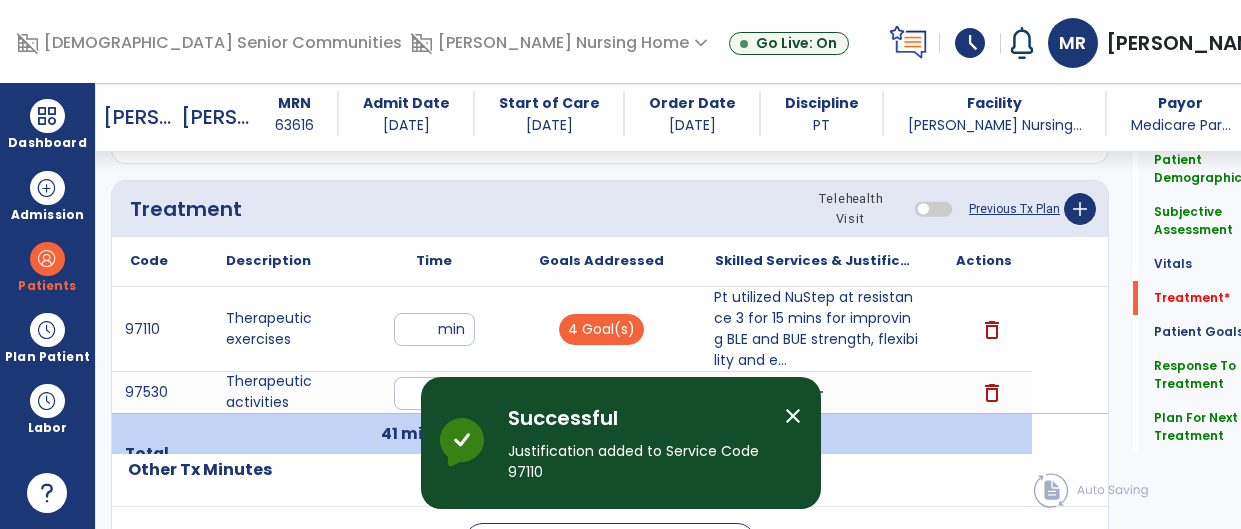 click on "close" at bounding box center [793, 416] 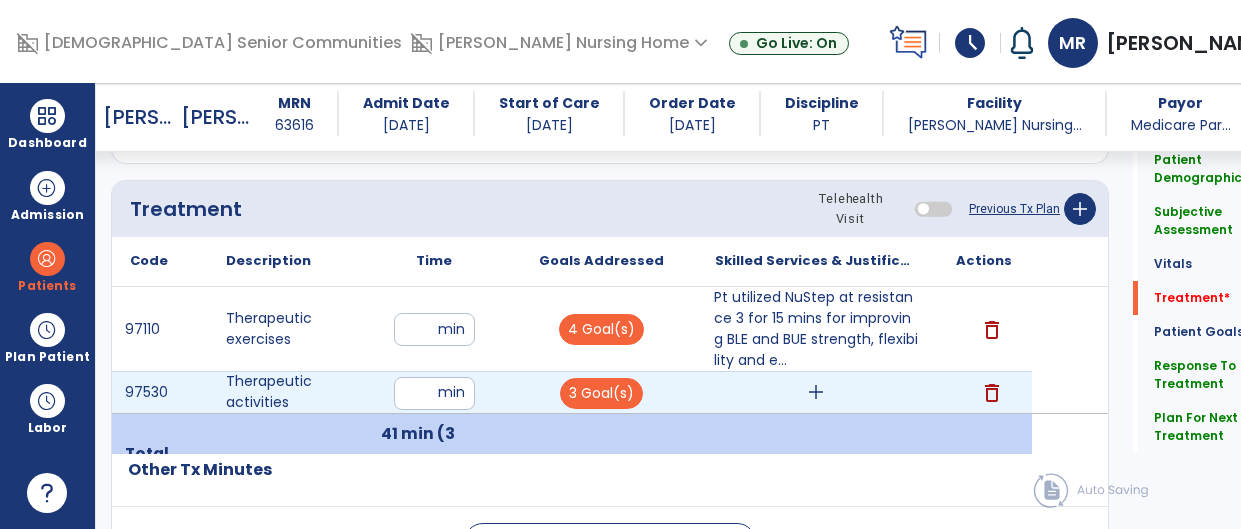 click on "add" at bounding box center (816, 392) 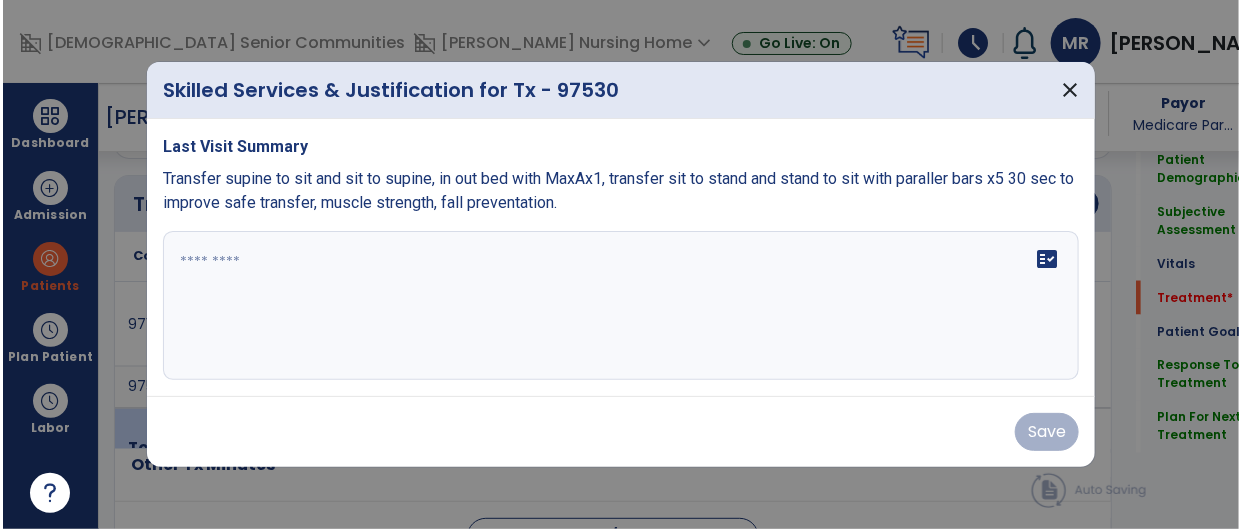 scroll, scrollTop: 1069, scrollLeft: 0, axis: vertical 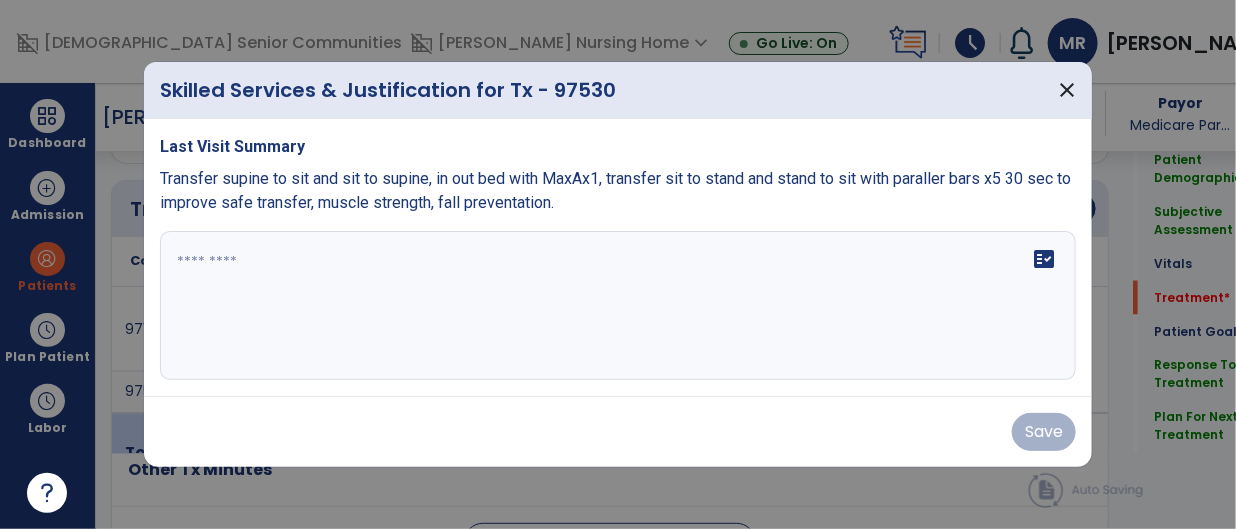 click on "fact_check" at bounding box center (618, 306) 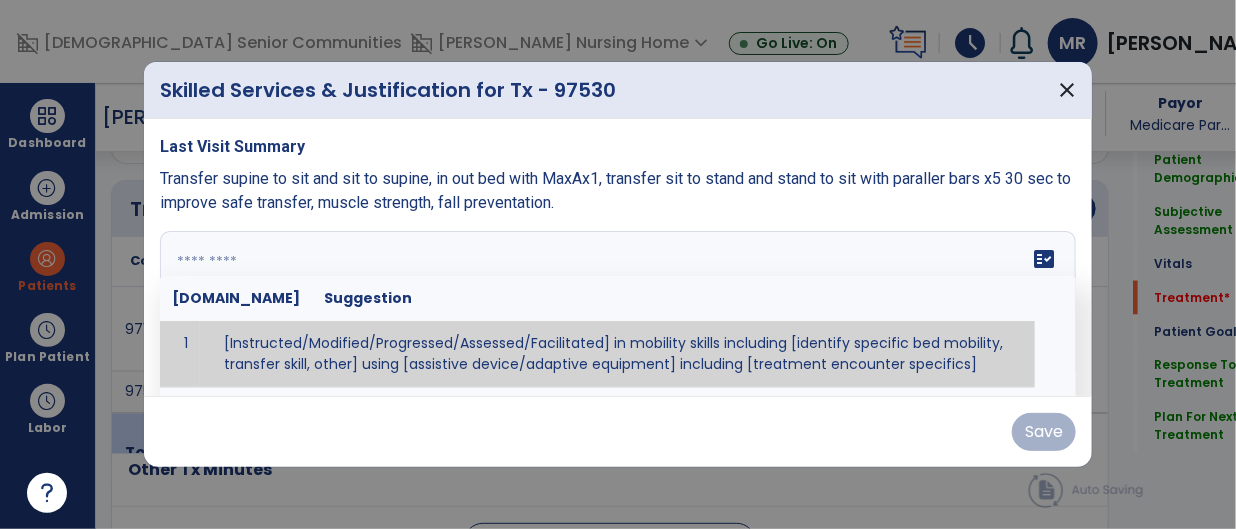 paste on "**********" 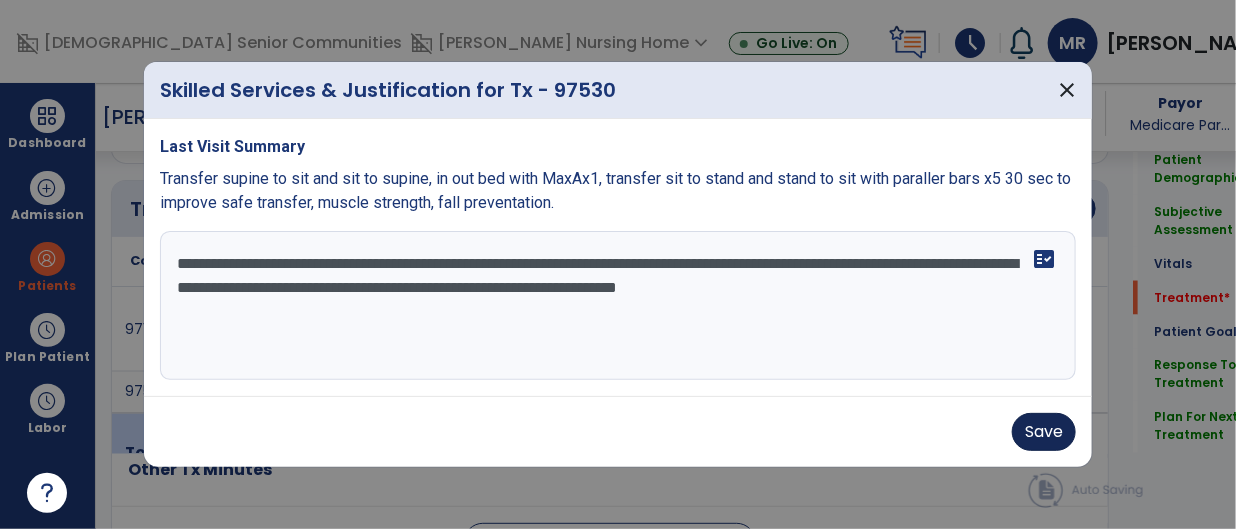 type on "**********" 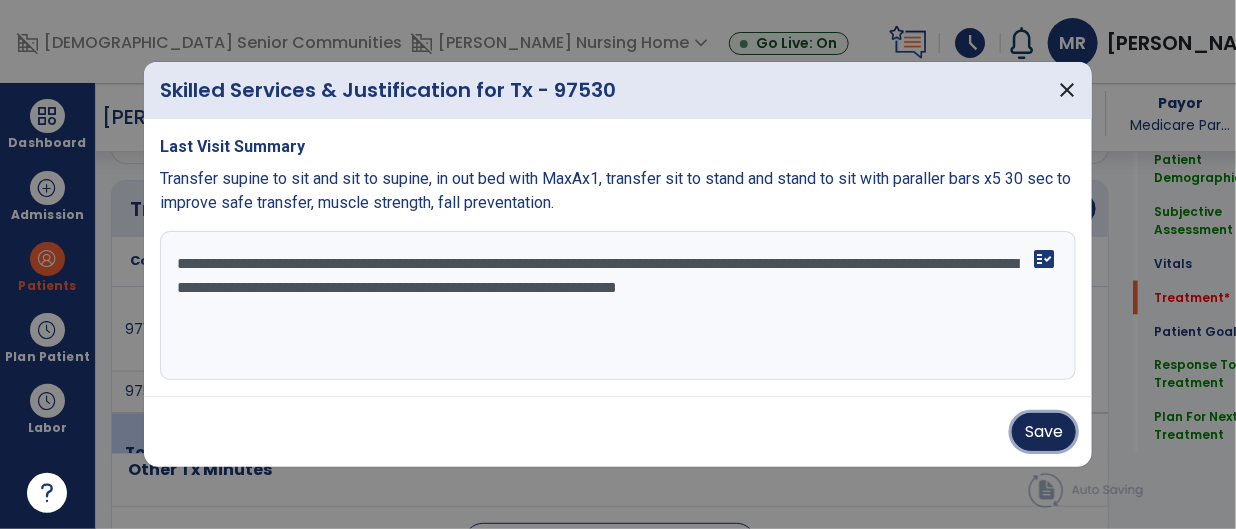 click on "Save" at bounding box center [1044, 432] 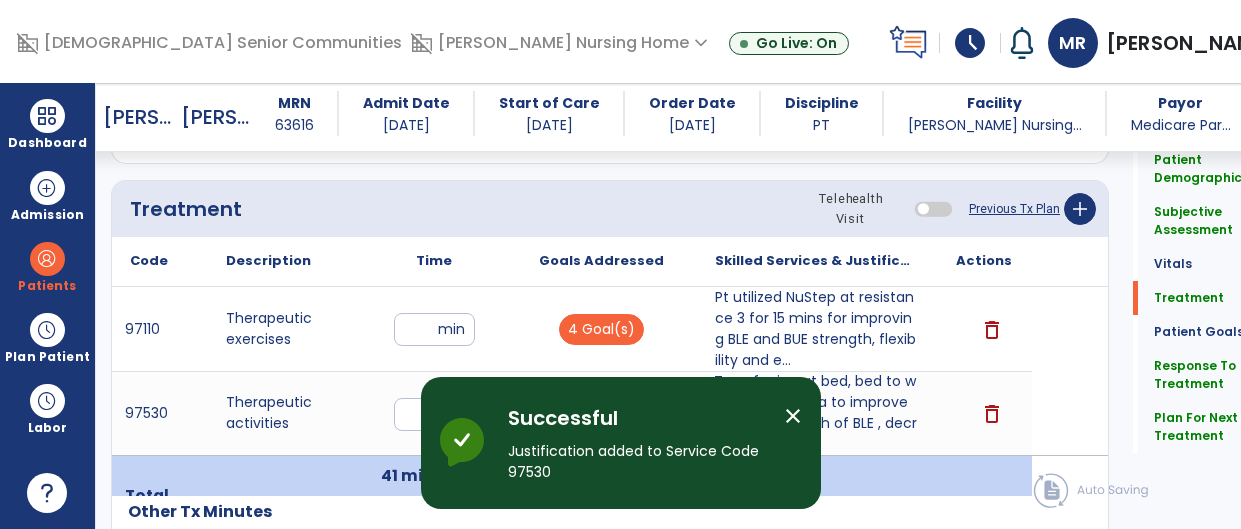 click on "close" at bounding box center (793, 416) 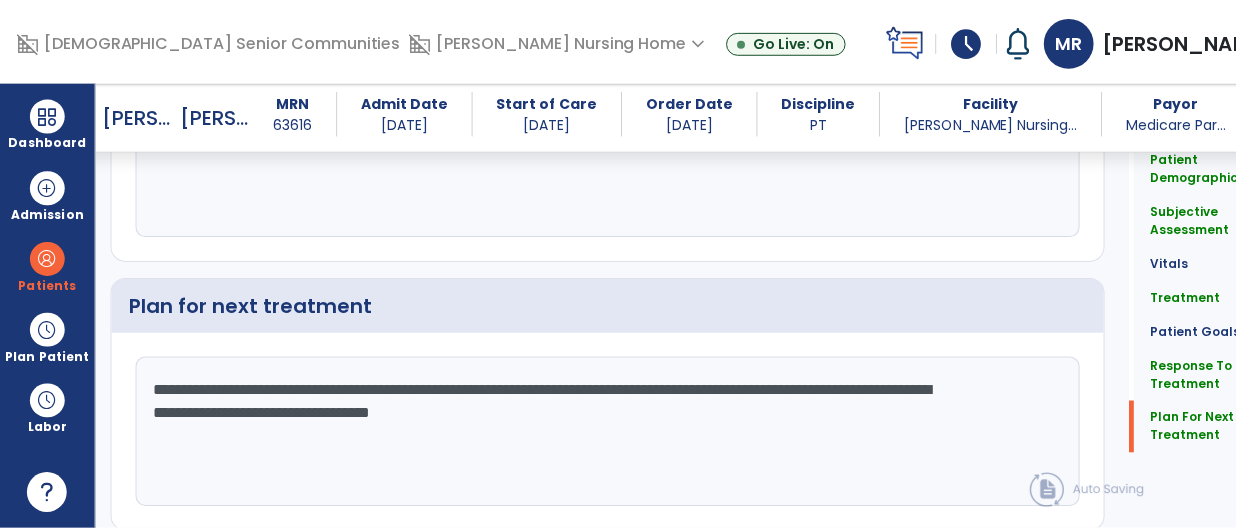 scroll, scrollTop: 3613, scrollLeft: 0, axis: vertical 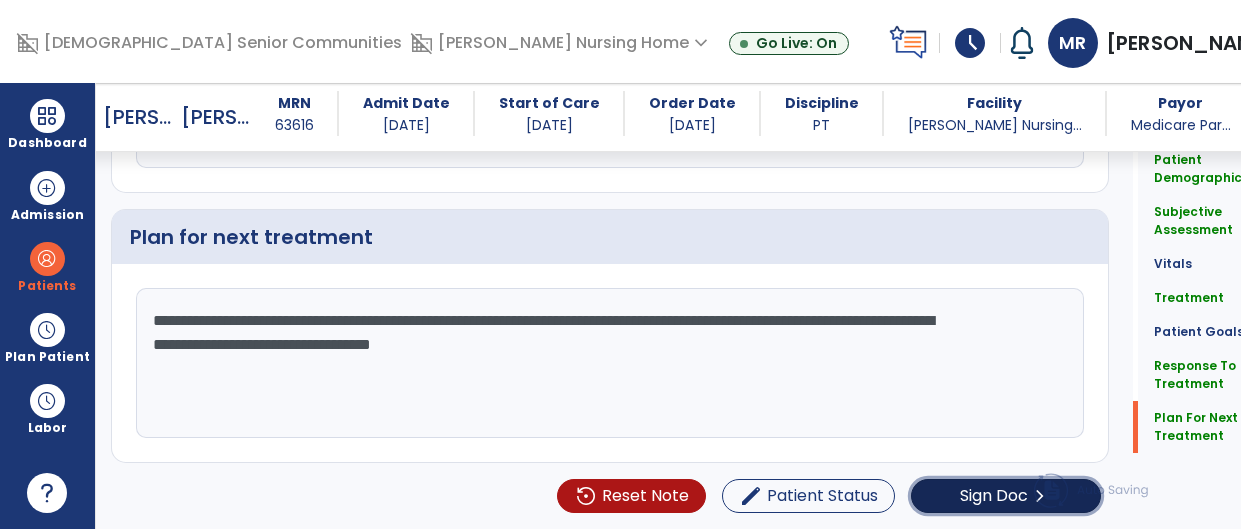 click on "Sign Doc" 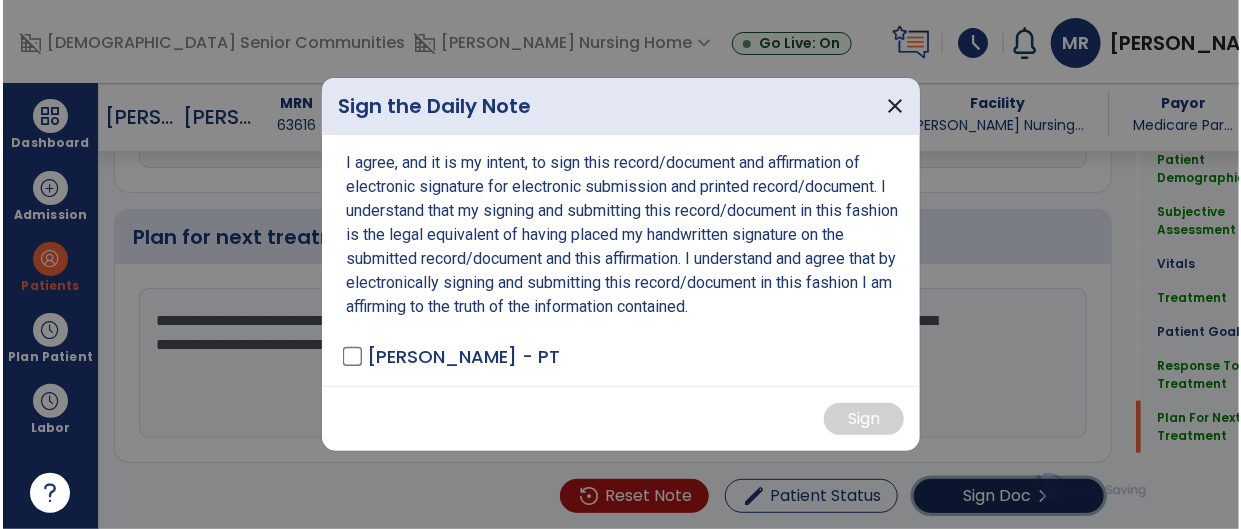 scroll, scrollTop: 3613, scrollLeft: 0, axis: vertical 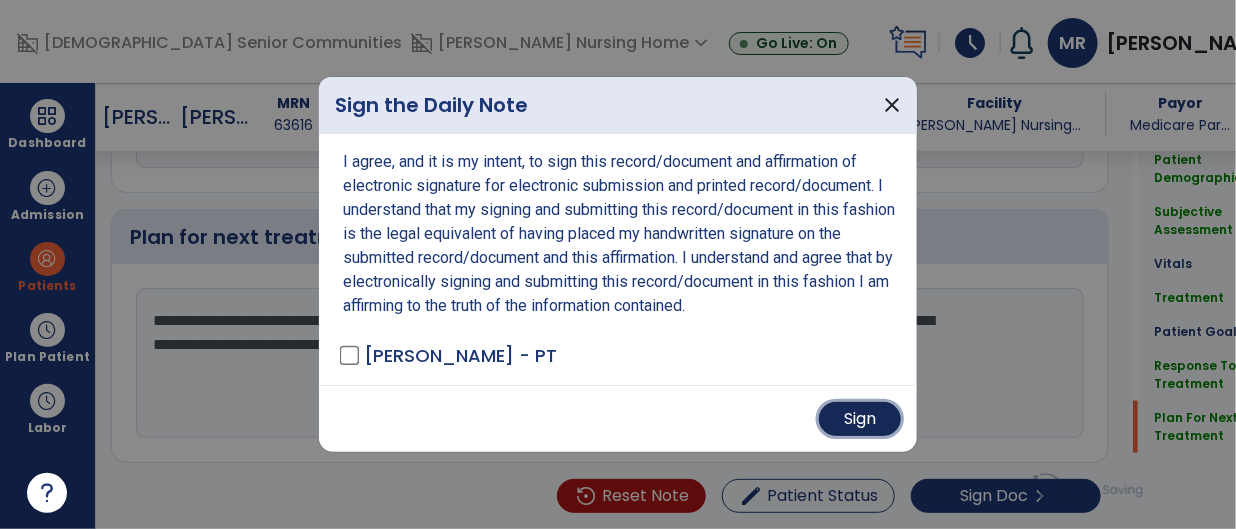 click on "Sign" at bounding box center [860, 419] 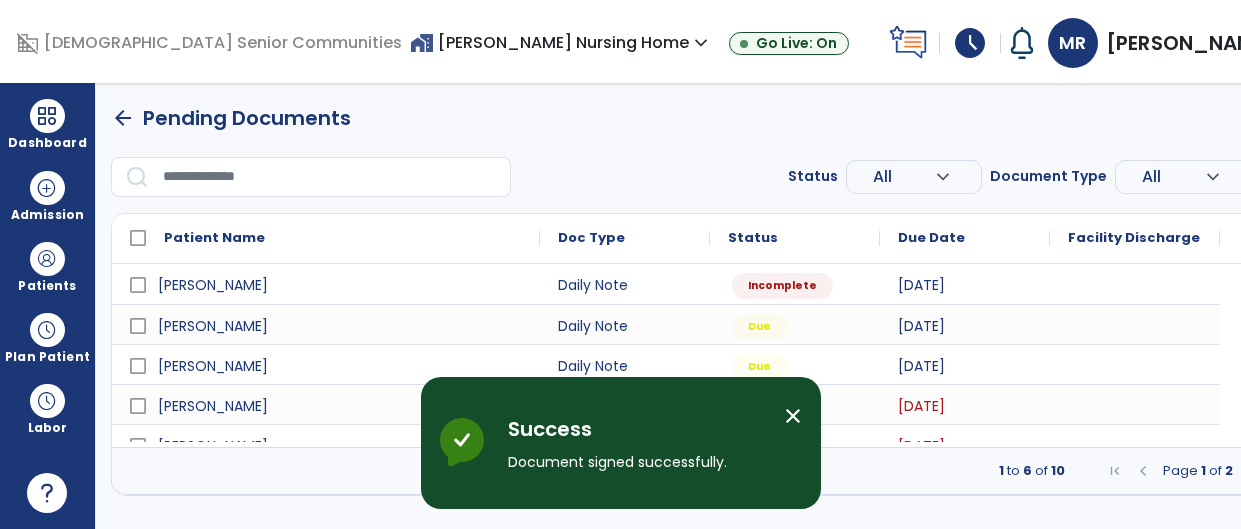 scroll, scrollTop: 0, scrollLeft: 0, axis: both 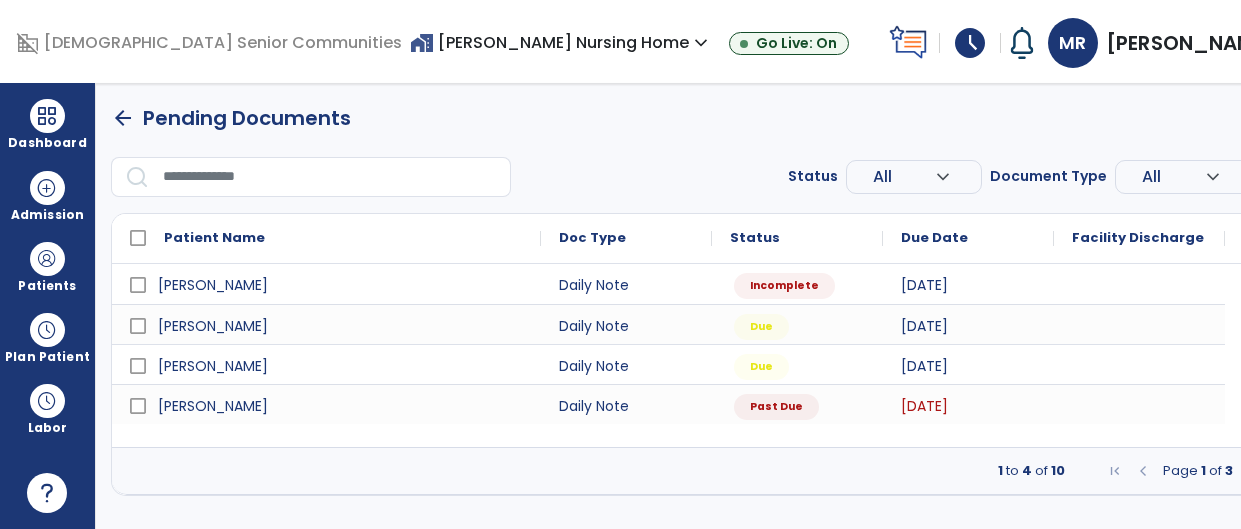 click at bounding box center [1253, 471] 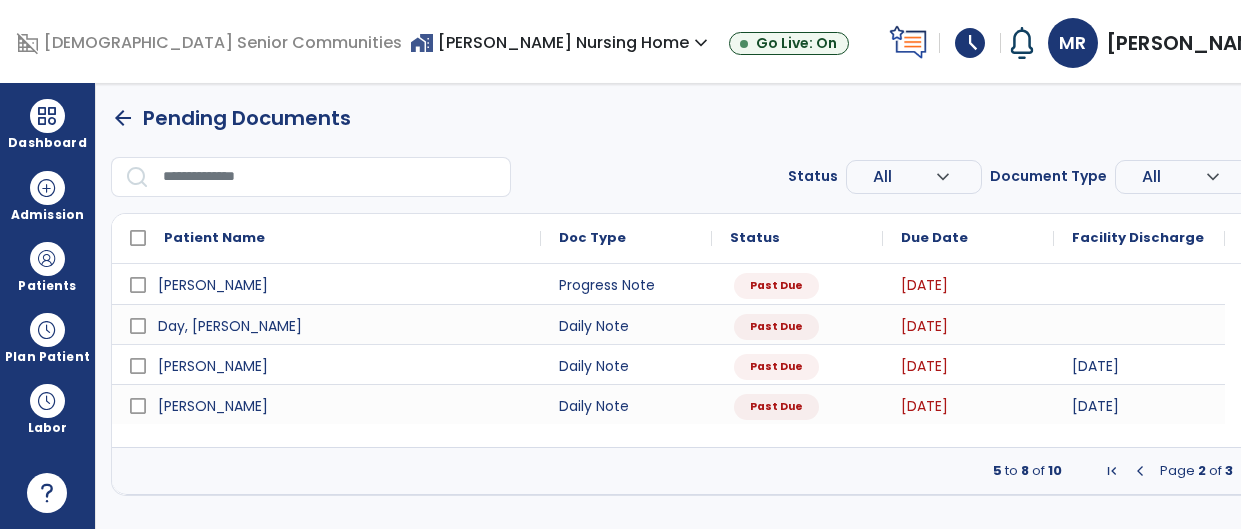 click at bounding box center (1140, 471) 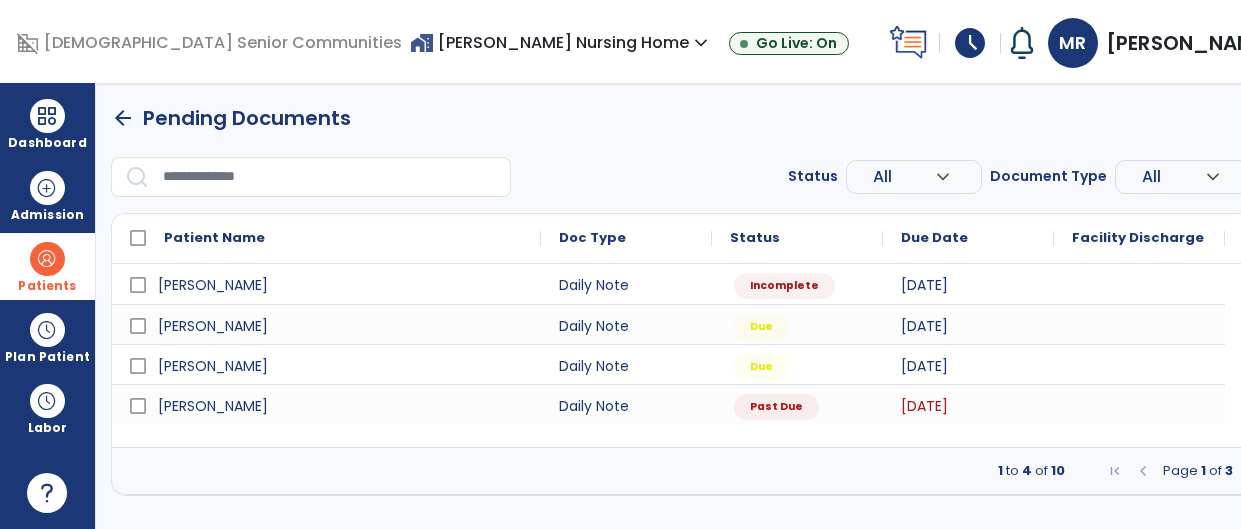 click at bounding box center (47, 259) 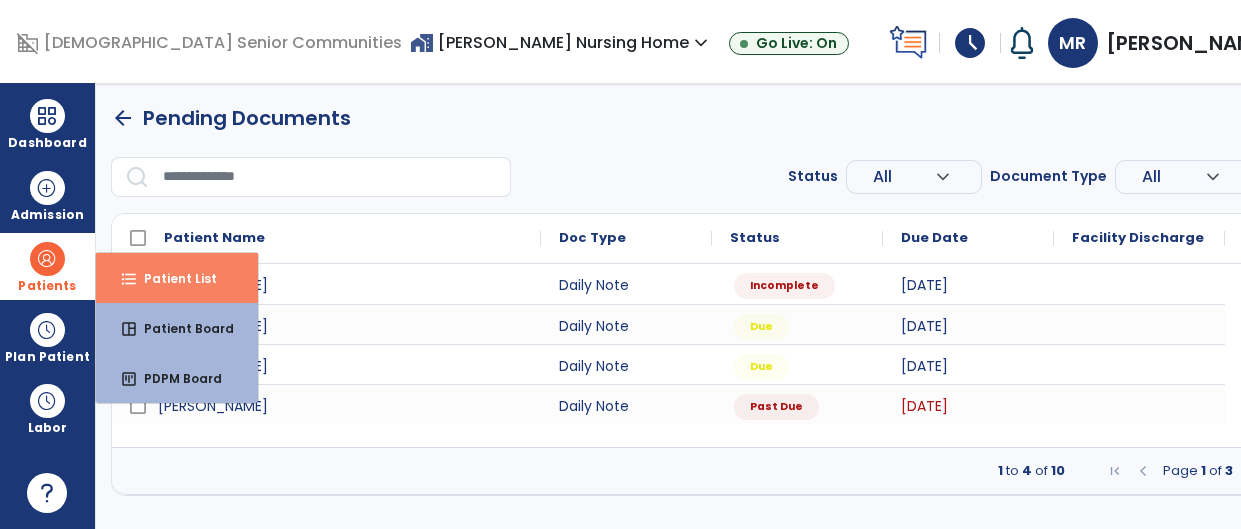 click on "Patient List" at bounding box center [172, 278] 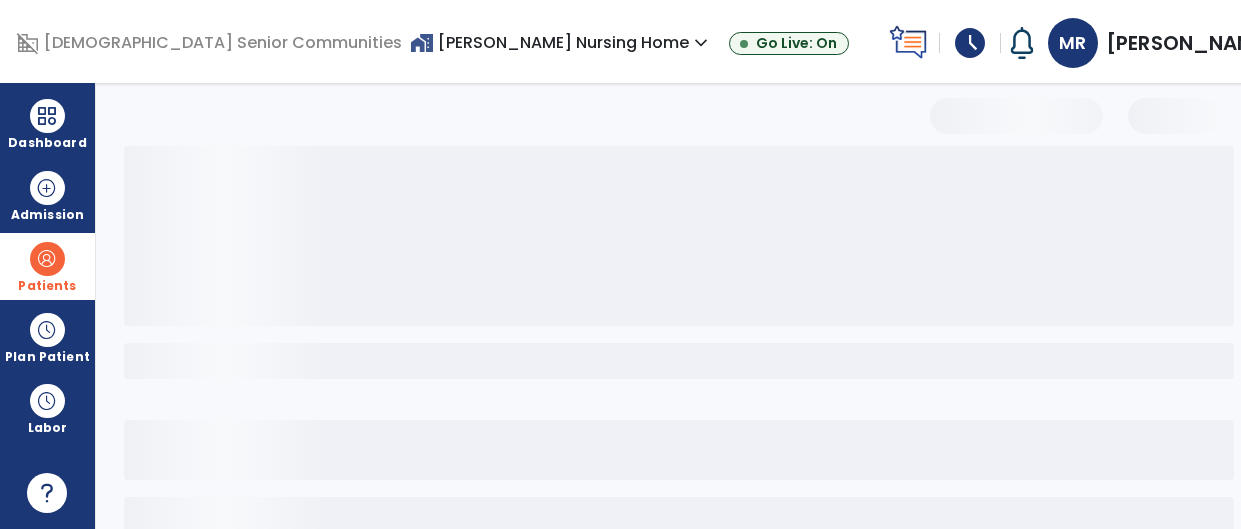 select on "***" 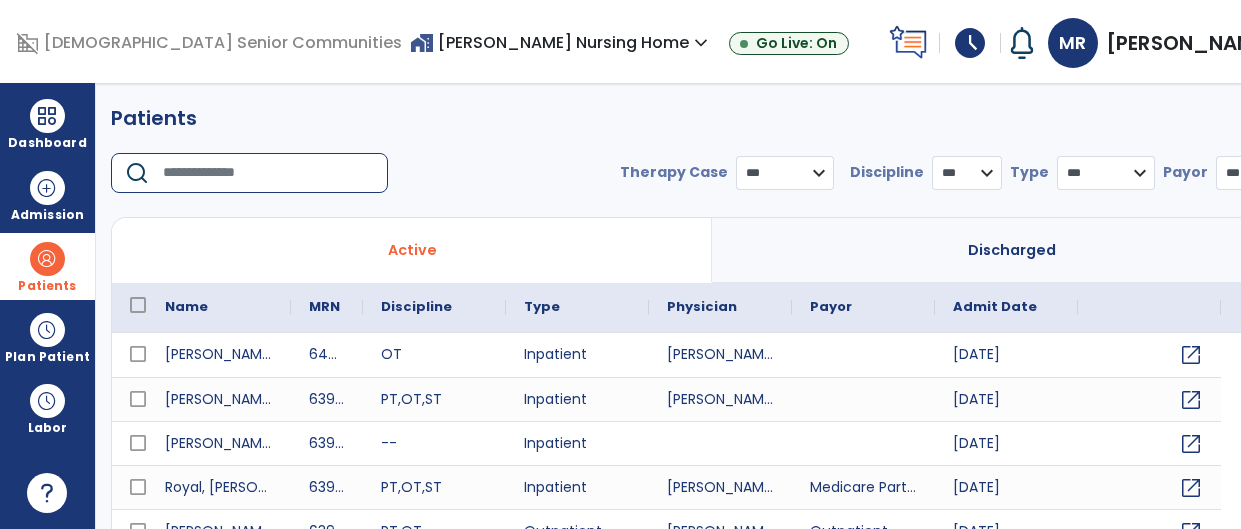 click at bounding box center [268, 173] 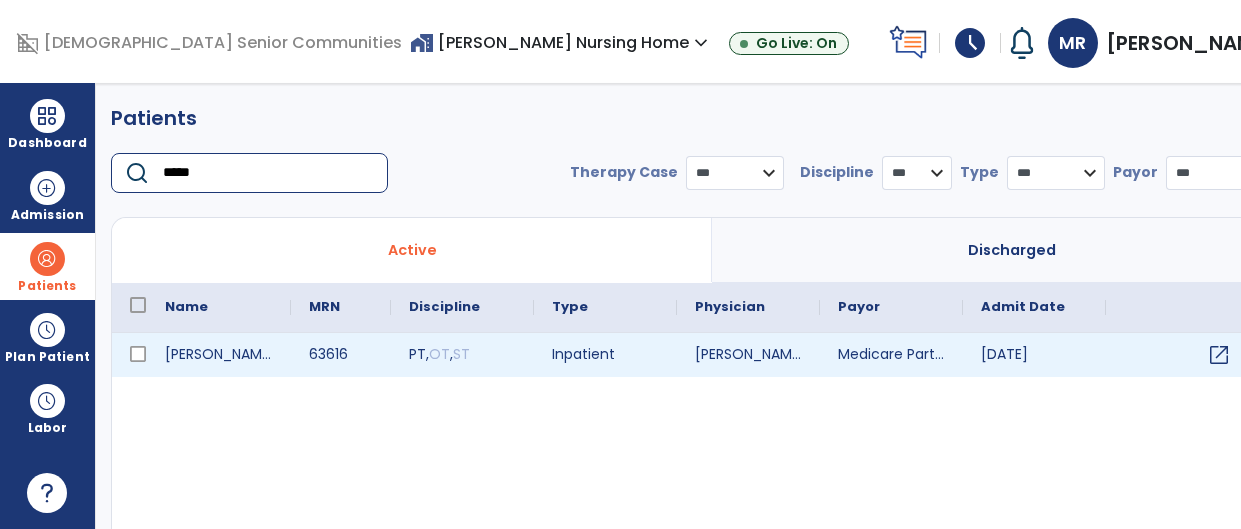 type on "*****" 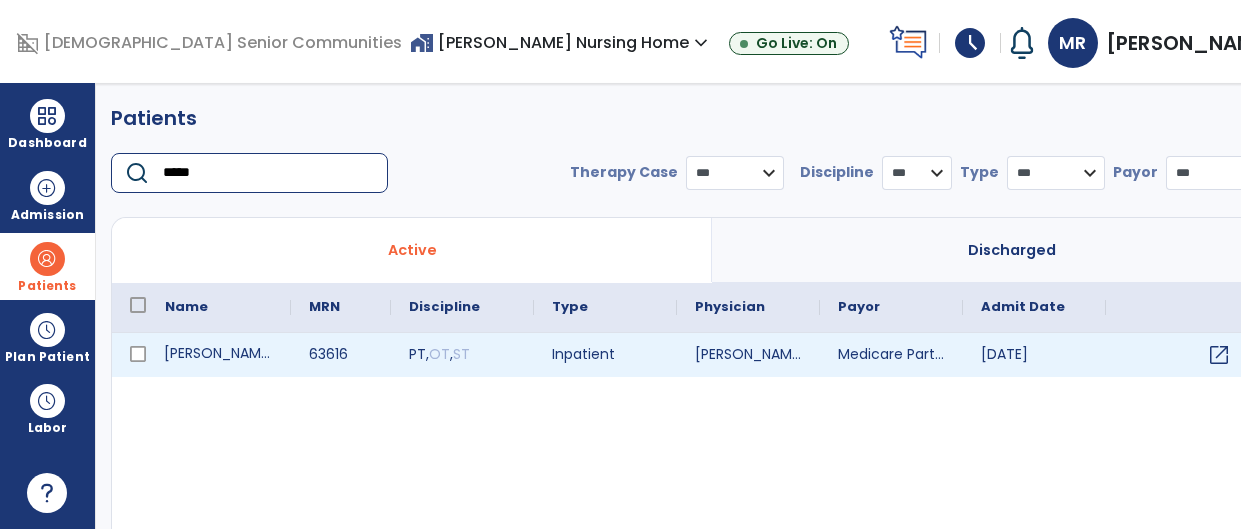 click on "[PERSON_NAME]" at bounding box center (219, 355) 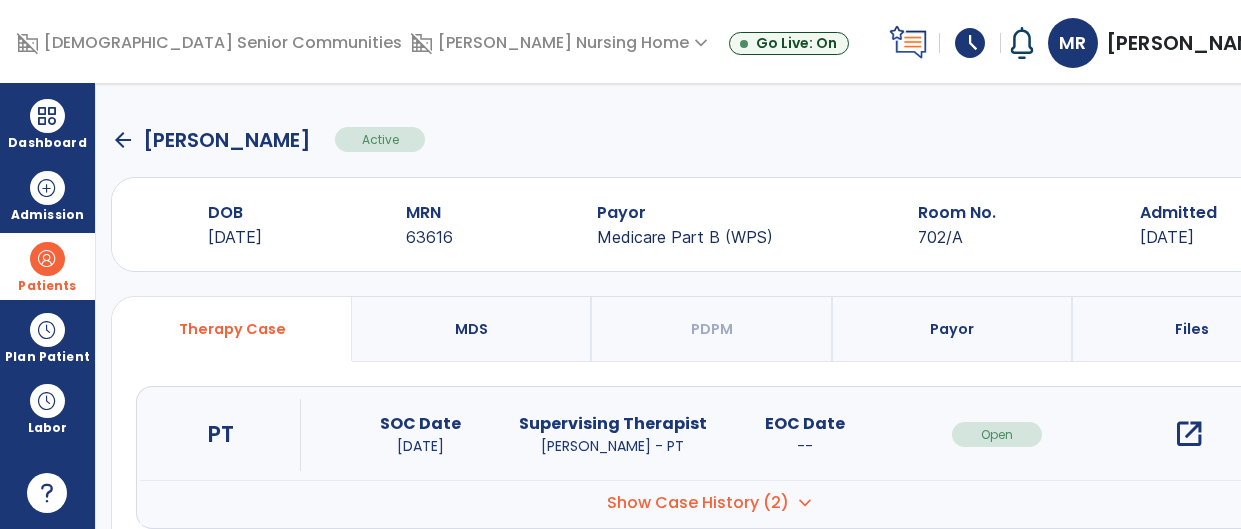 click on "open_in_new" at bounding box center (1189, 434) 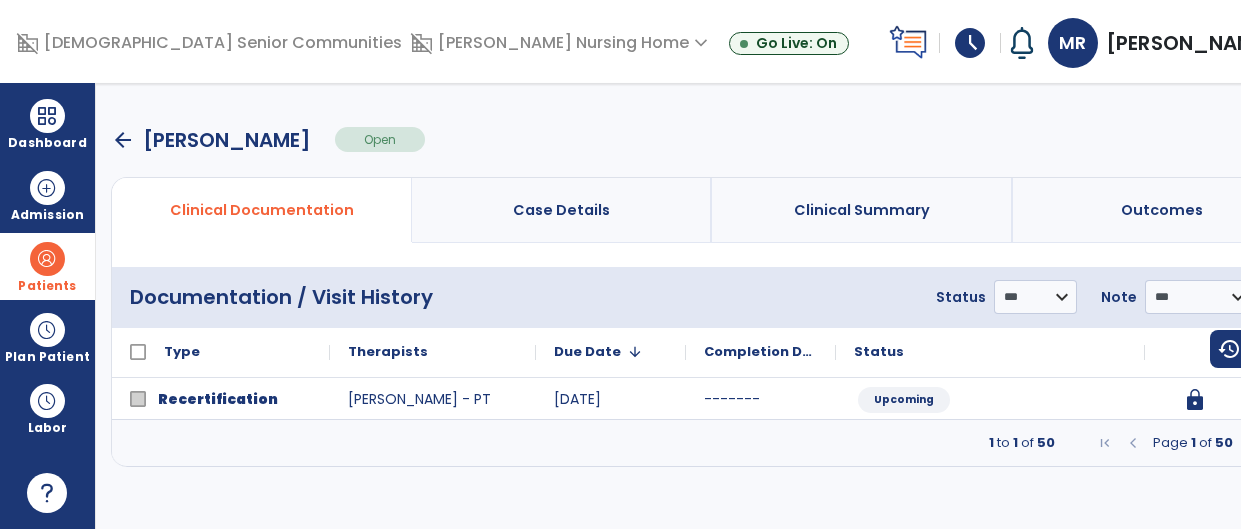 click at bounding box center [1253, 443] 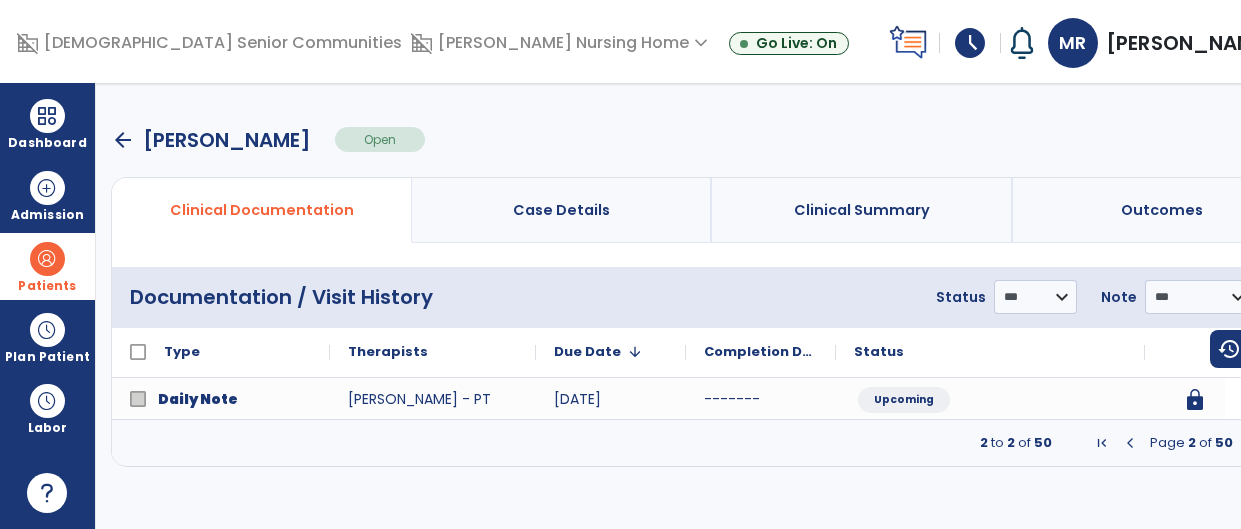 click at bounding box center (1253, 443) 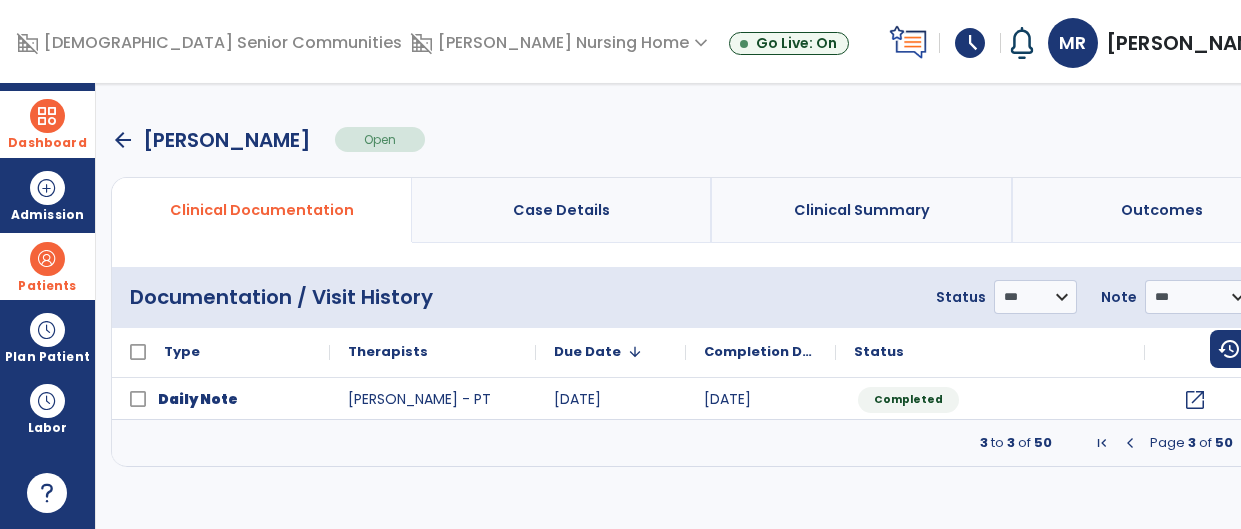 click at bounding box center [47, 116] 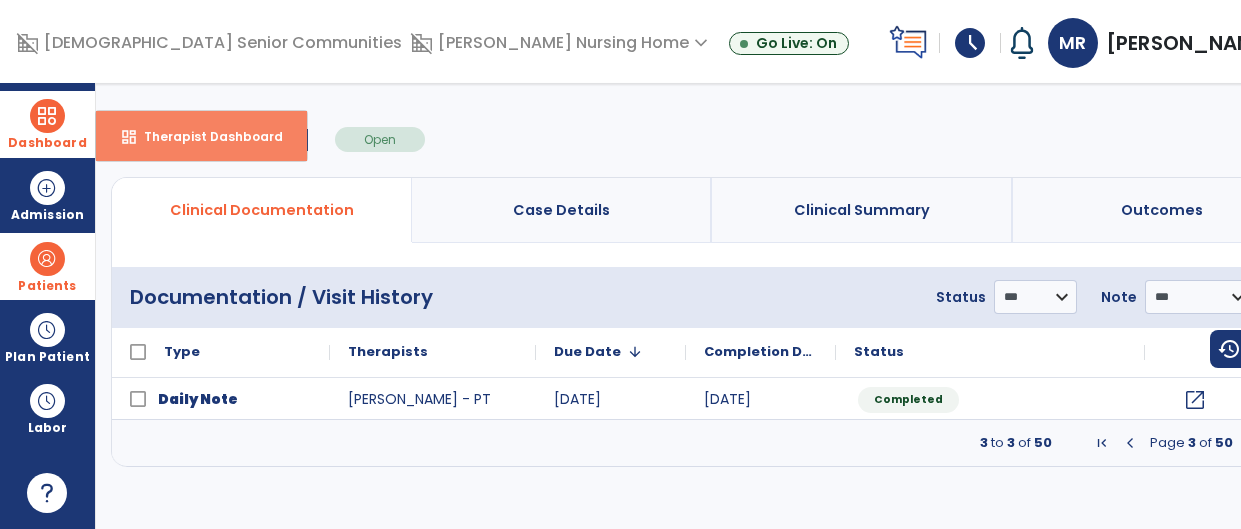click on "dashboard" at bounding box center [129, 137] 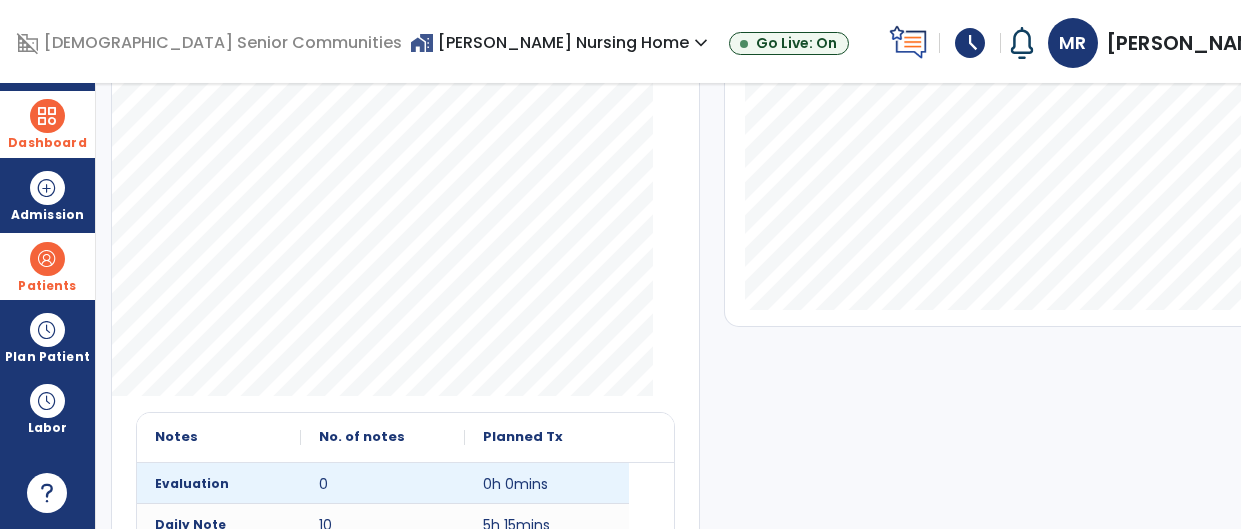 scroll, scrollTop: 0, scrollLeft: 0, axis: both 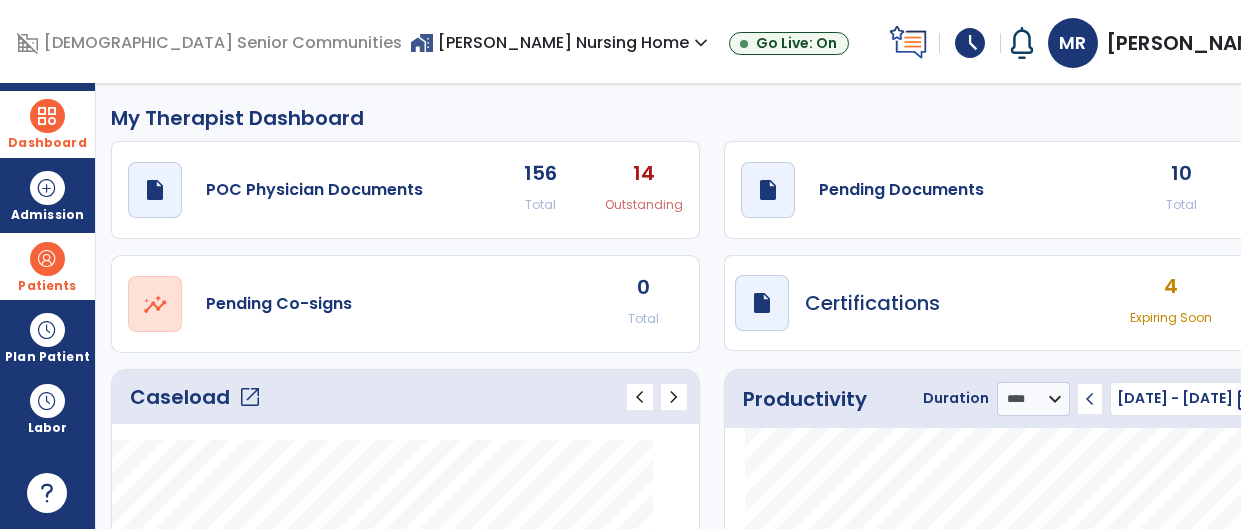 click on "10" 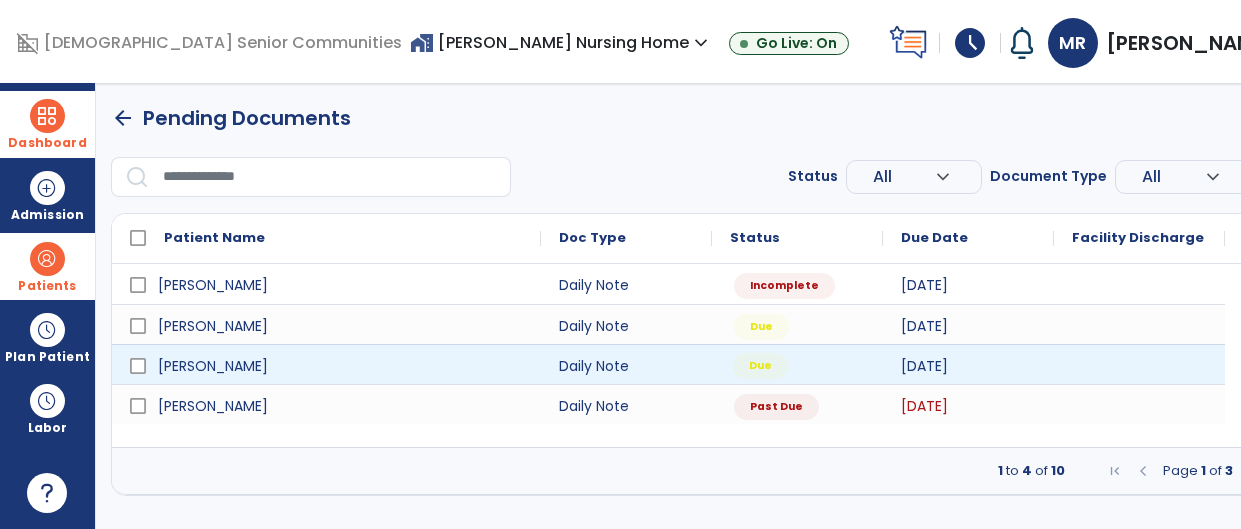 click on "Due" at bounding box center (760, 366) 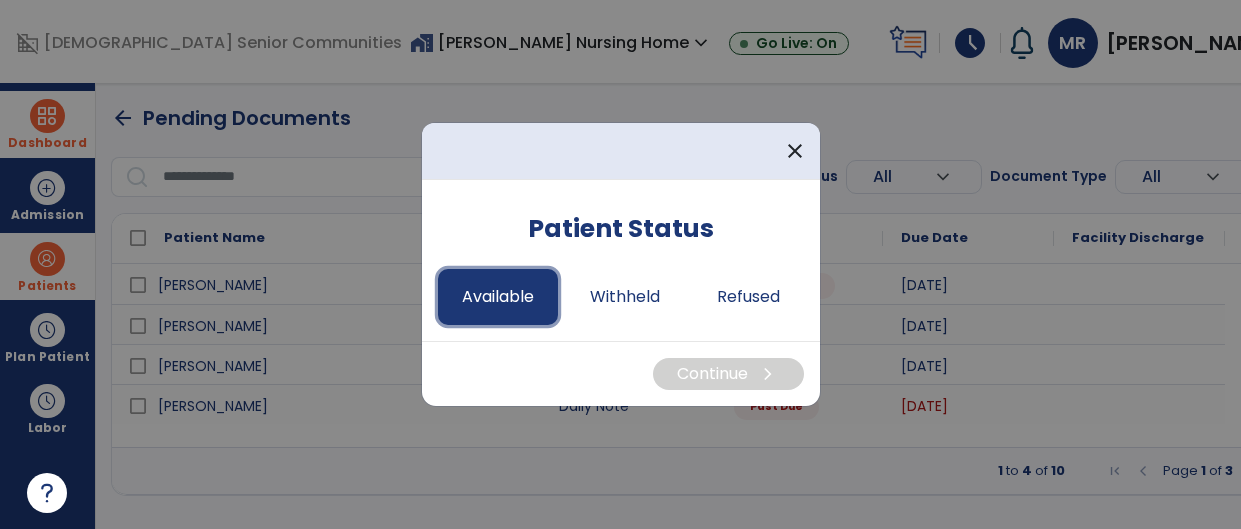 click on "Available" at bounding box center (498, 297) 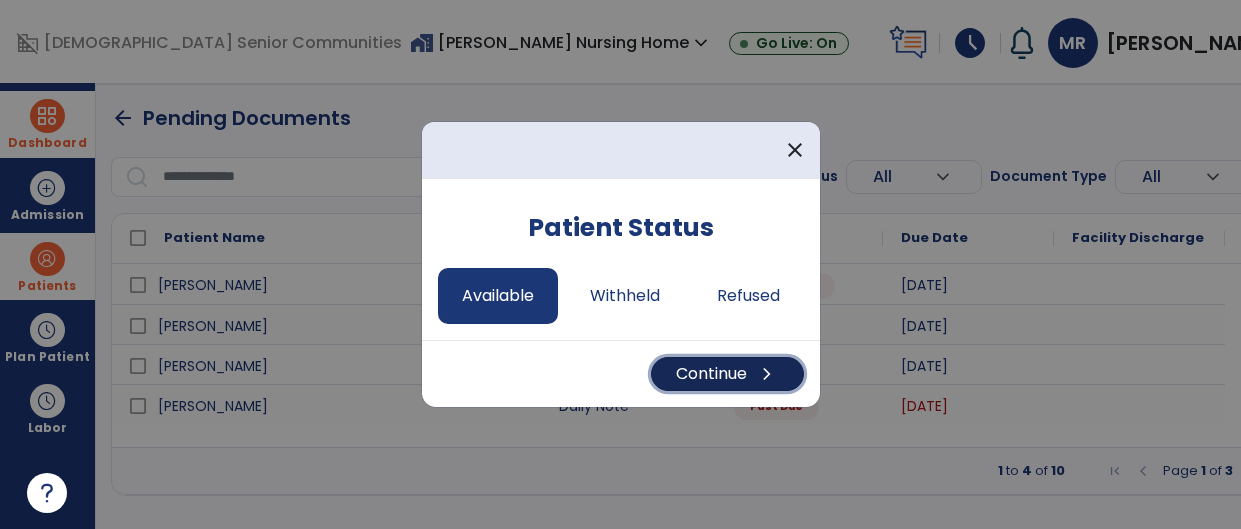 click on "Continue   chevron_right" at bounding box center [727, 374] 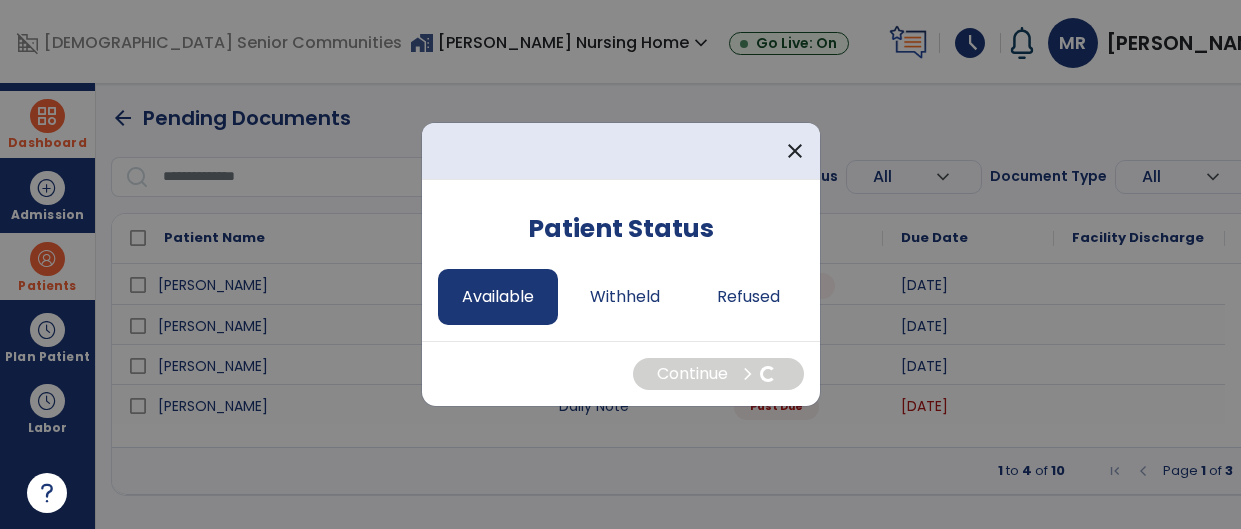 select on "*" 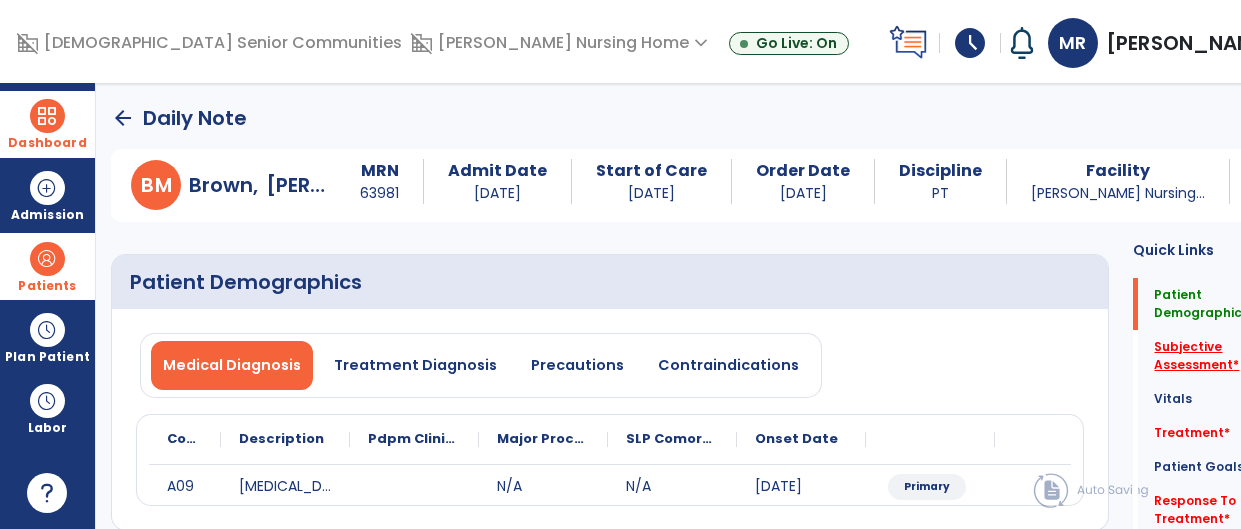 click on "Subjective Assessment   *" 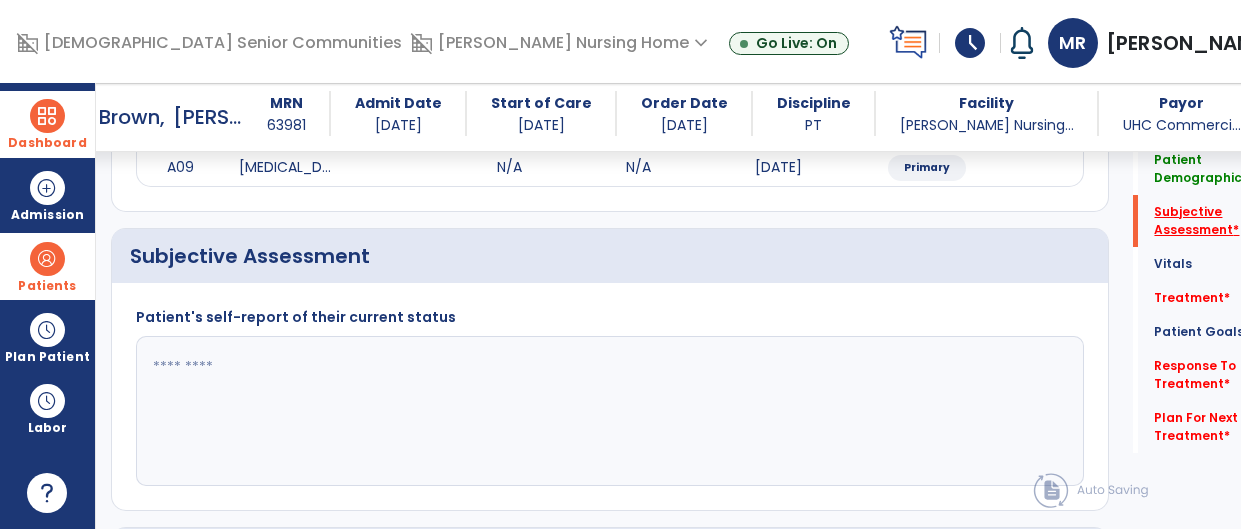 scroll, scrollTop: 381, scrollLeft: 0, axis: vertical 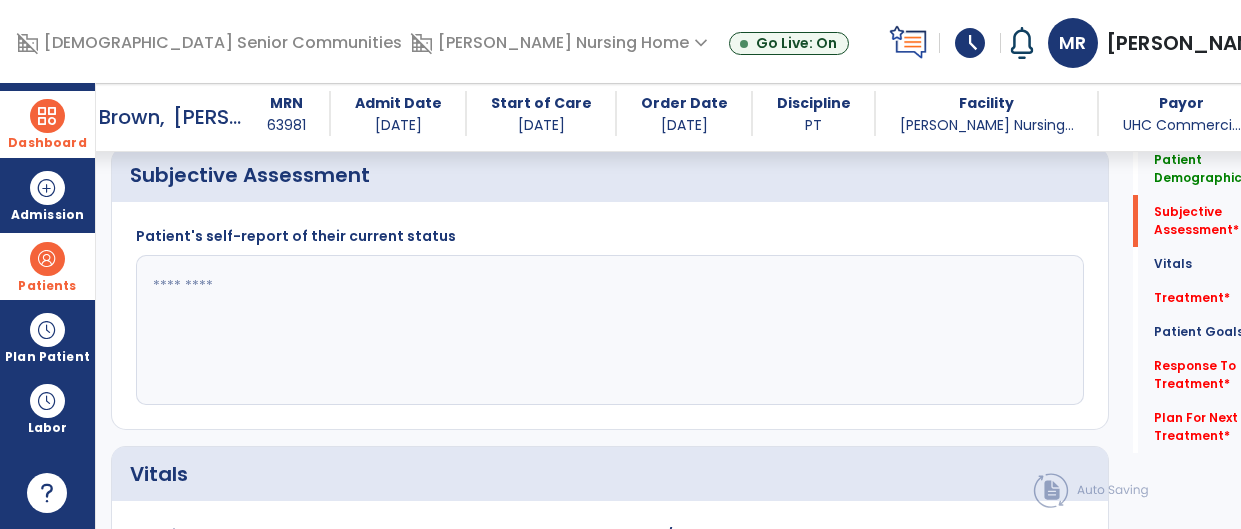 click 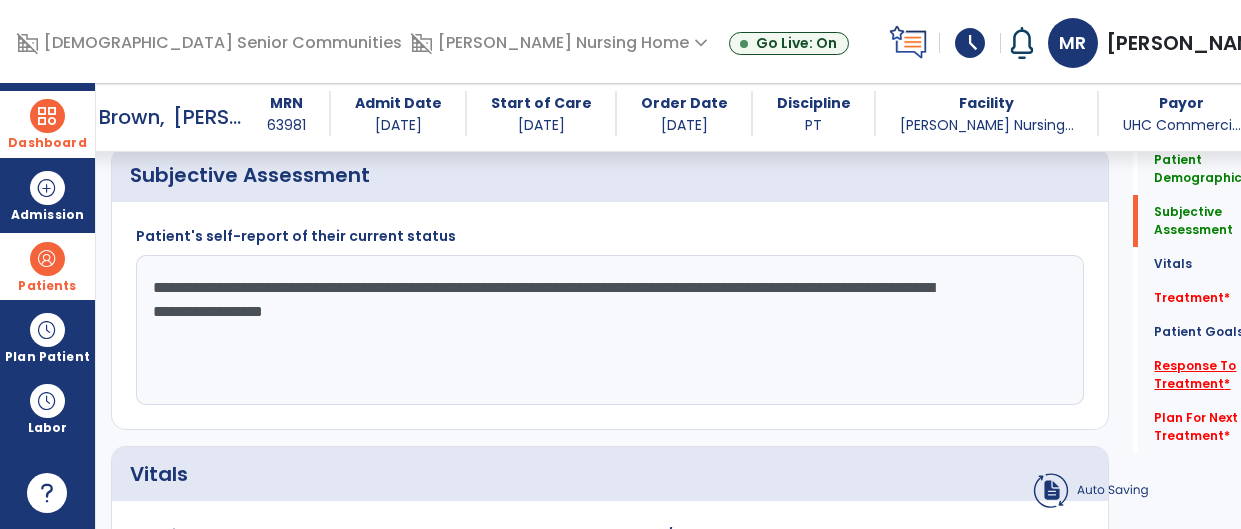 type on "**********" 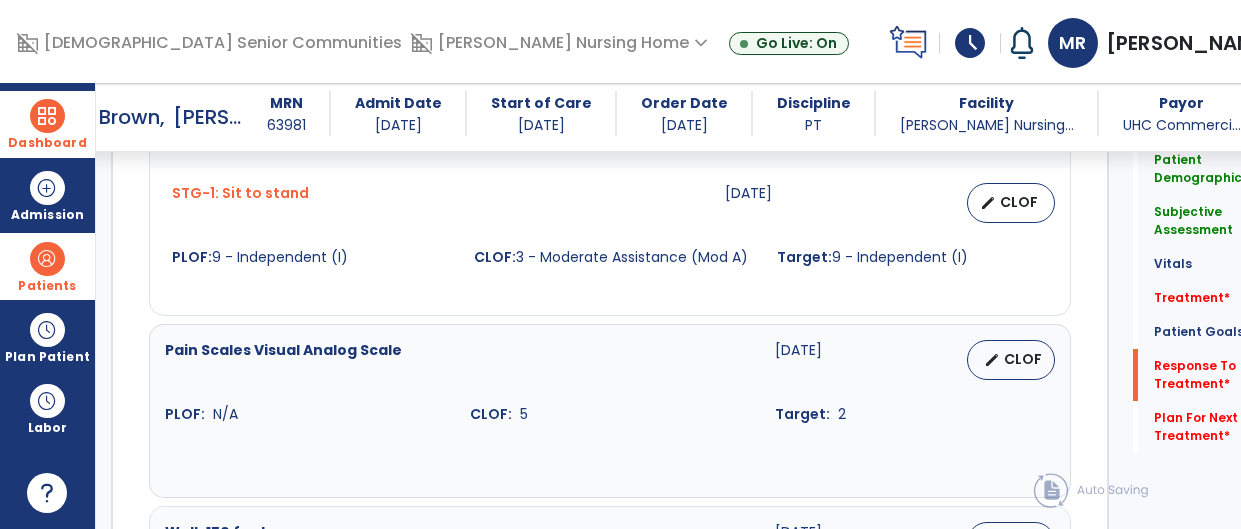 scroll, scrollTop: 3157, scrollLeft: 0, axis: vertical 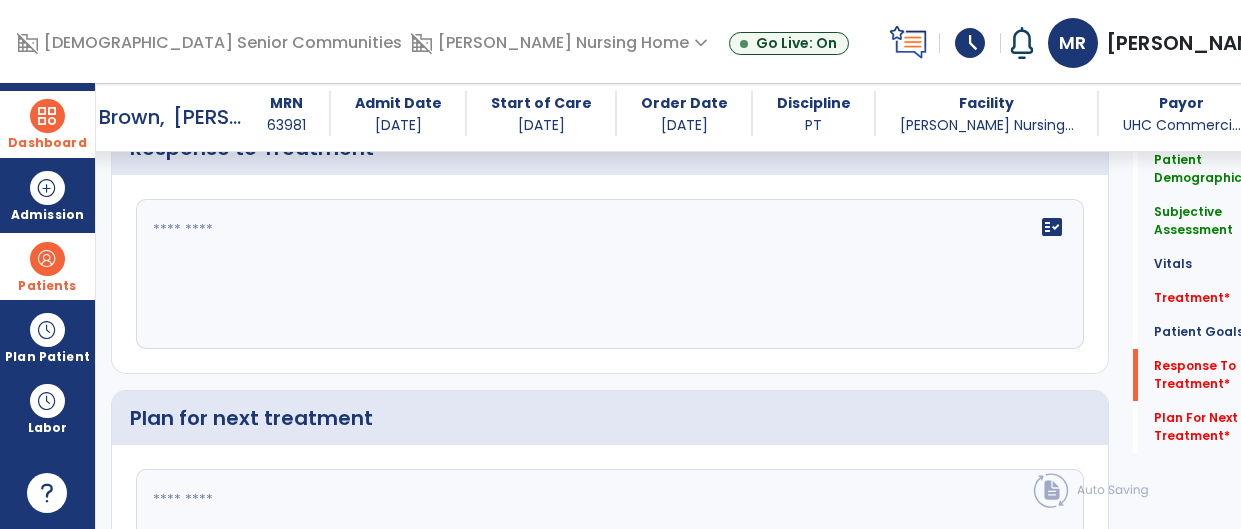 click 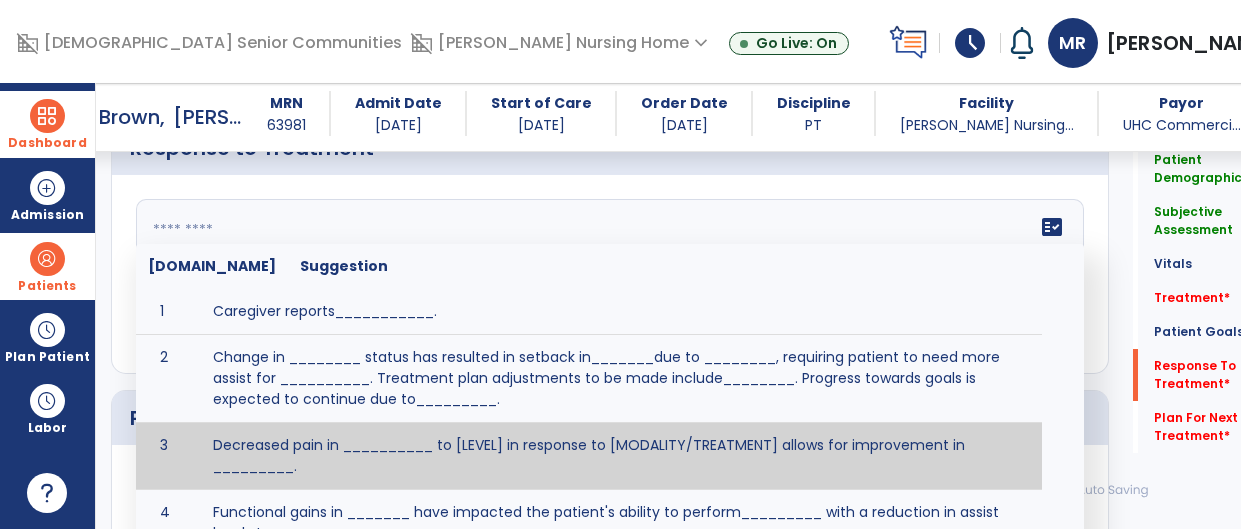 scroll, scrollTop: 3176, scrollLeft: 0, axis: vertical 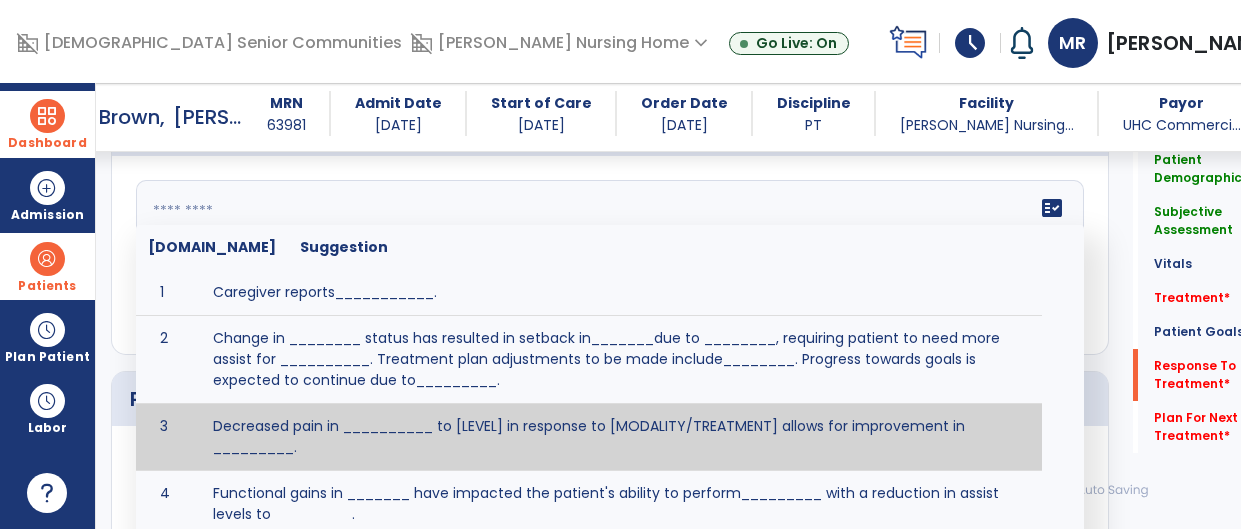 paste on "**********" 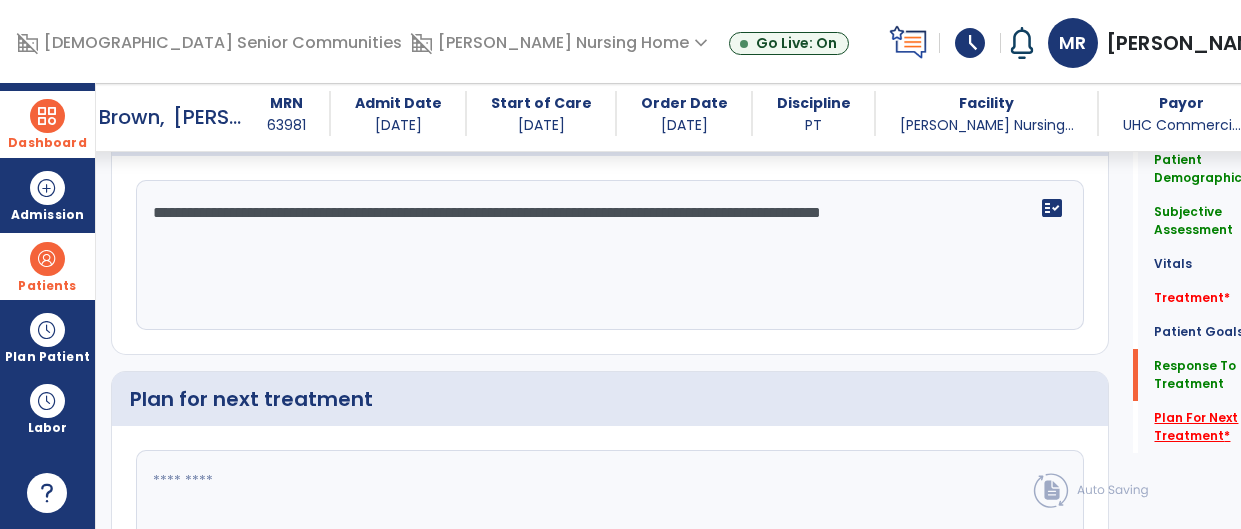 type on "**********" 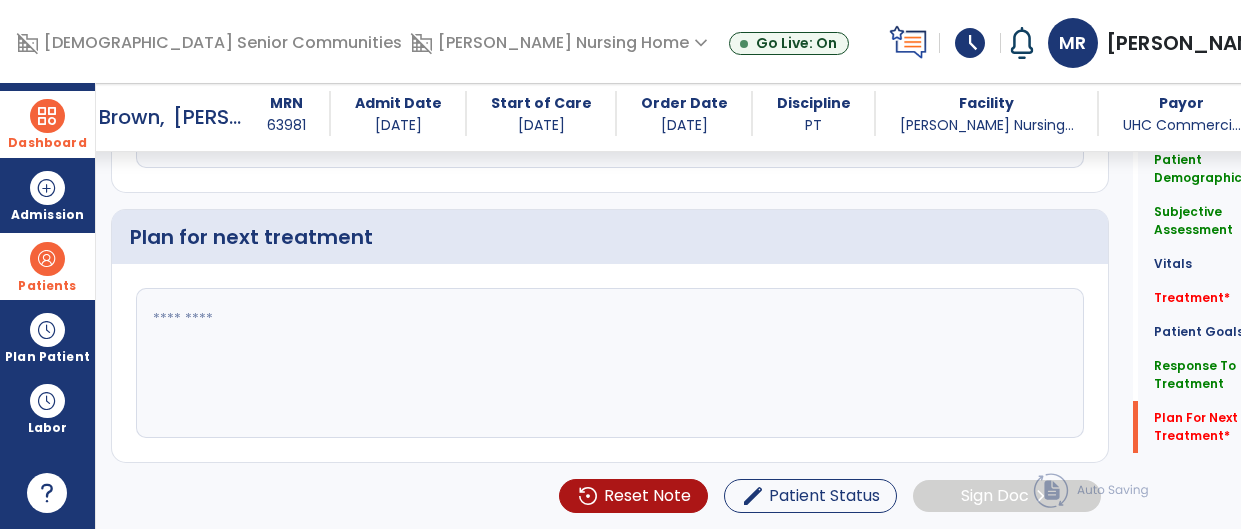scroll, scrollTop: 3395, scrollLeft: 0, axis: vertical 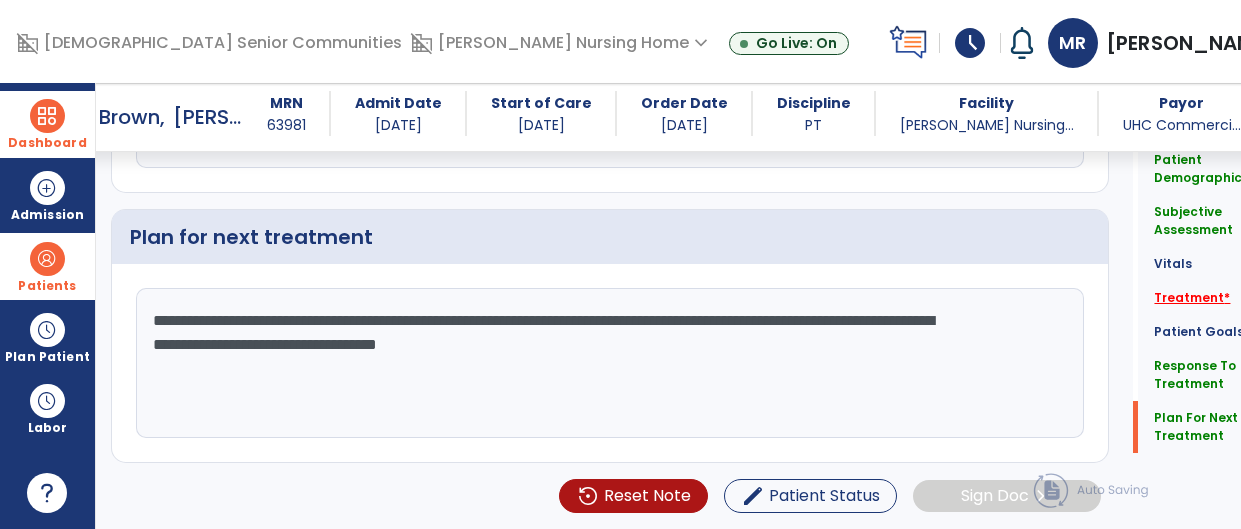 type on "**********" 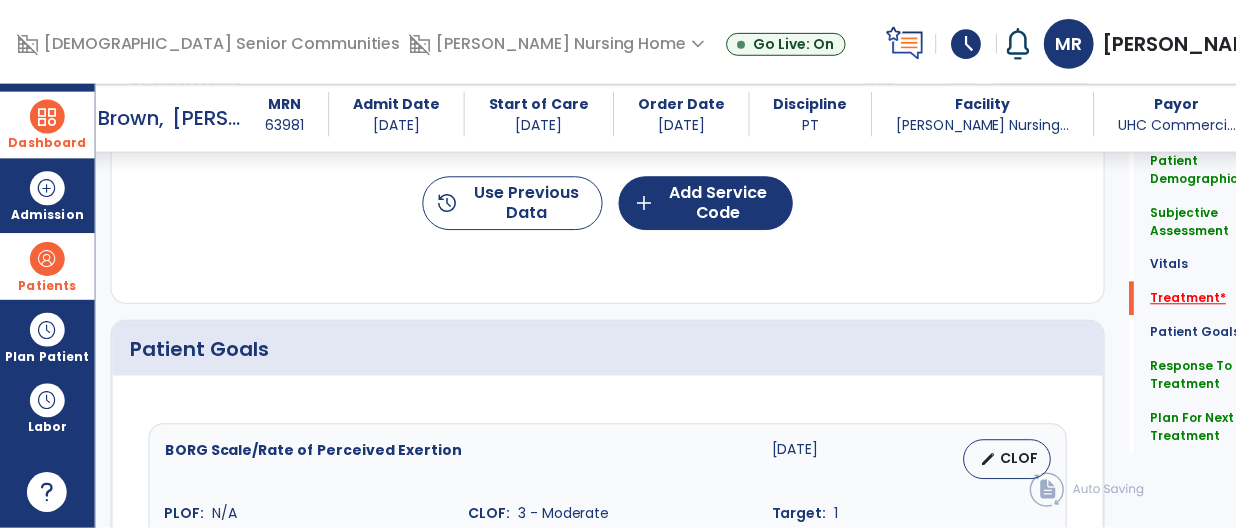 scroll, scrollTop: 1069, scrollLeft: 0, axis: vertical 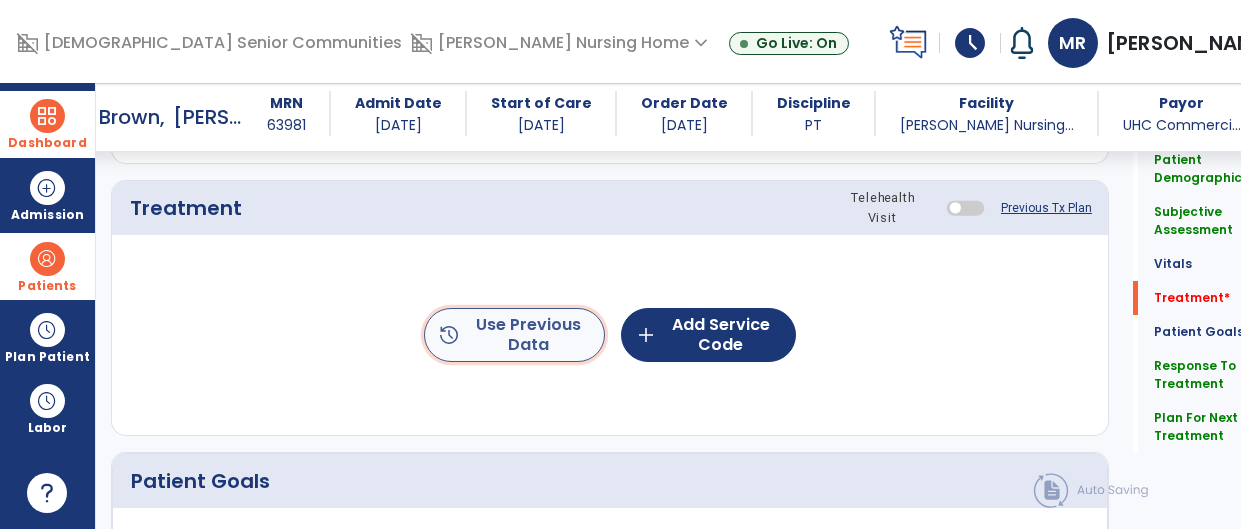 click on "history  Use Previous Data" 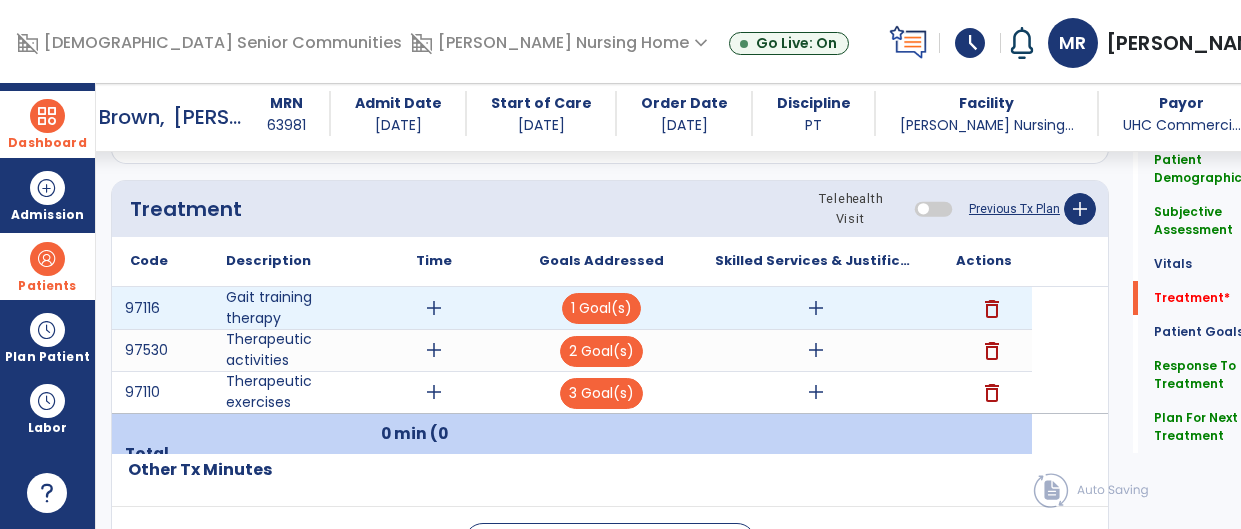 click on "add" at bounding box center (434, 308) 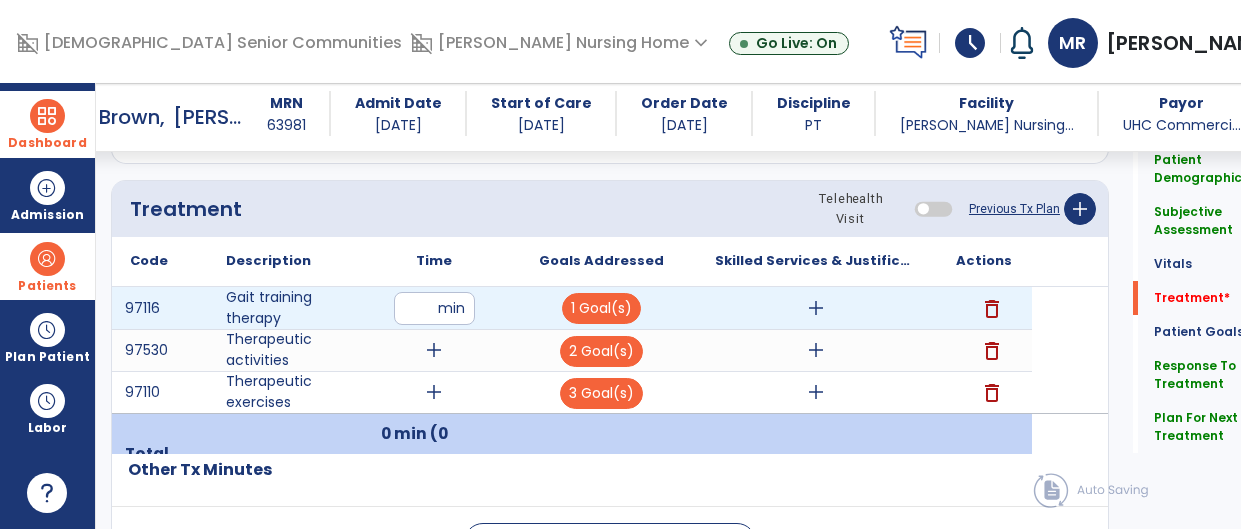 type on "**" 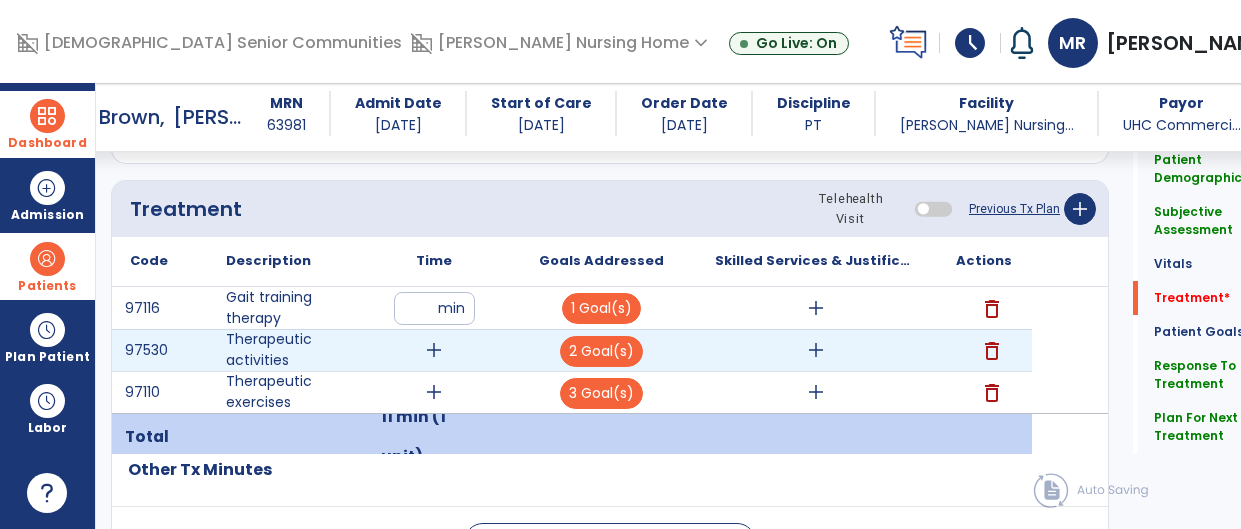 click on "add" at bounding box center [434, 350] 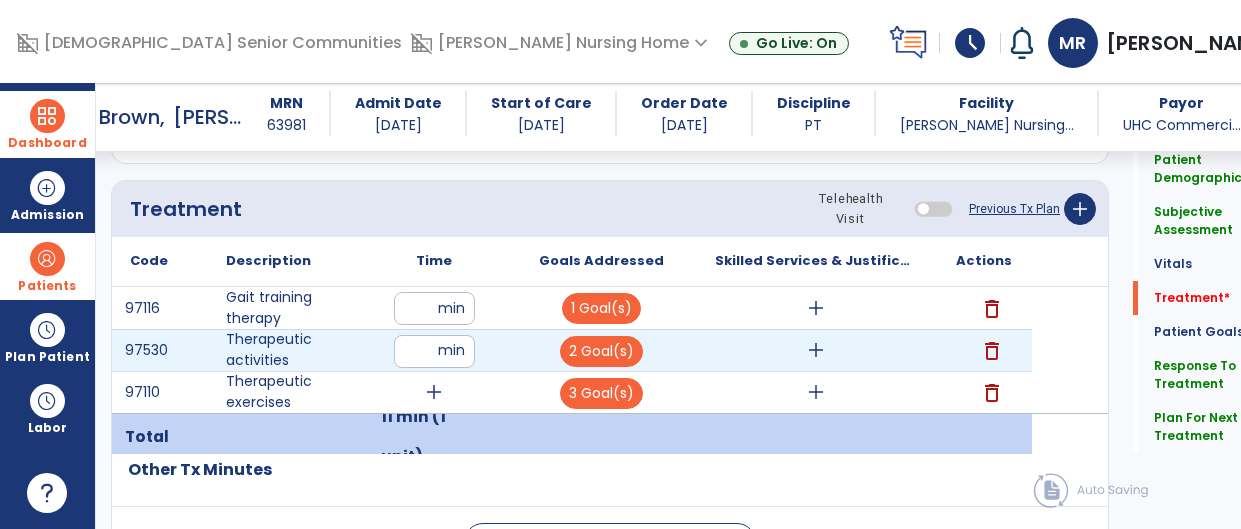 type on "**" 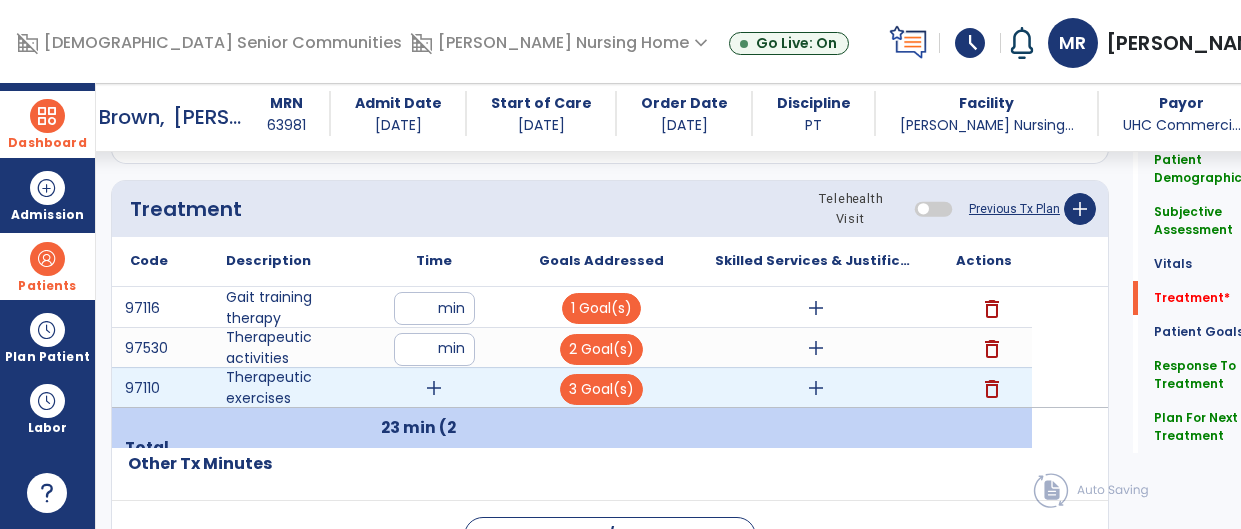 click on "add" at bounding box center (434, 388) 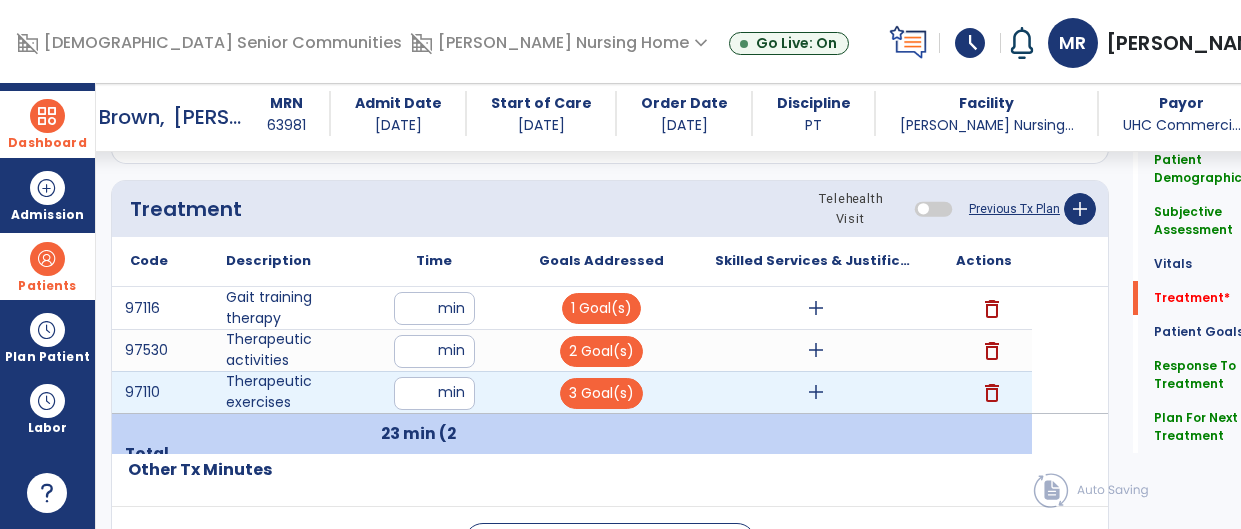type on "**" 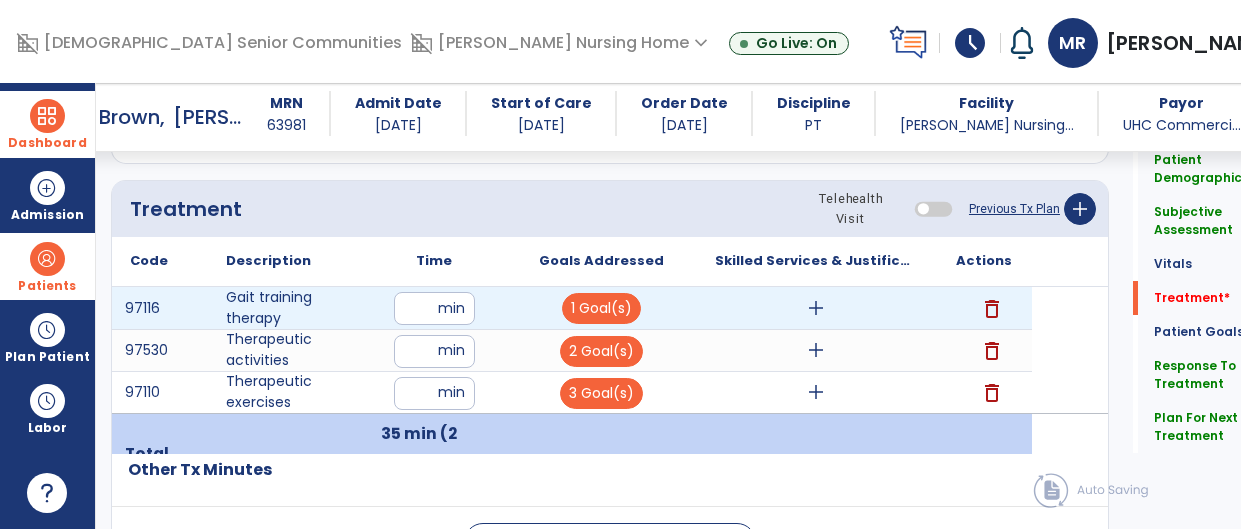 click on "add" at bounding box center (816, 308) 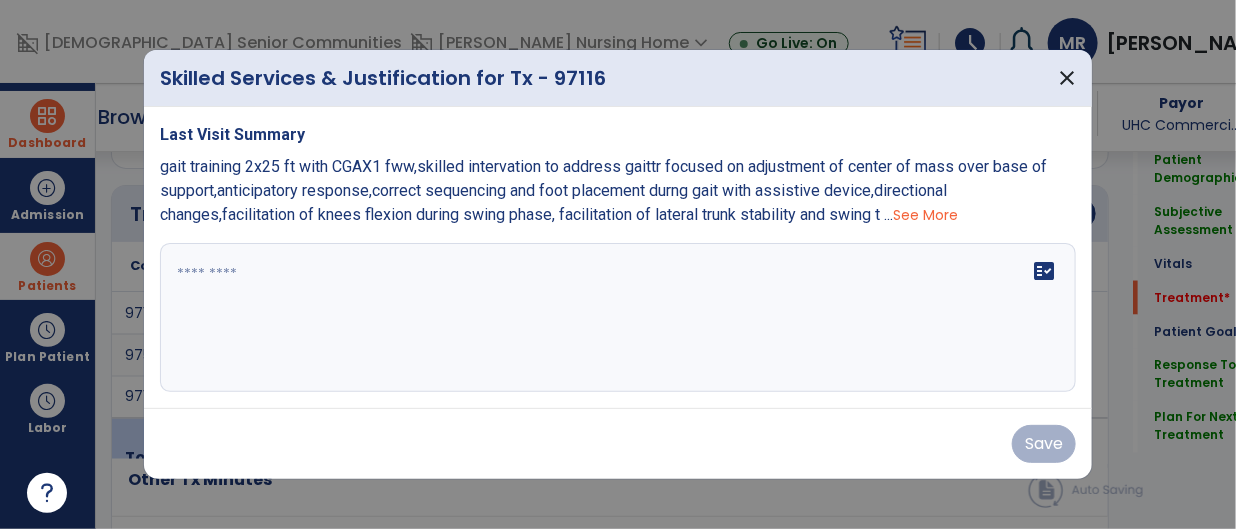 scroll, scrollTop: 1069, scrollLeft: 0, axis: vertical 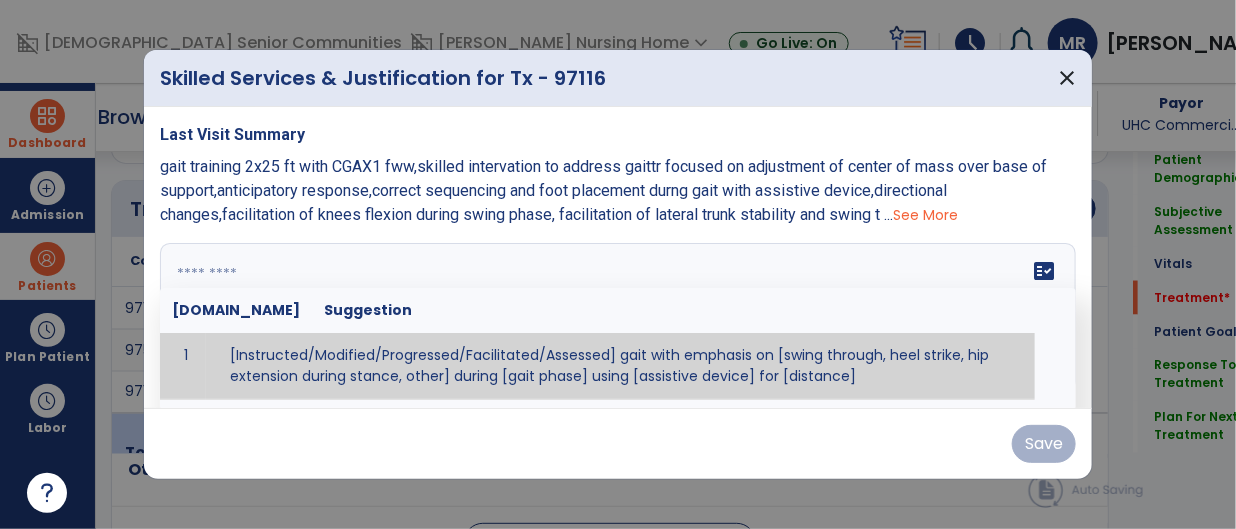 click on "fact_check  [DOMAIN_NAME] Suggestion 1 [Instructed/Modified/Progressed/Facilitated/Assessed] gait with emphasis on [swing through, heel strike, hip extension during stance, other] during [gait phase] using [assistive device] for [distance] 2 [Instructed/Modified/Progressed/Facilitated/Assessed] use of [assistive device] and [NWB, PWB, step-to gait pattern, step through gait pattern] 3 [Instructed/Modified/Progressed/Facilitated/Assessed] patient's ability to [ascend/descend # of steps, perform directional changes, walk on even/uneven surfaces, pick-up objects off floor, velocity changes, other] using [assistive device]. 4 [Instructed/Modified/Progressed/Facilitated/Assessed] pre-gait activities including [identify exercise] in order to prepare for gait training. 5" at bounding box center (618, 318) 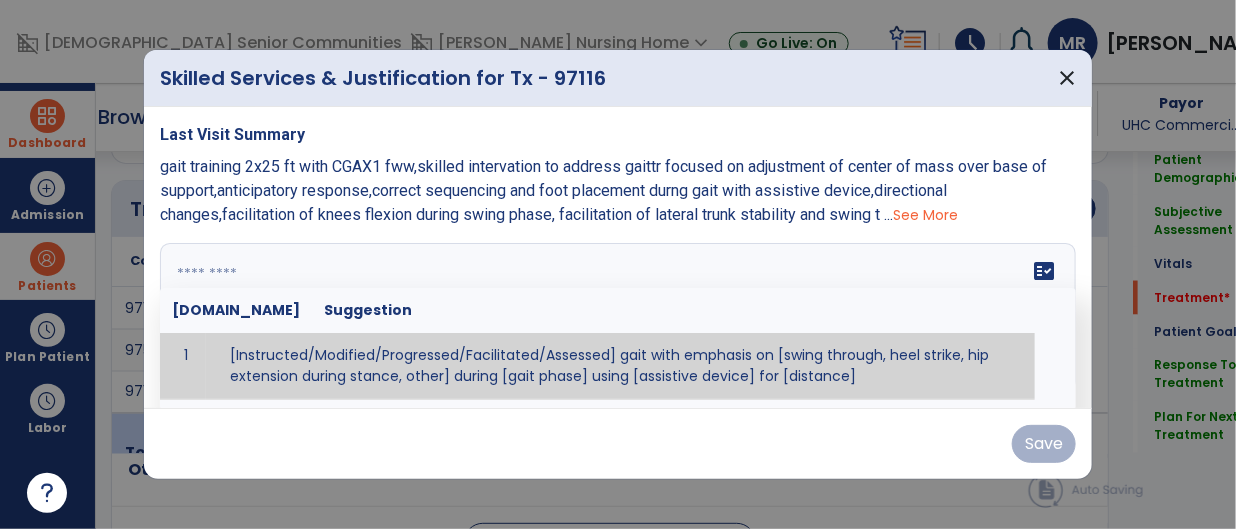 paste on "**********" 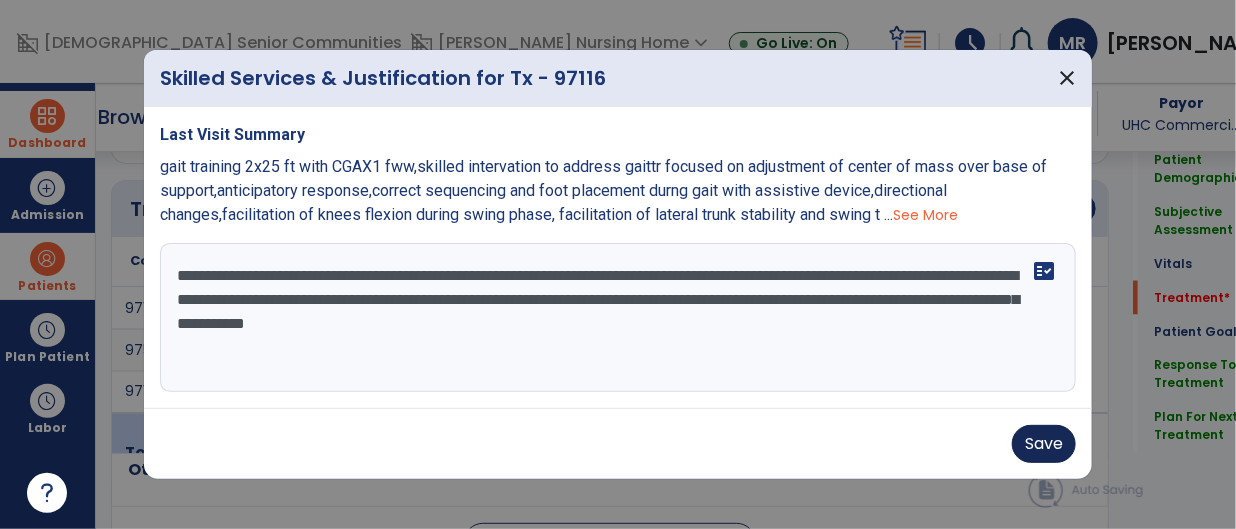 type on "**********" 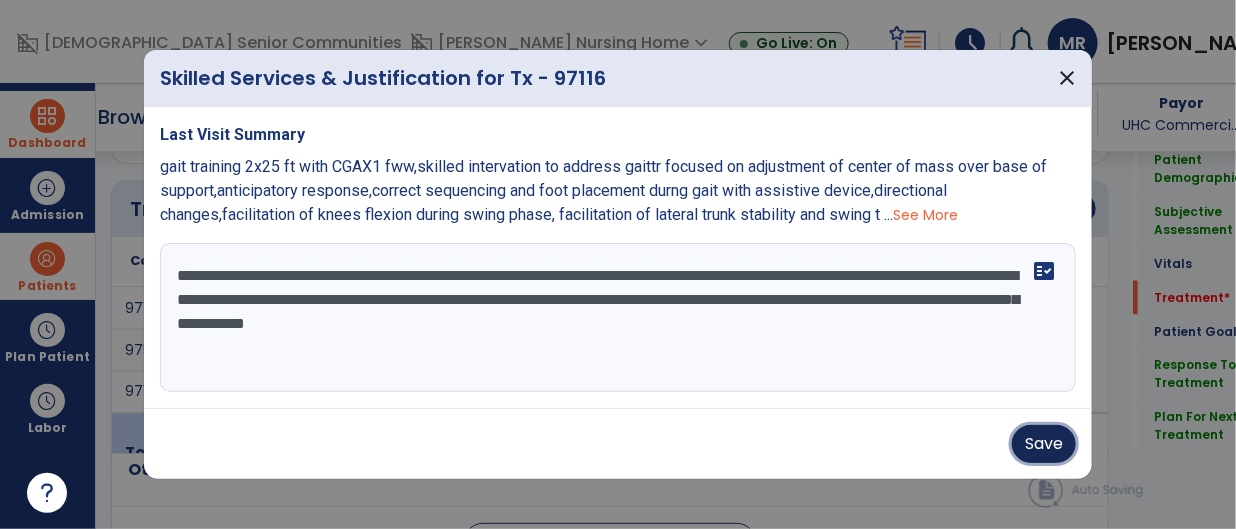 click on "Save" at bounding box center (1044, 444) 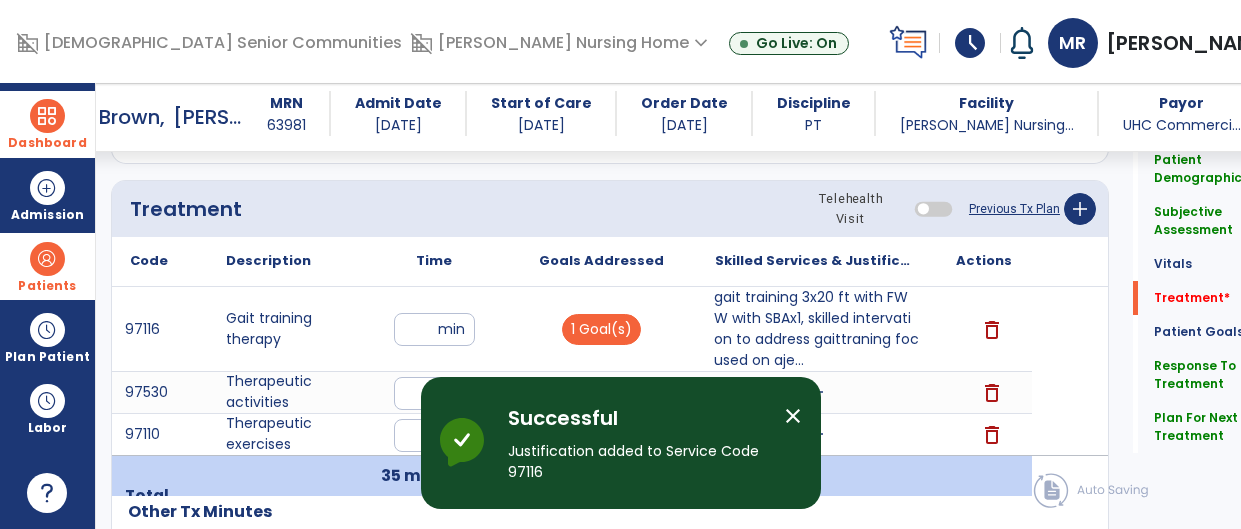 click on "close" at bounding box center (793, 416) 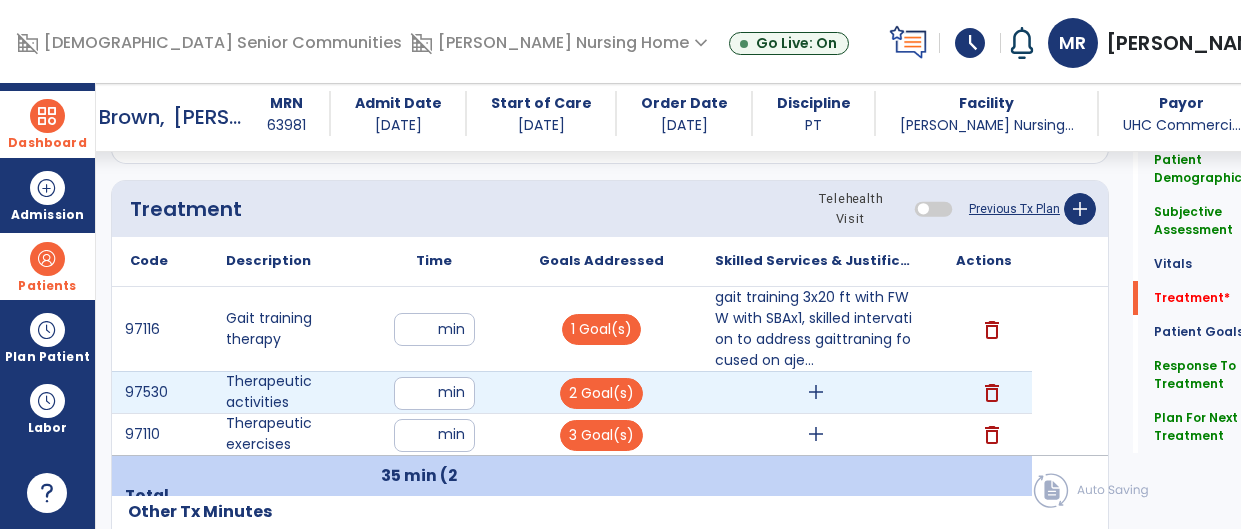 click on "add" at bounding box center (816, 392) 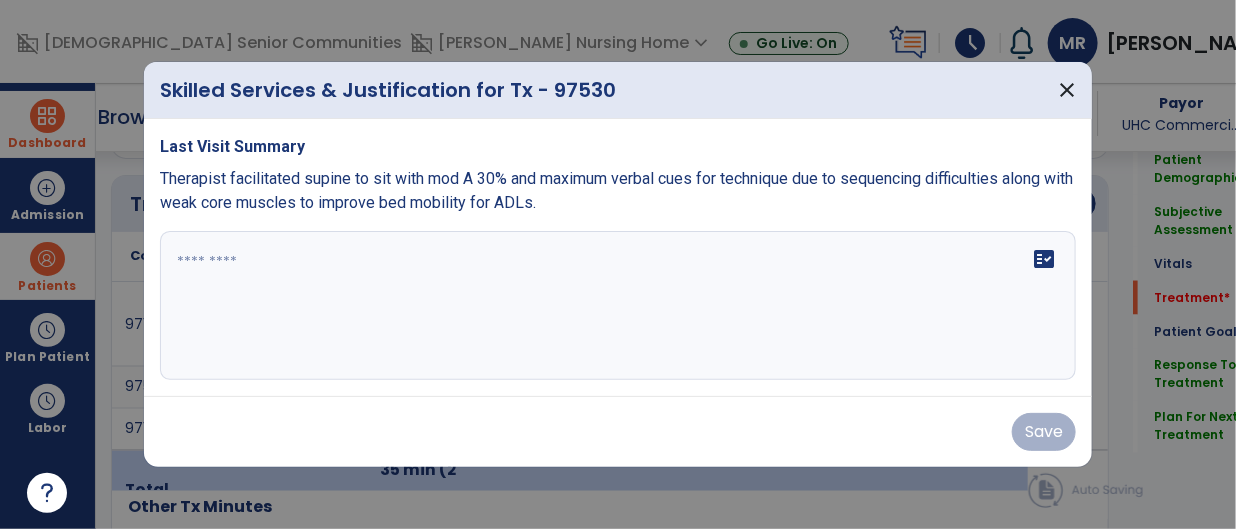 scroll, scrollTop: 1069, scrollLeft: 0, axis: vertical 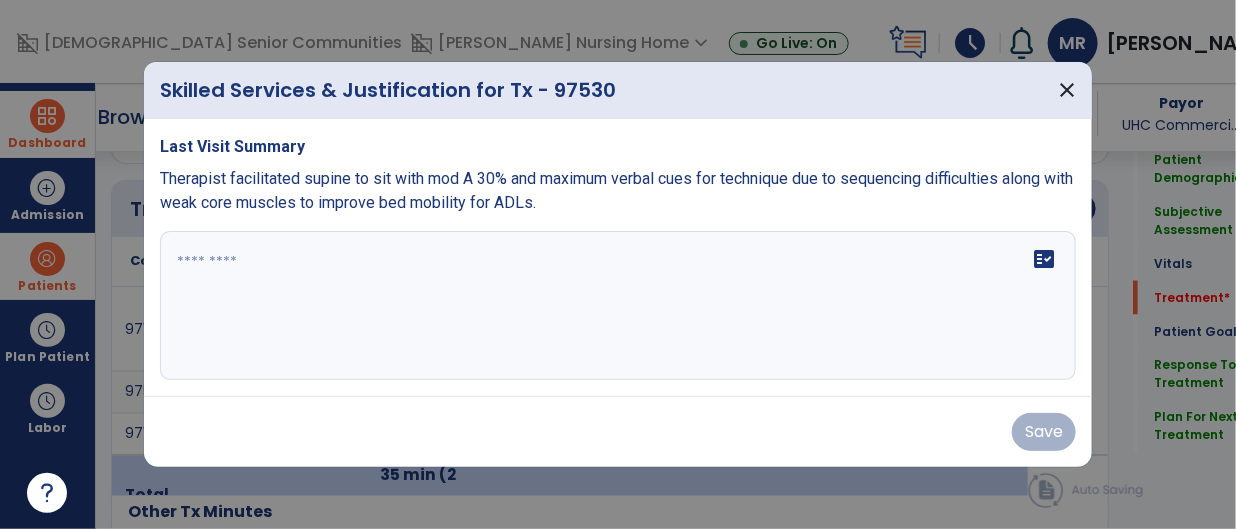 click on "fact_check" at bounding box center [618, 306] 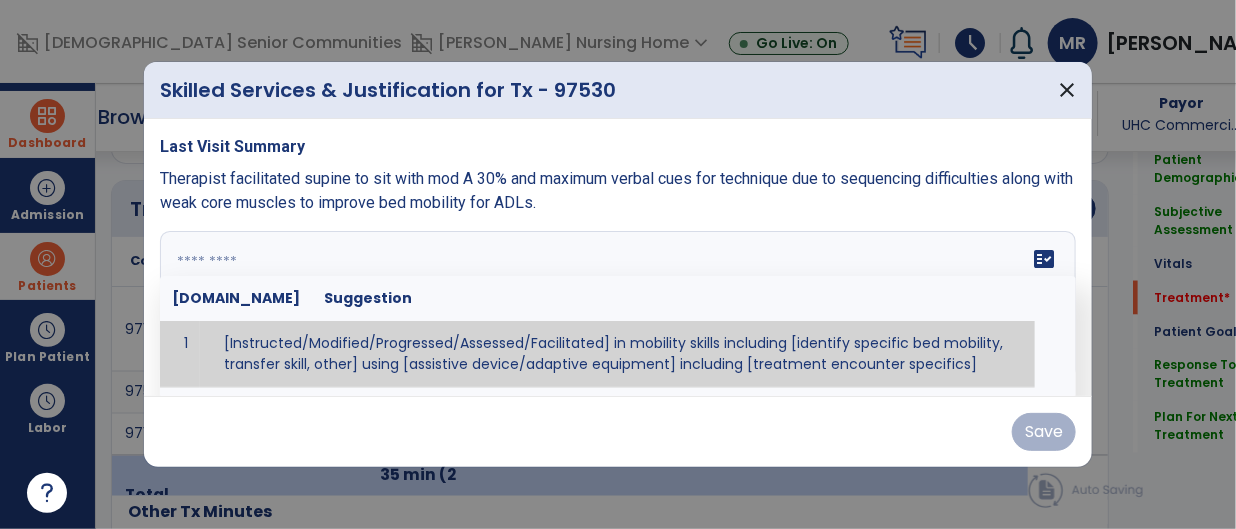 paste on "**********" 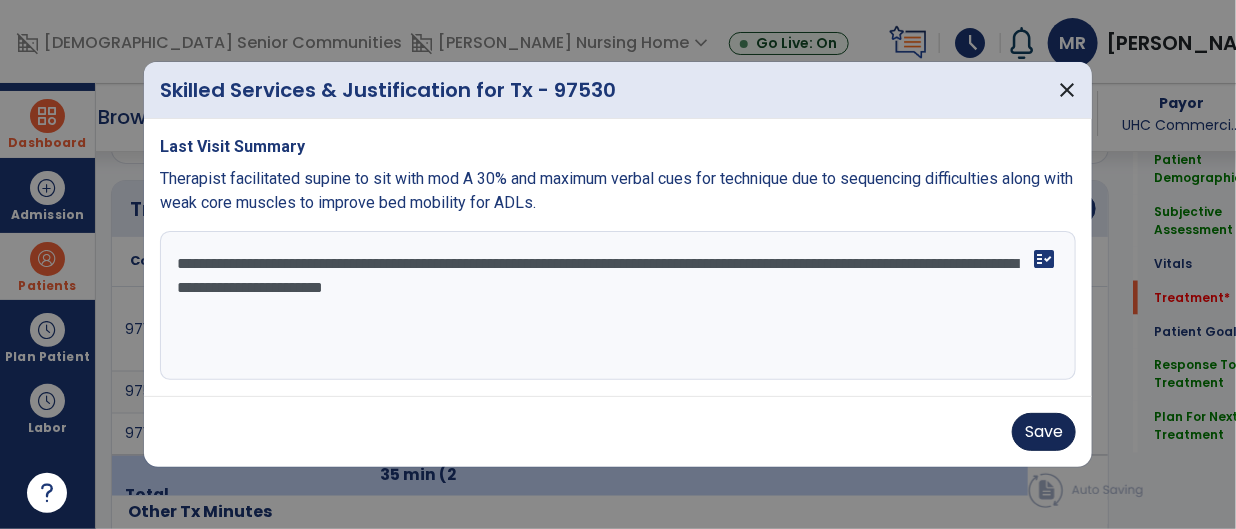 type on "**********" 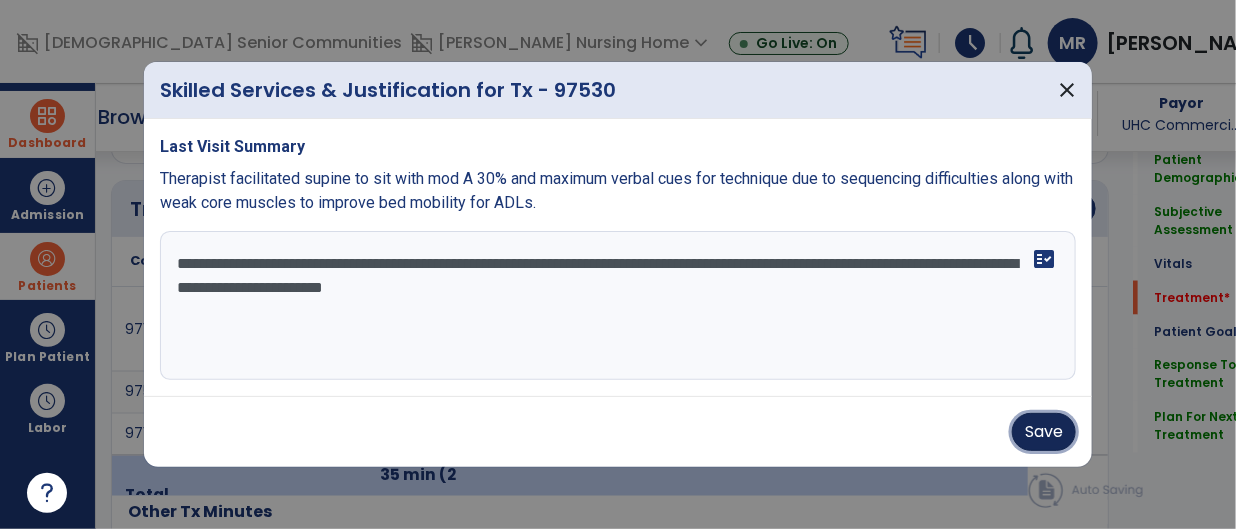 click on "Save" at bounding box center [1044, 432] 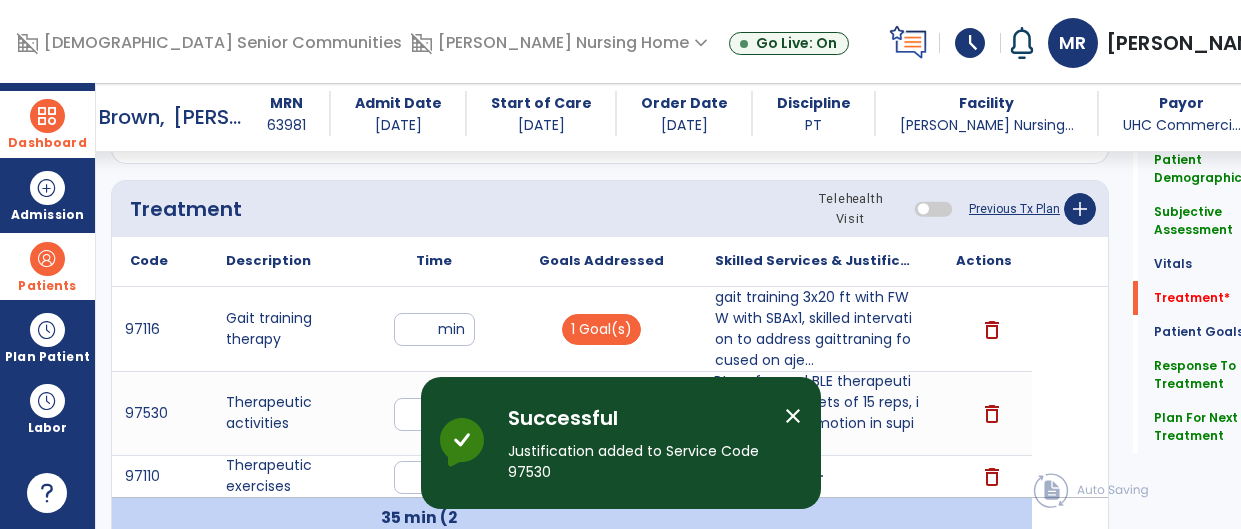click on "close" at bounding box center (793, 416) 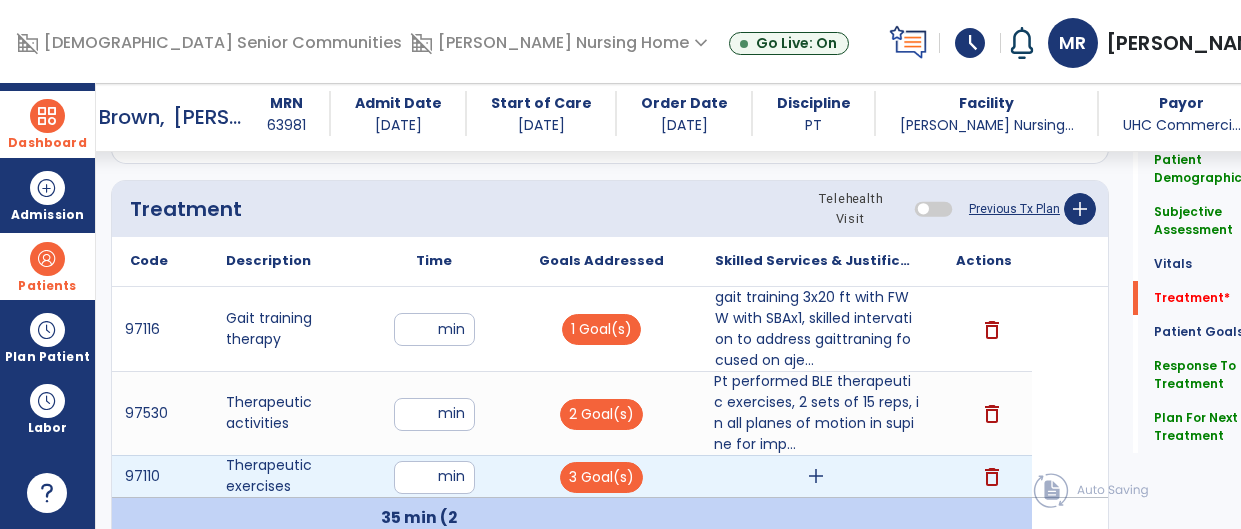 click on "add" at bounding box center [816, 476] 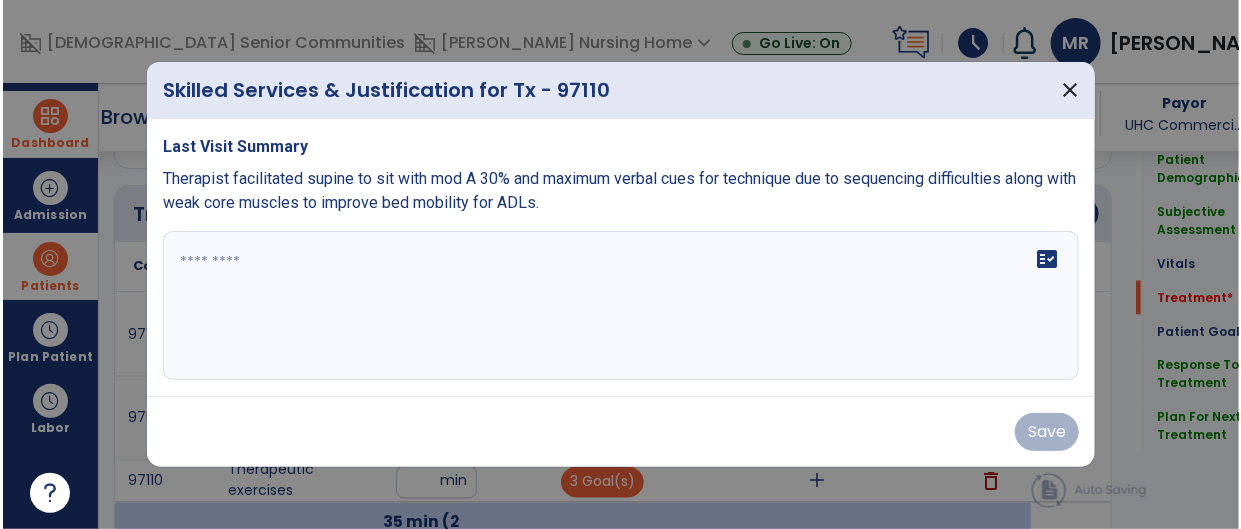scroll, scrollTop: 1069, scrollLeft: 0, axis: vertical 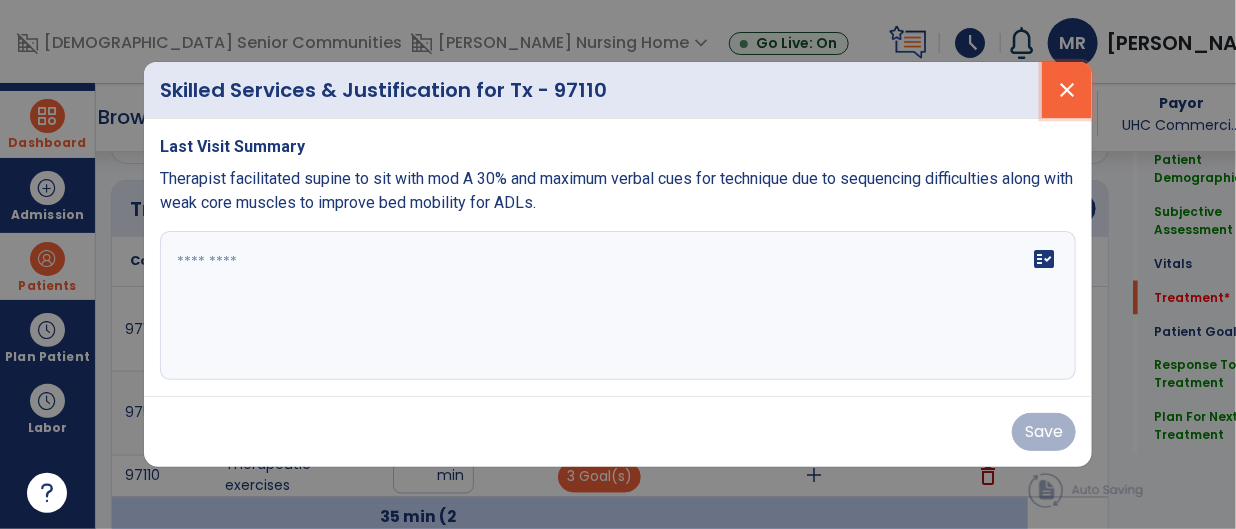 click on "close" at bounding box center (1067, 90) 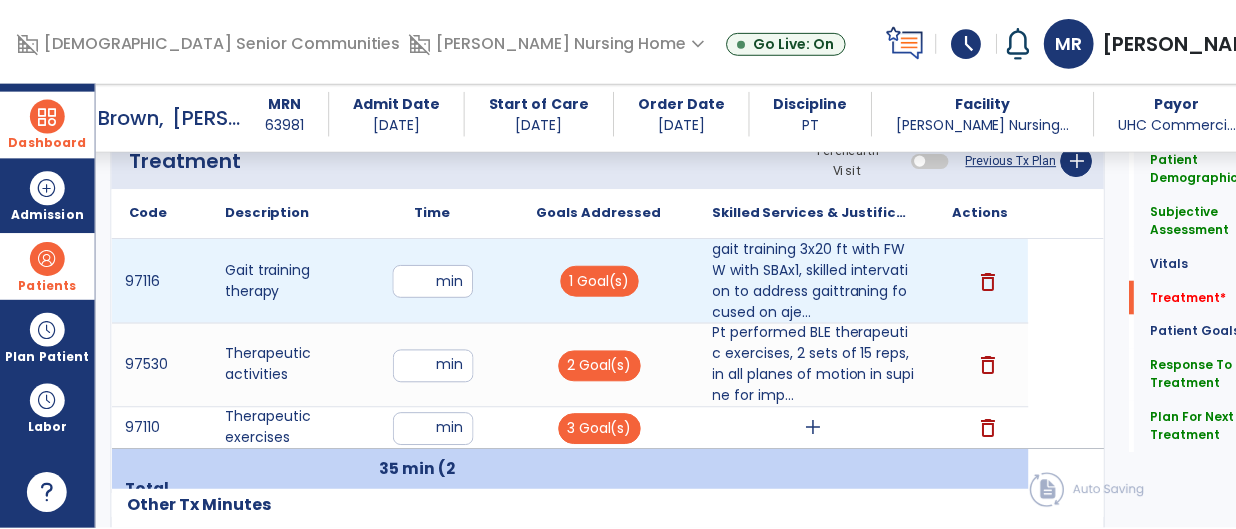 scroll, scrollTop: 1130, scrollLeft: 0, axis: vertical 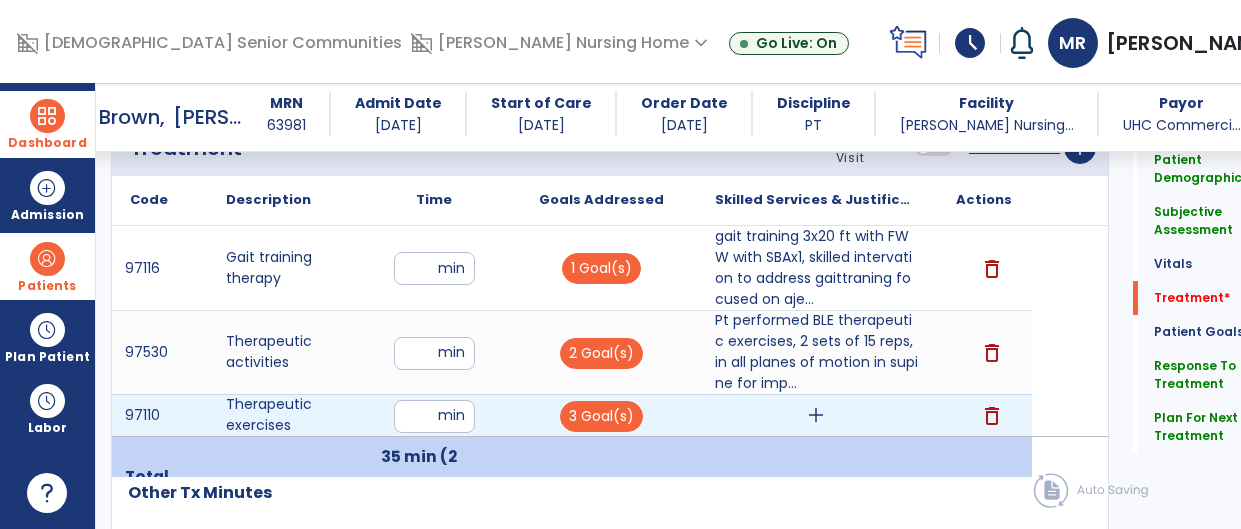 click on "add" at bounding box center (816, 415) 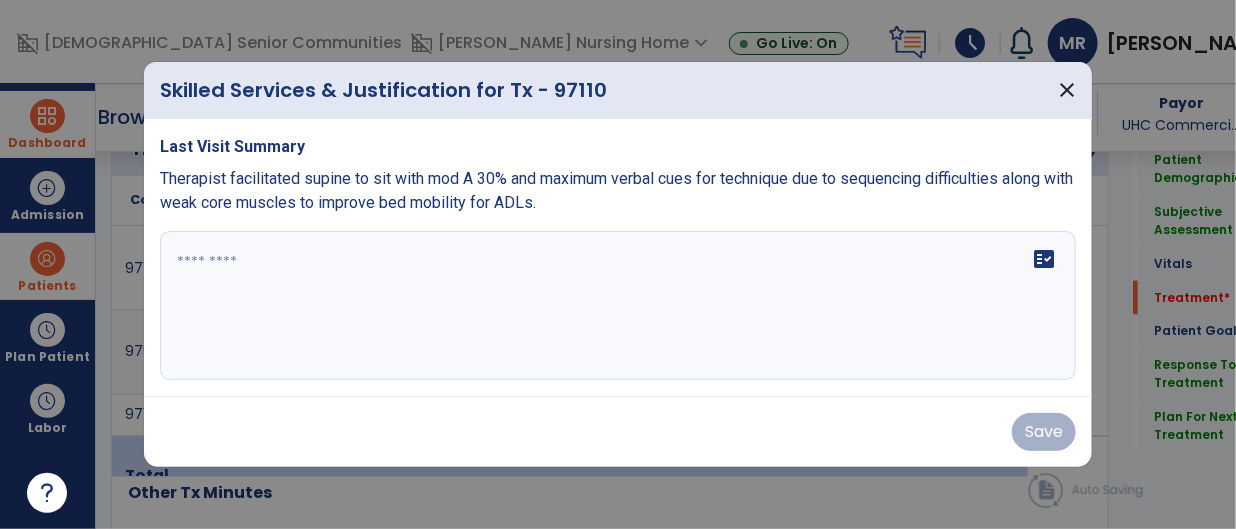 scroll, scrollTop: 1130, scrollLeft: 0, axis: vertical 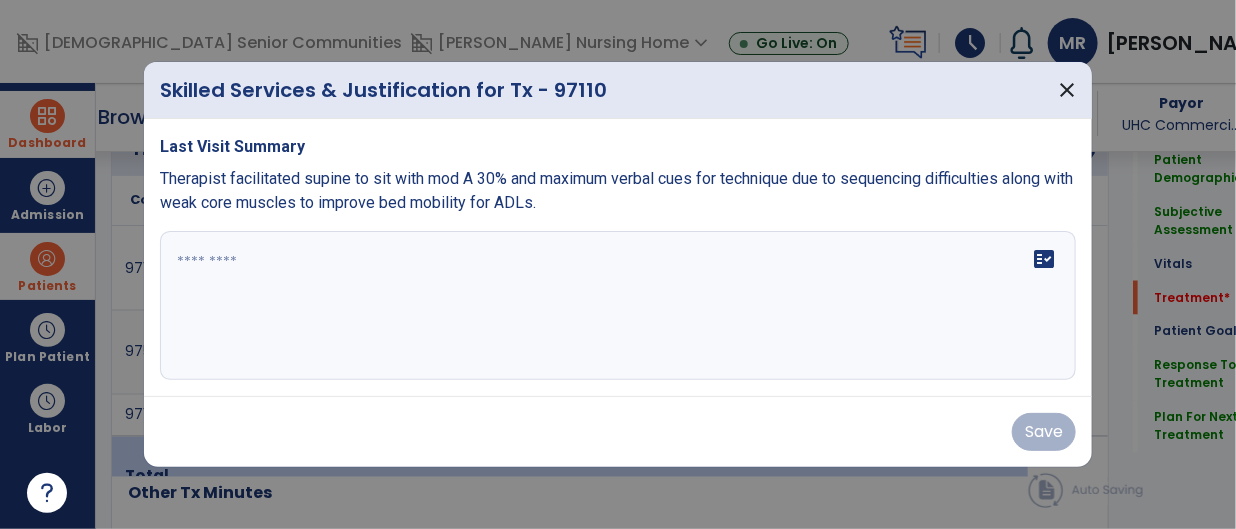 click on "fact_check" at bounding box center (618, 306) 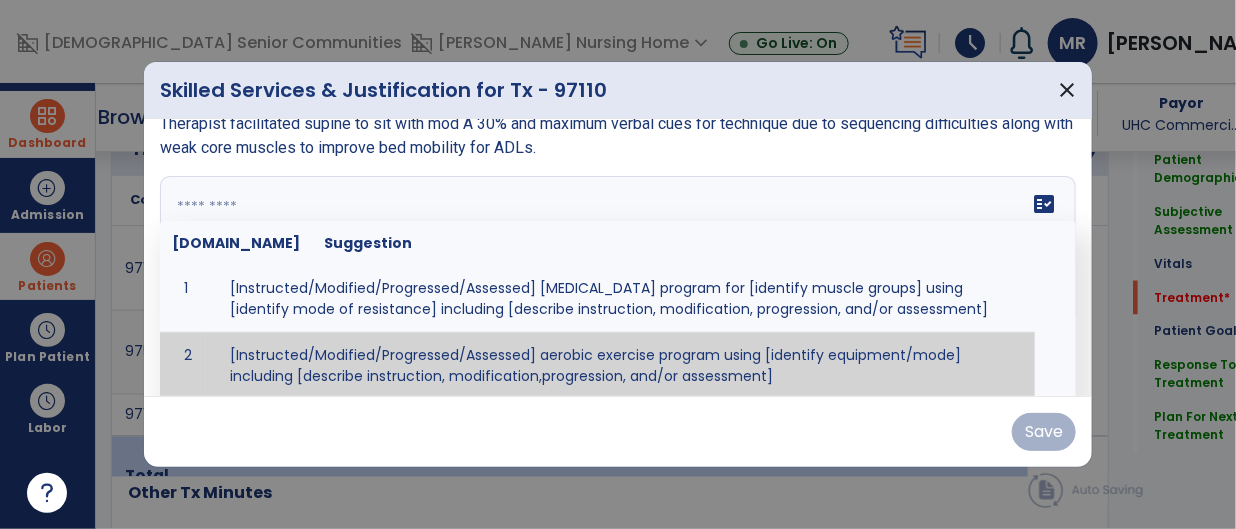 scroll, scrollTop: 57, scrollLeft: 0, axis: vertical 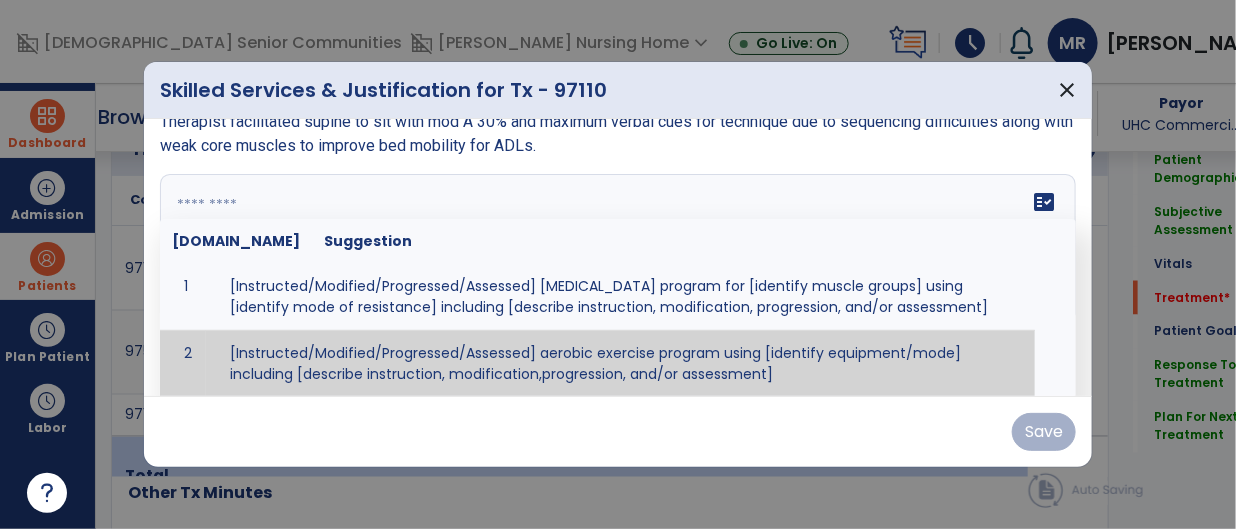 paste on "**********" 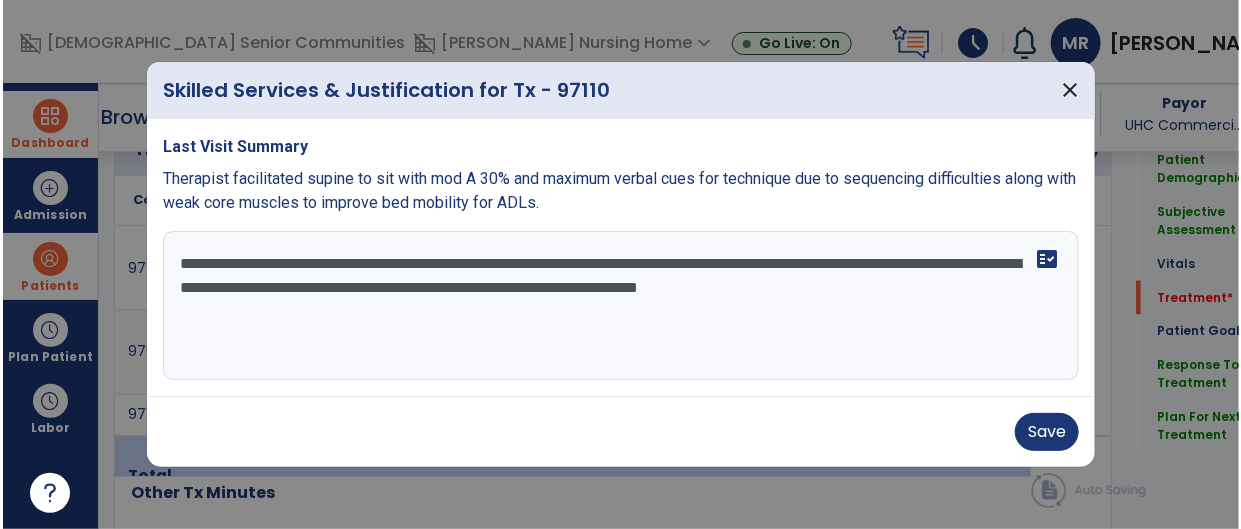 scroll, scrollTop: 0, scrollLeft: 0, axis: both 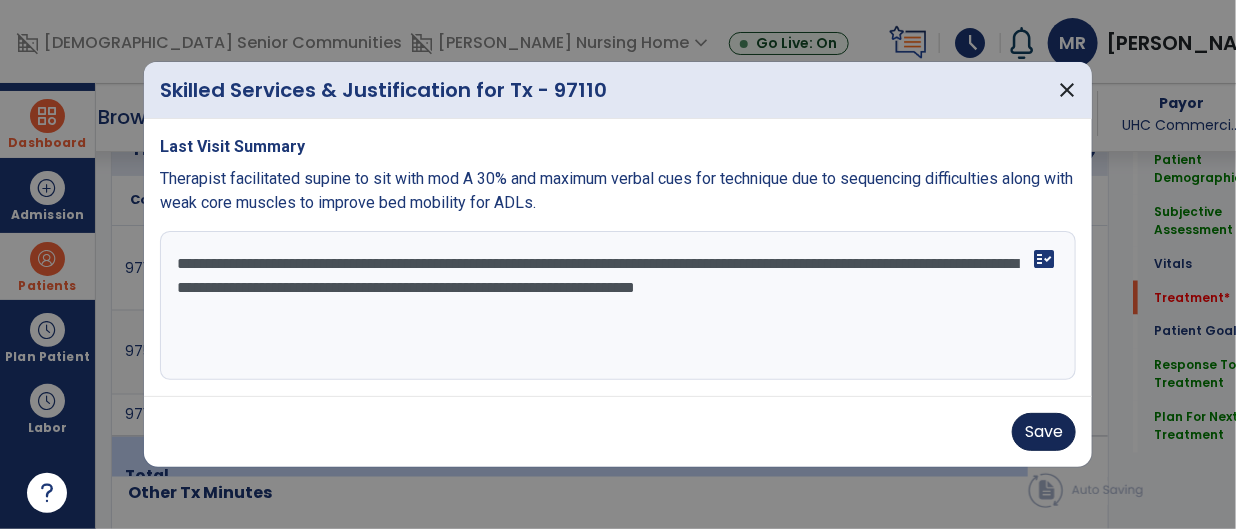 type on "**********" 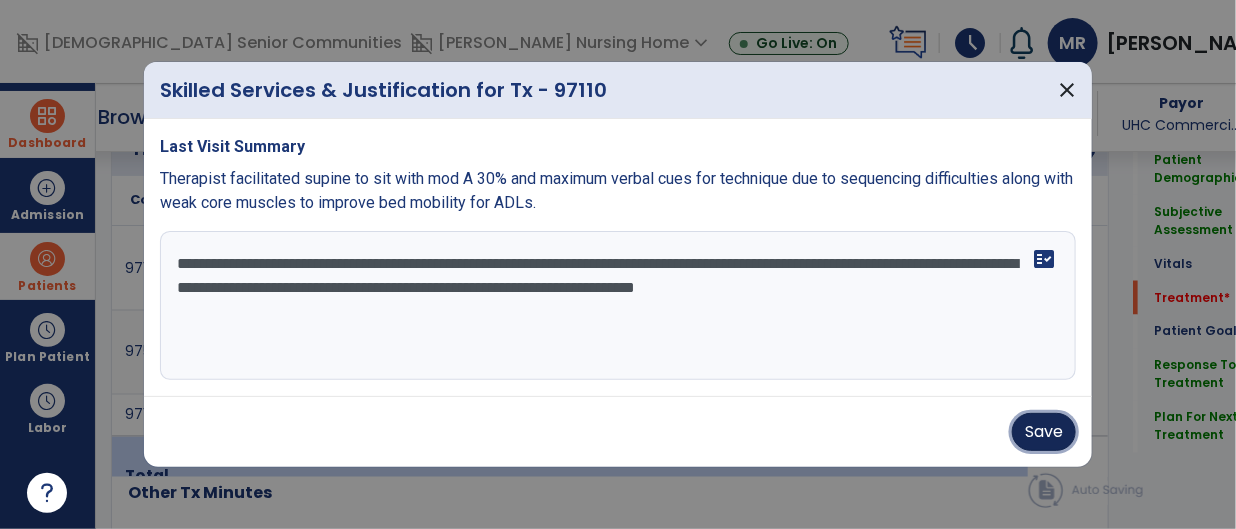 click on "Save" at bounding box center [1044, 432] 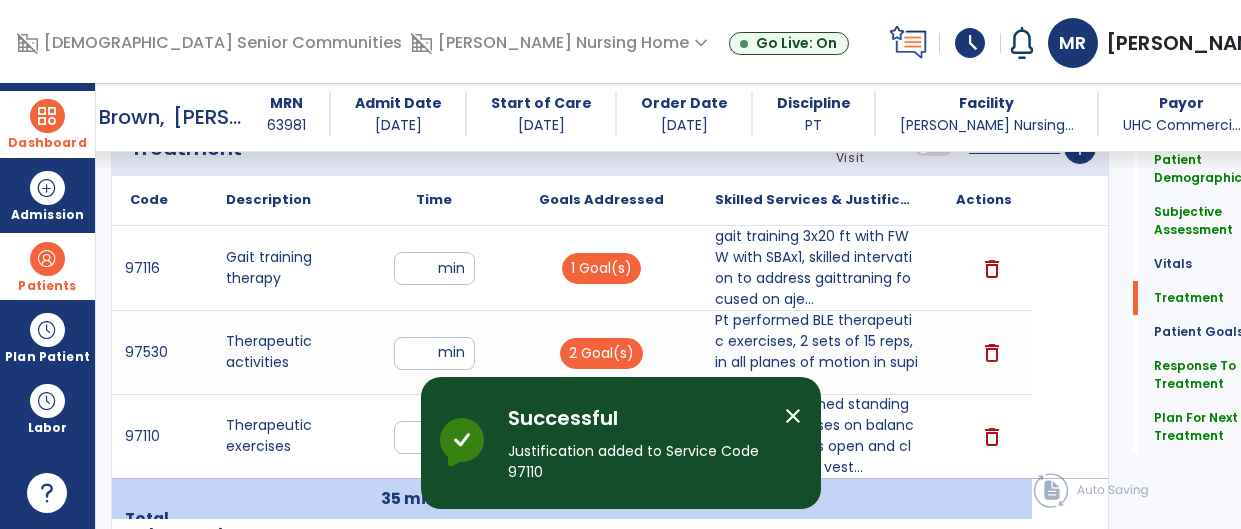 click on "close" at bounding box center (793, 416) 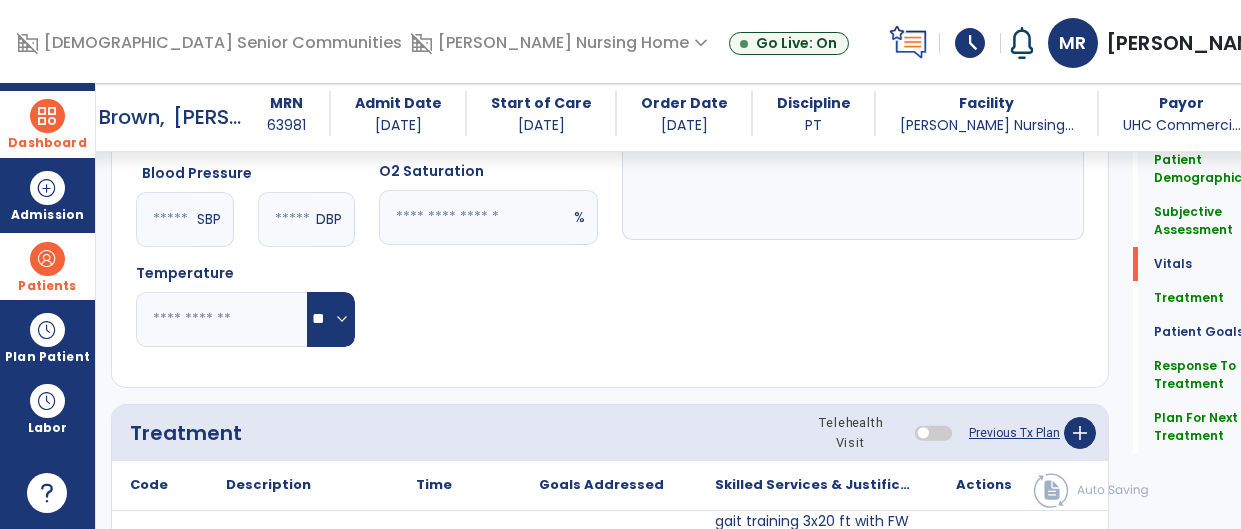 scroll, scrollTop: 804, scrollLeft: 0, axis: vertical 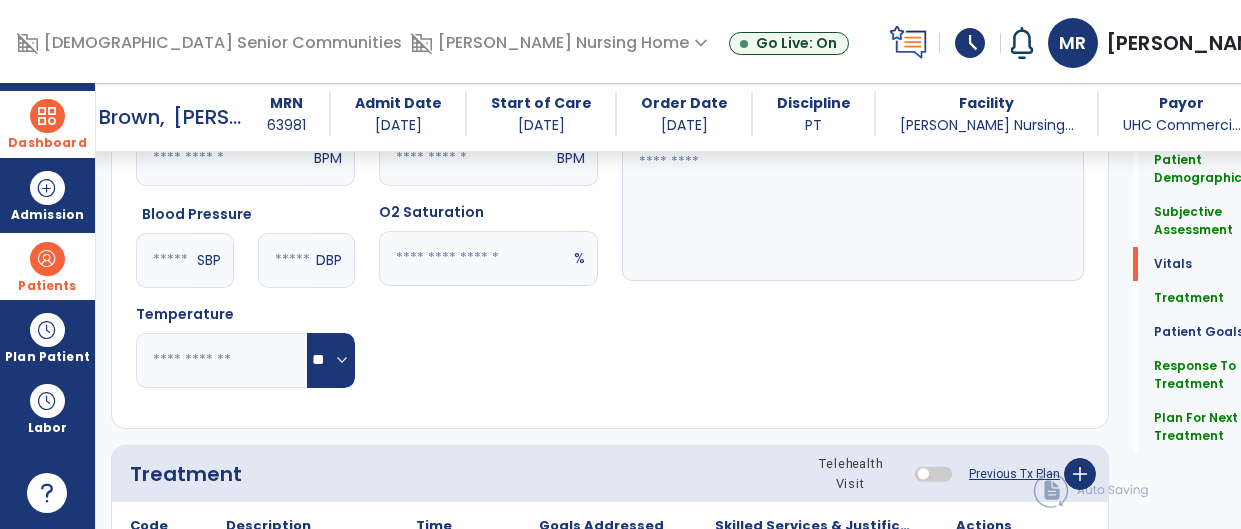click at bounding box center (47, 259) 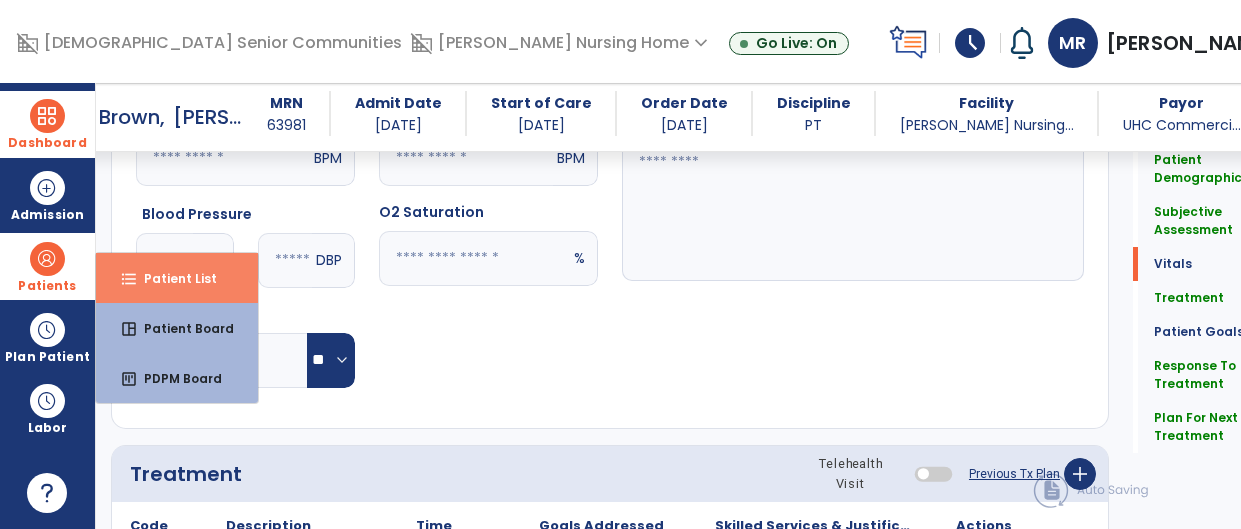 click on "format_list_bulleted" at bounding box center [129, 279] 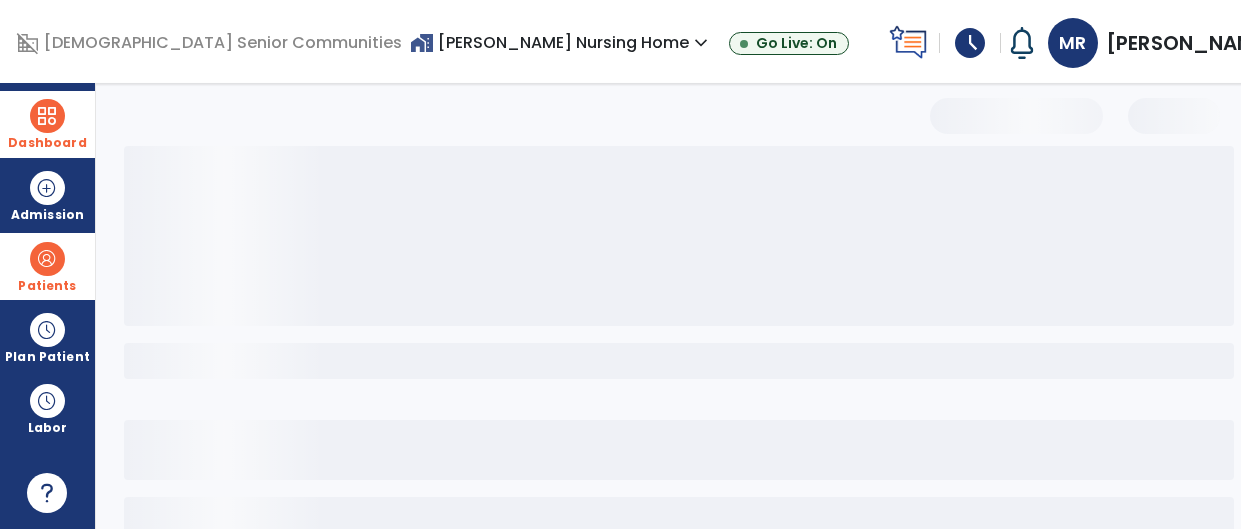 scroll, scrollTop: 213, scrollLeft: 0, axis: vertical 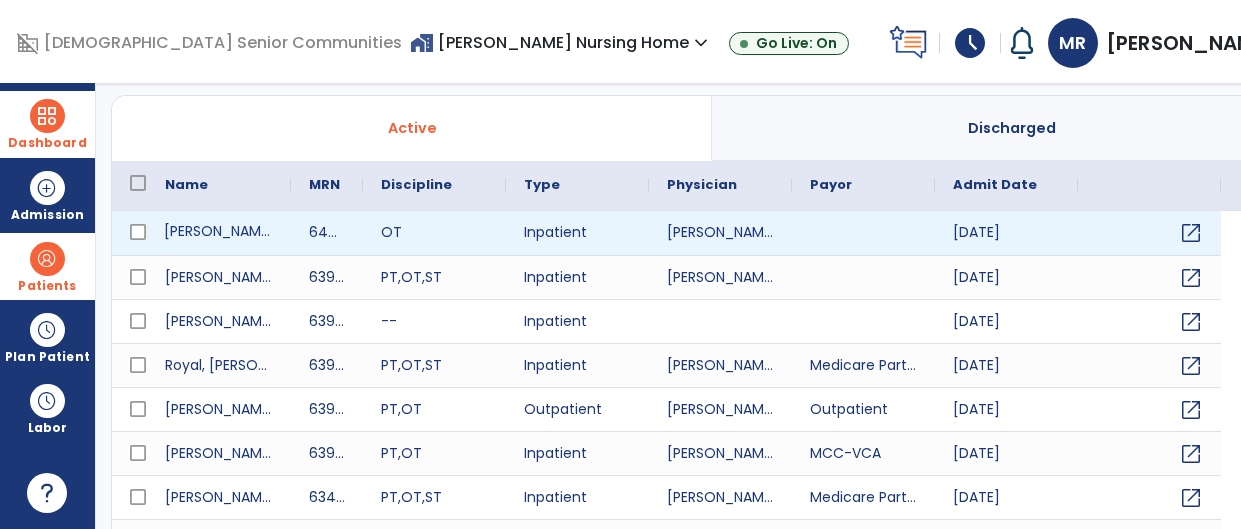 click on "[PERSON_NAME]" at bounding box center (219, 233) 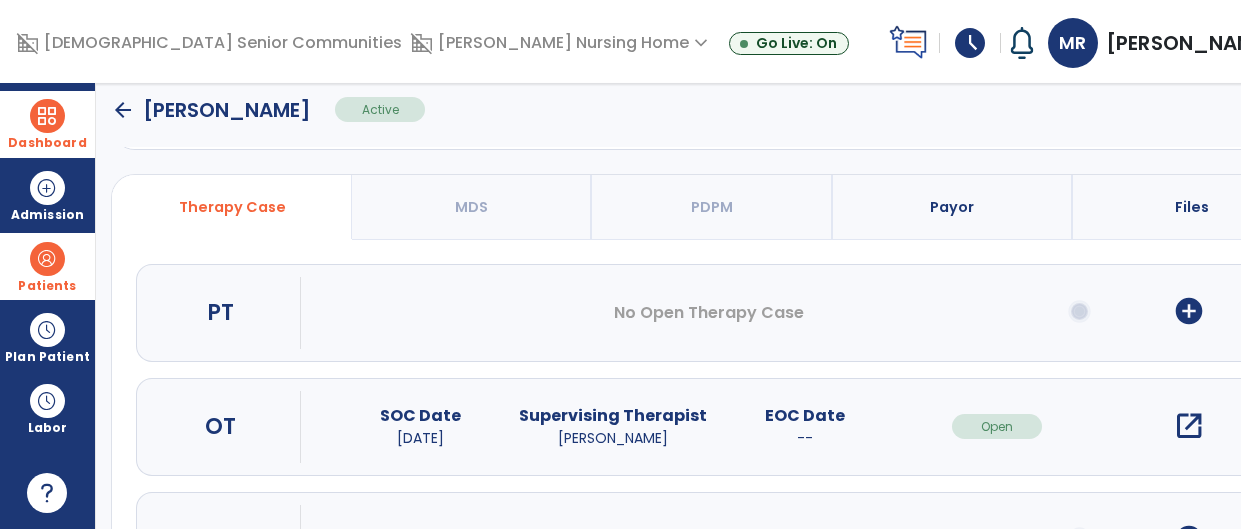 click on "add_circle" at bounding box center [1189, 311] 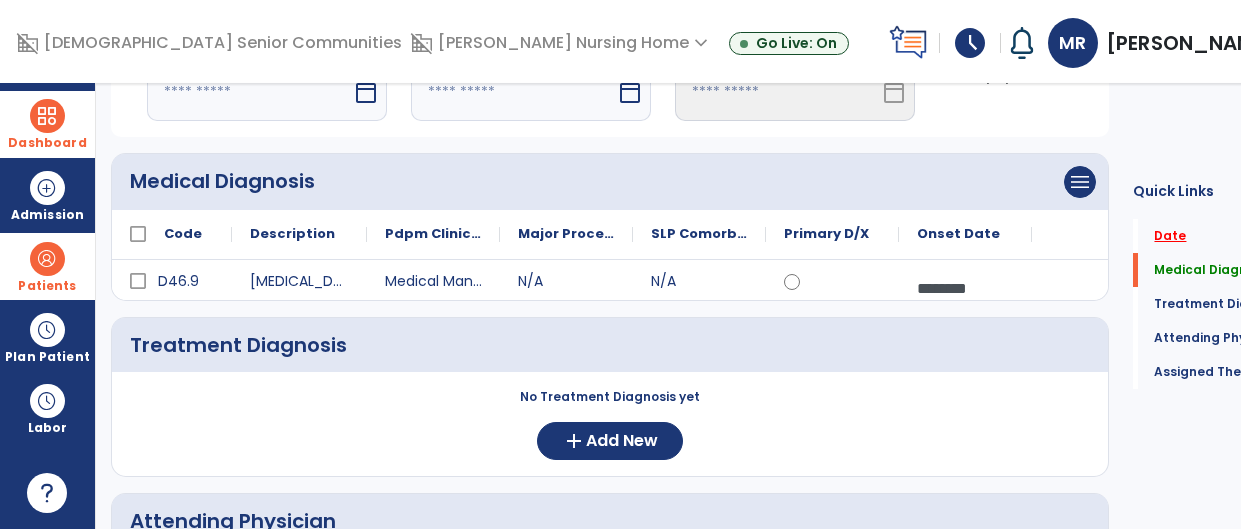 click on "Date" 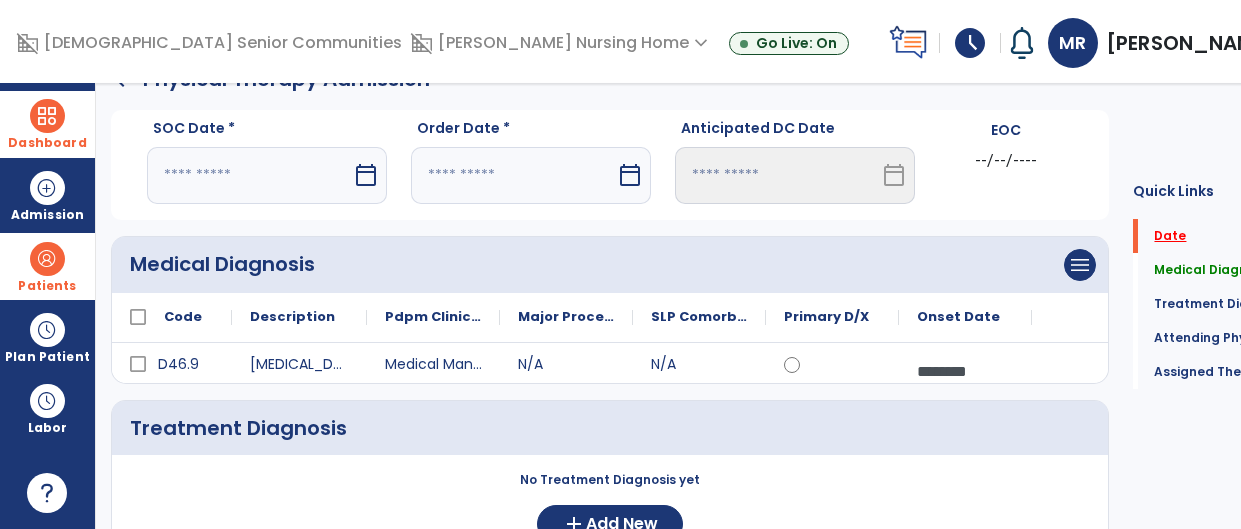 scroll, scrollTop: 0, scrollLeft: 0, axis: both 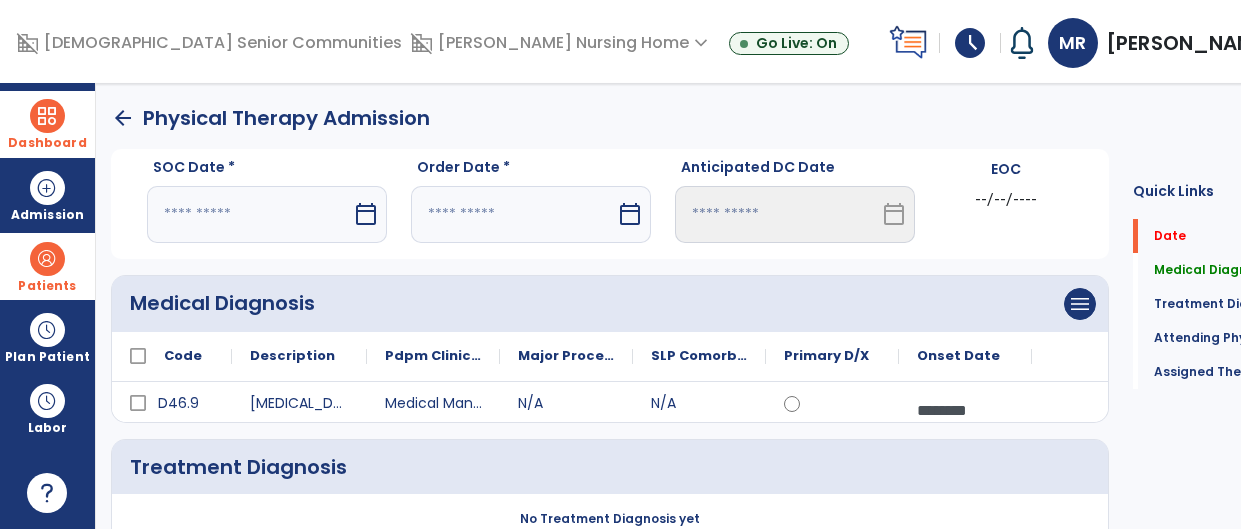 click on "calendar_today" at bounding box center (366, 214) 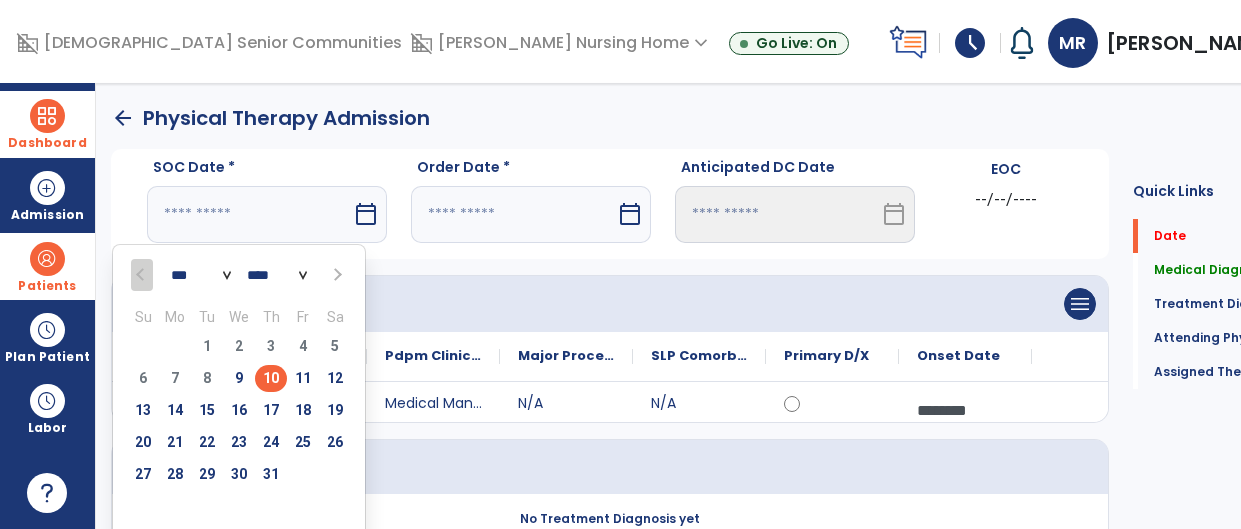 click on "10" at bounding box center (271, 378) 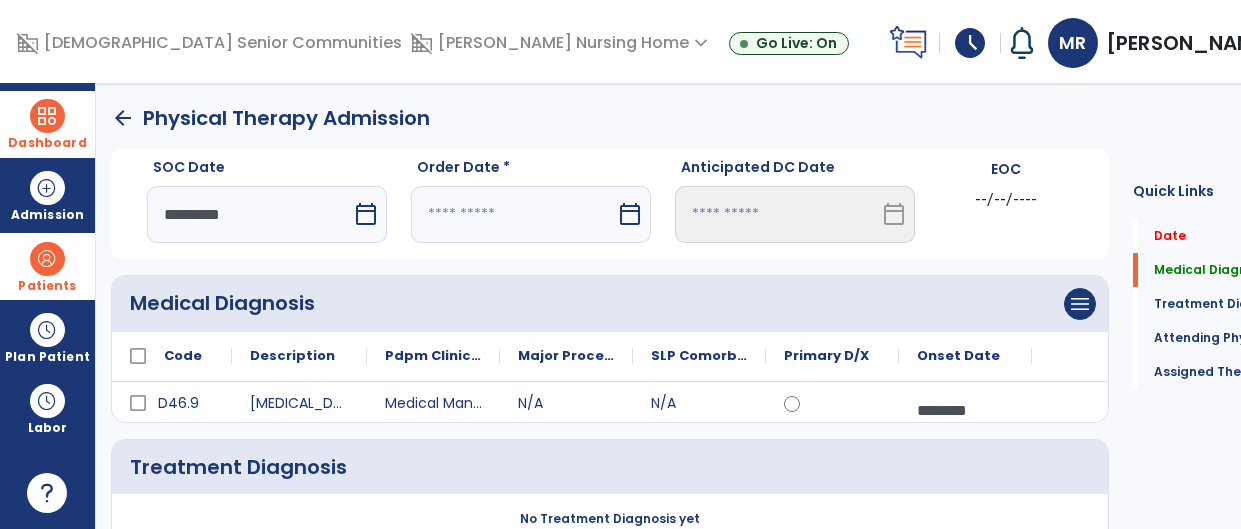 click on "calendar_today" at bounding box center (630, 214) 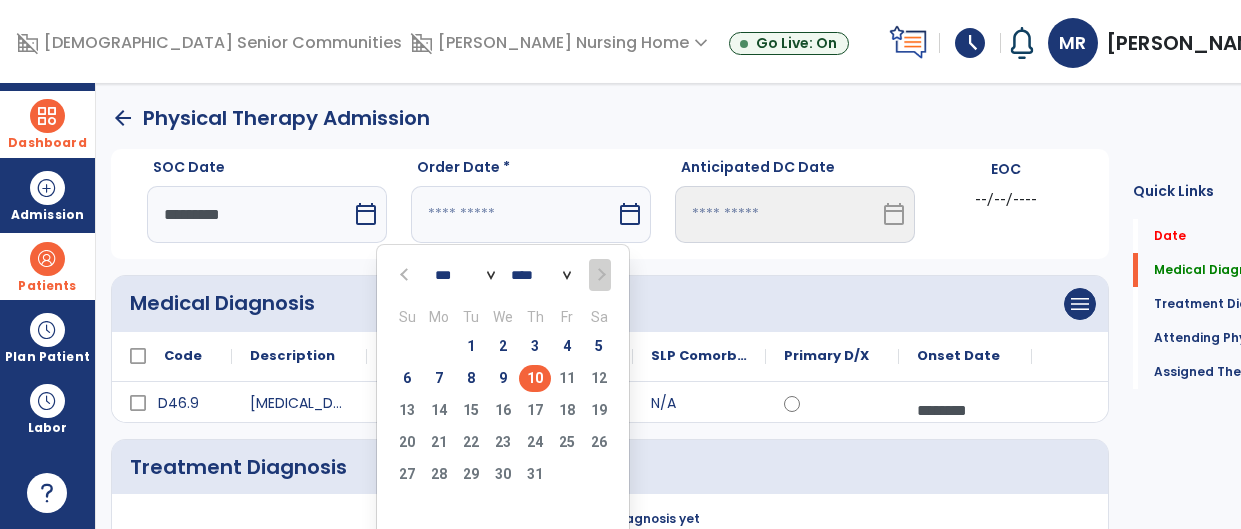 click on "10" at bounding box center (535, 378) 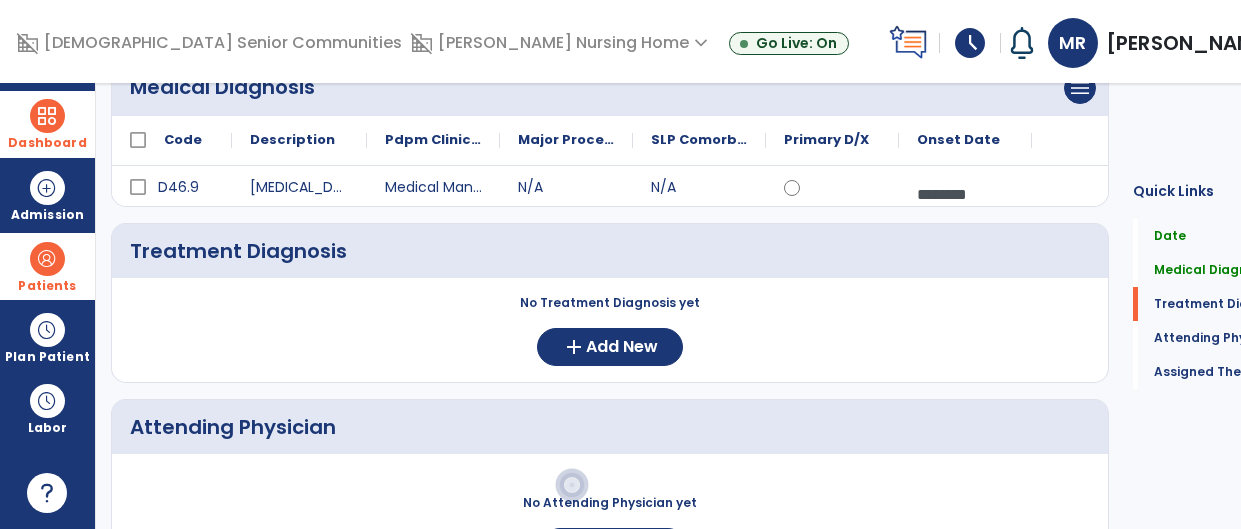 scroll, scrollTop: 252, scrollLeft: 0, axis: vertical 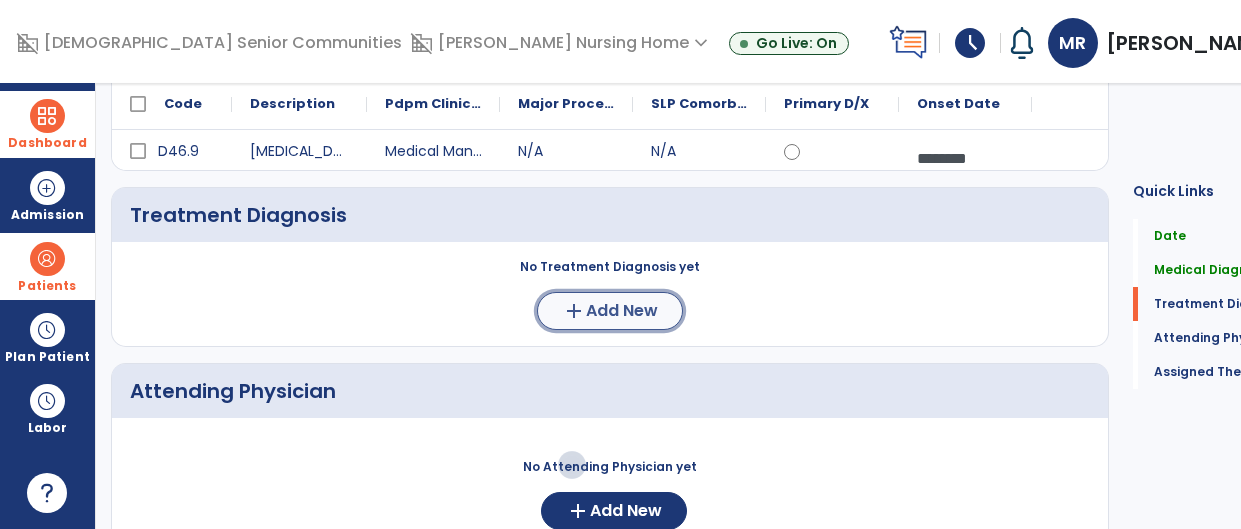 click on "Add New" 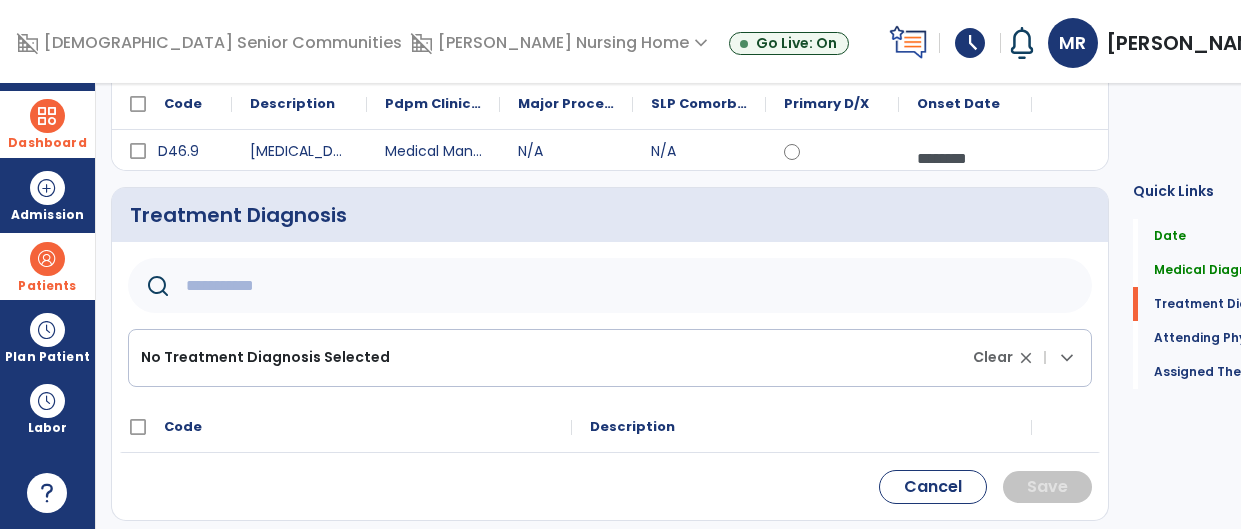click 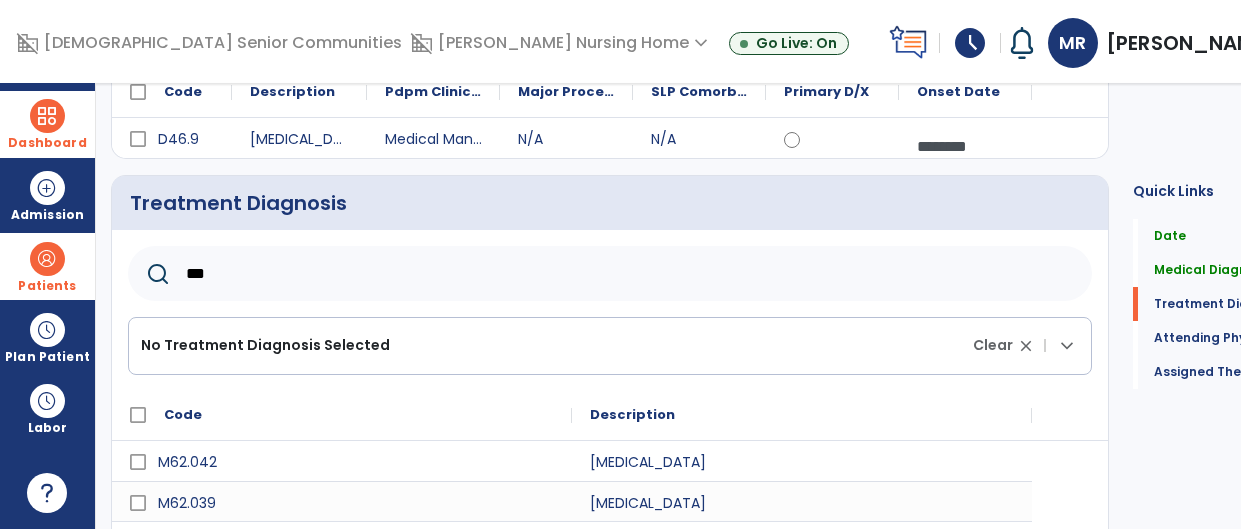 scroll, scrollTop: 263, scrollLeft: 0, axis: vertical 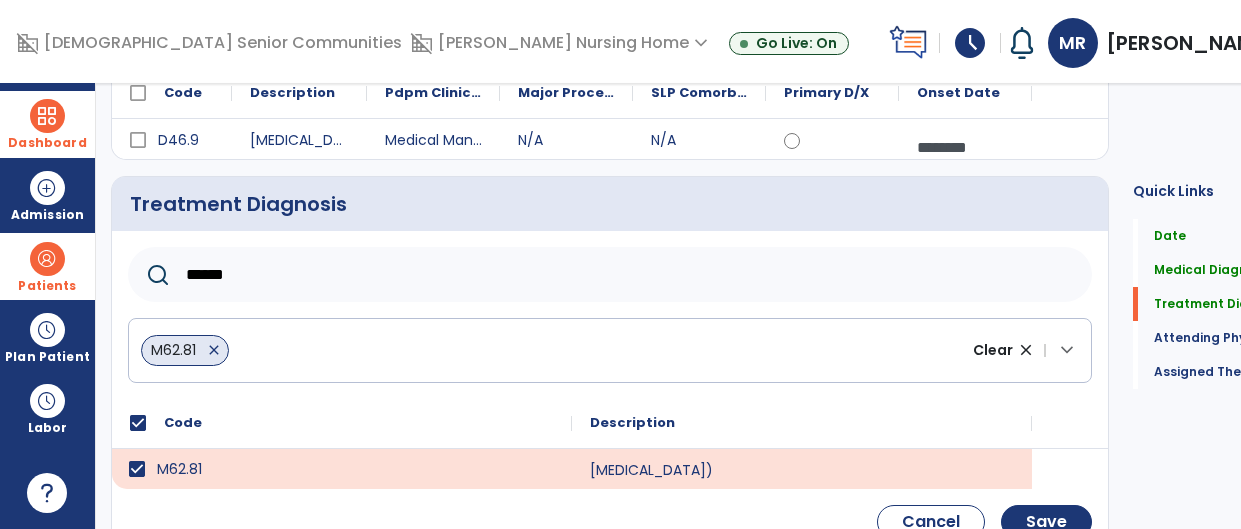 click on "******" 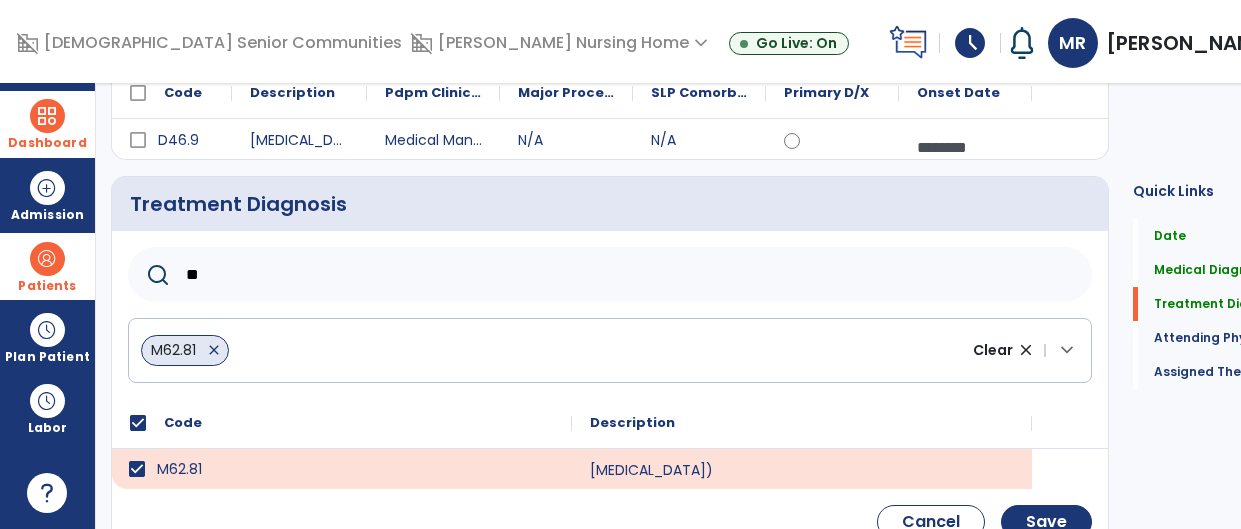 type on "*" 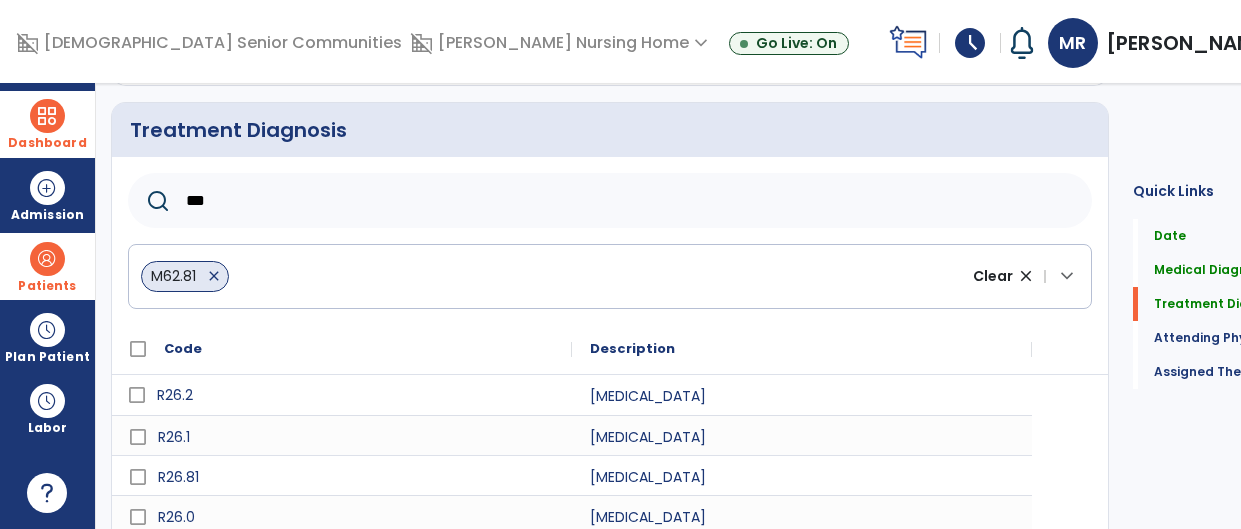 scroll, scrollTop: 360, scrollLeft: 0, axis: vertical 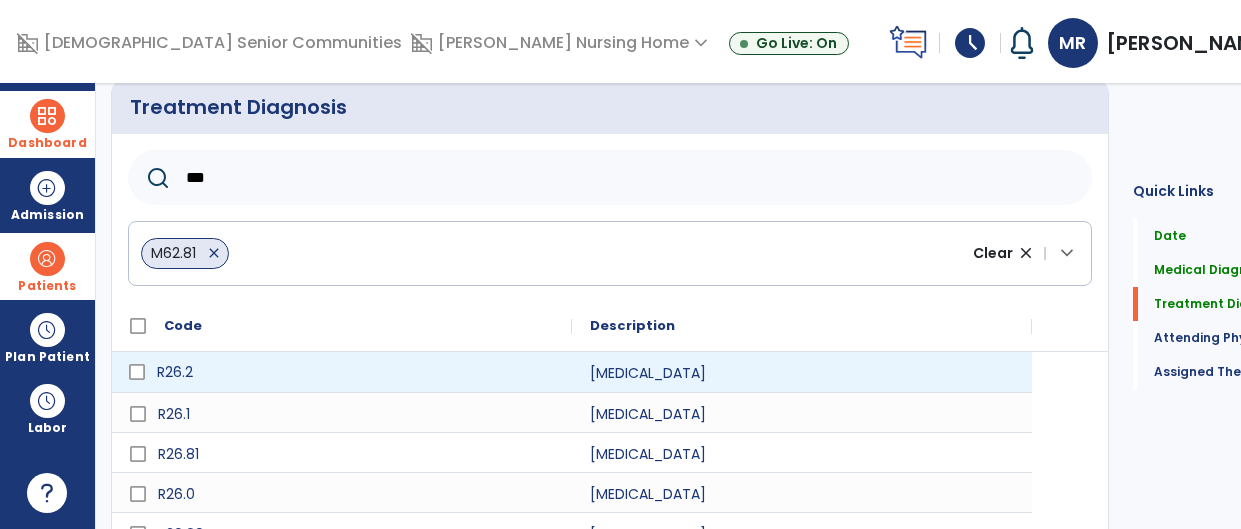 type on "***" 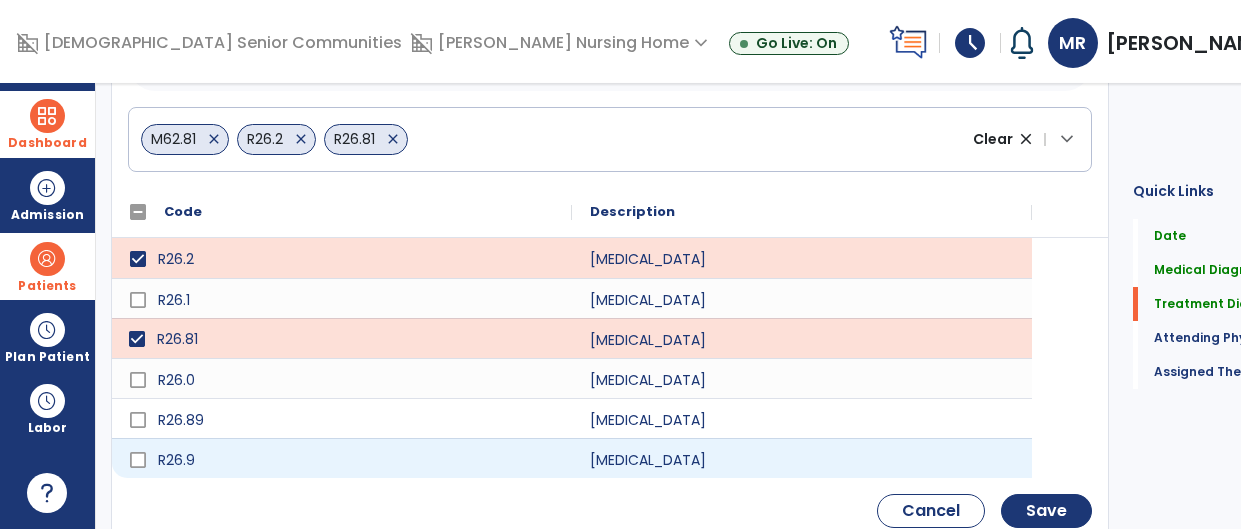 scroll, scrollTop: 489, scrollLeft: 0, axis: vertical 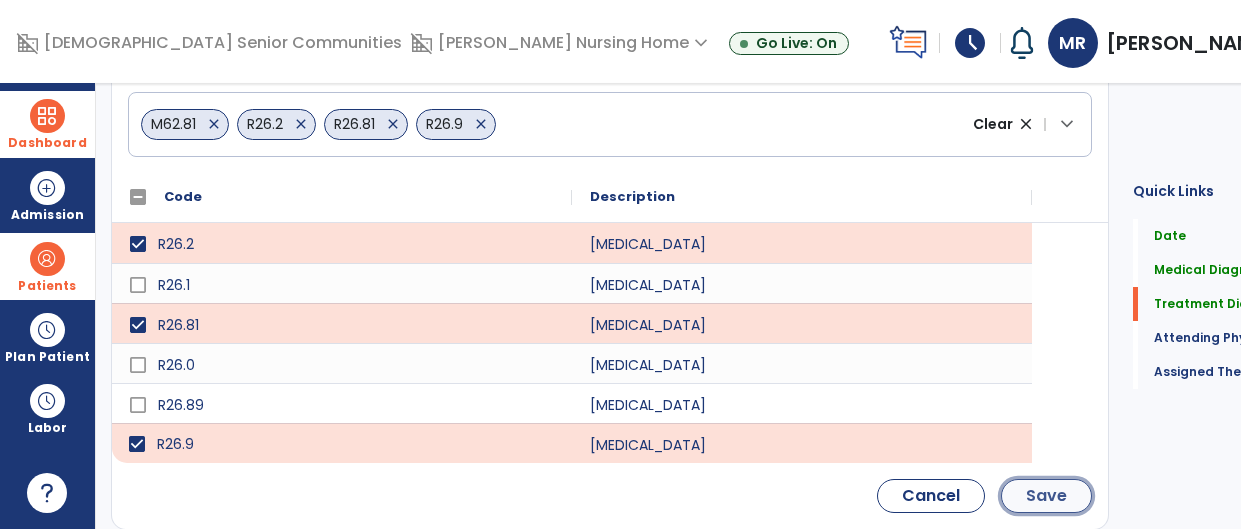 click on "Save" 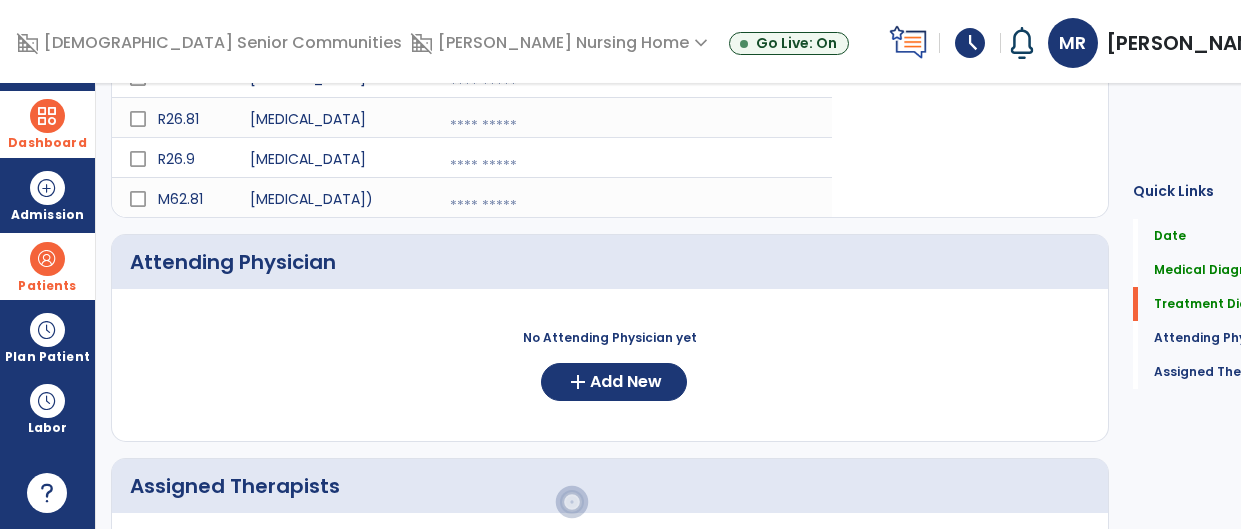 scroll, scrollTop: 324, scrollLeft: 0, axis: vertical 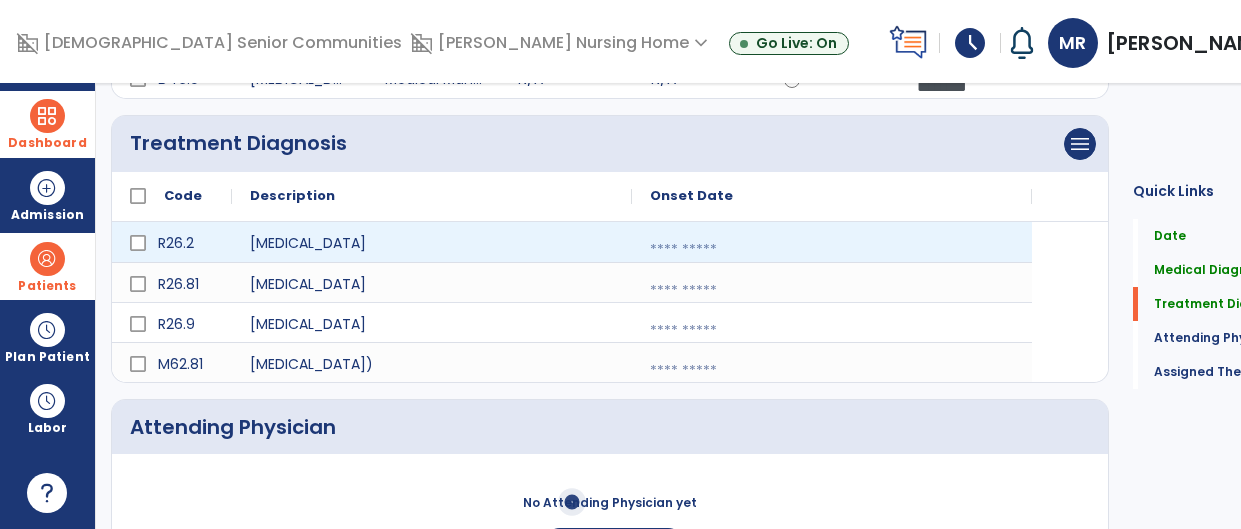 click at bounding box center [832, 250] 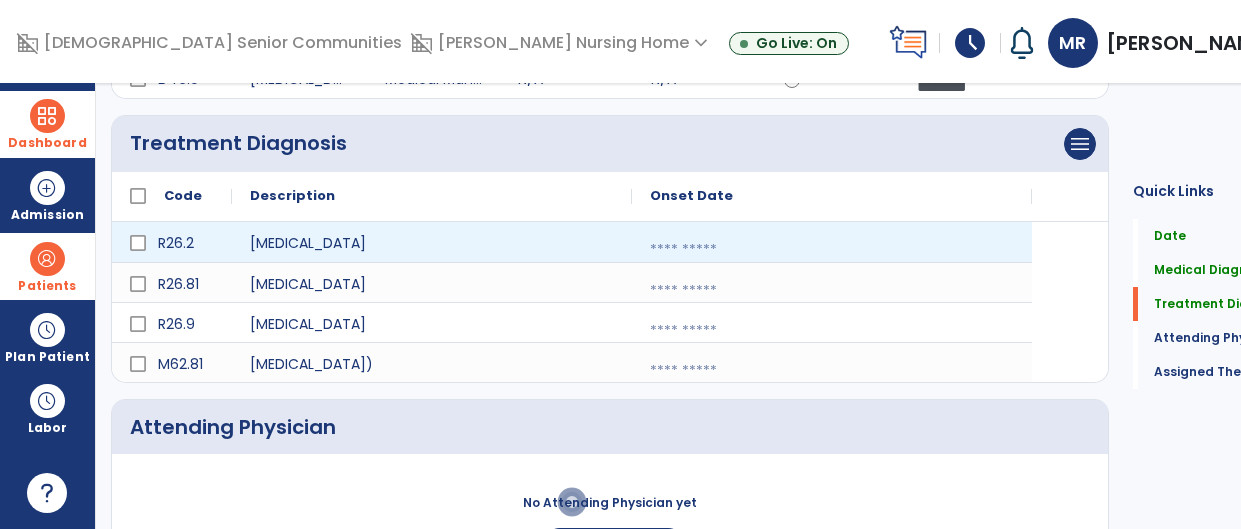 select on "*" 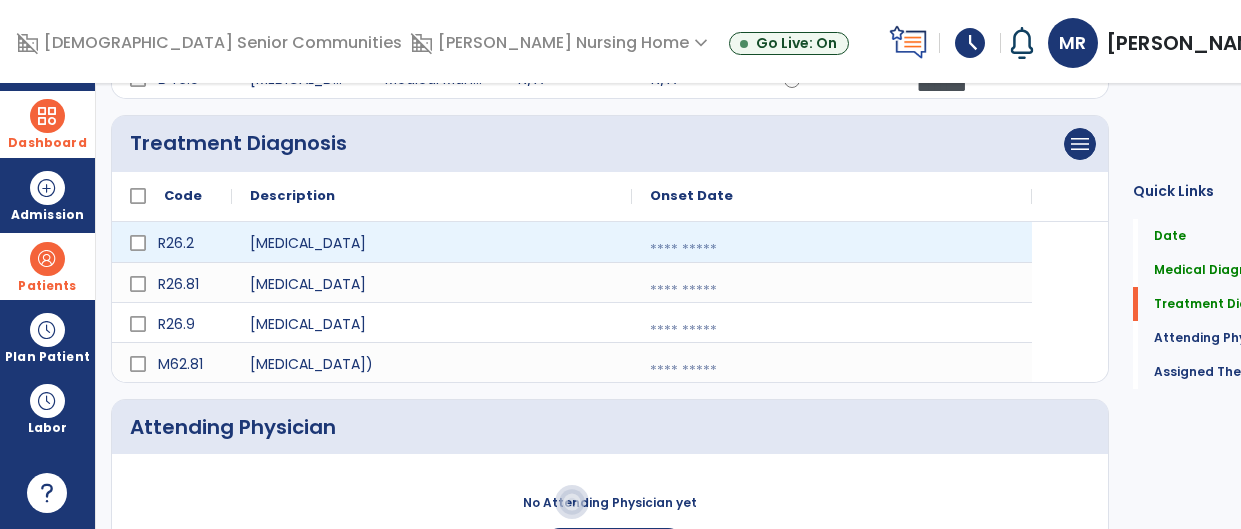 select on "****" 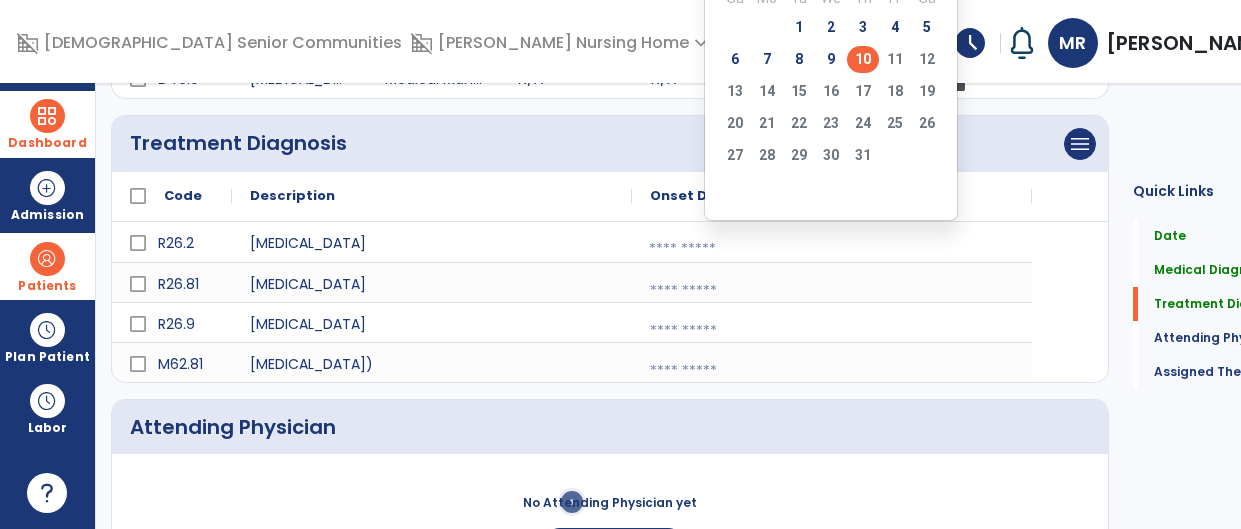 click on "10" 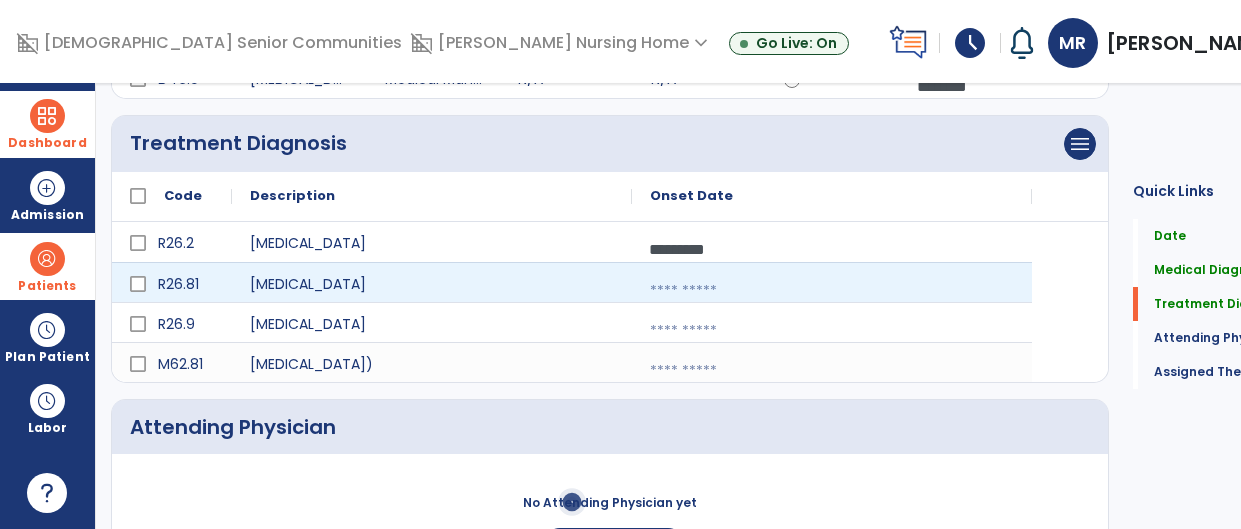 click at bounding box center [832, 291] 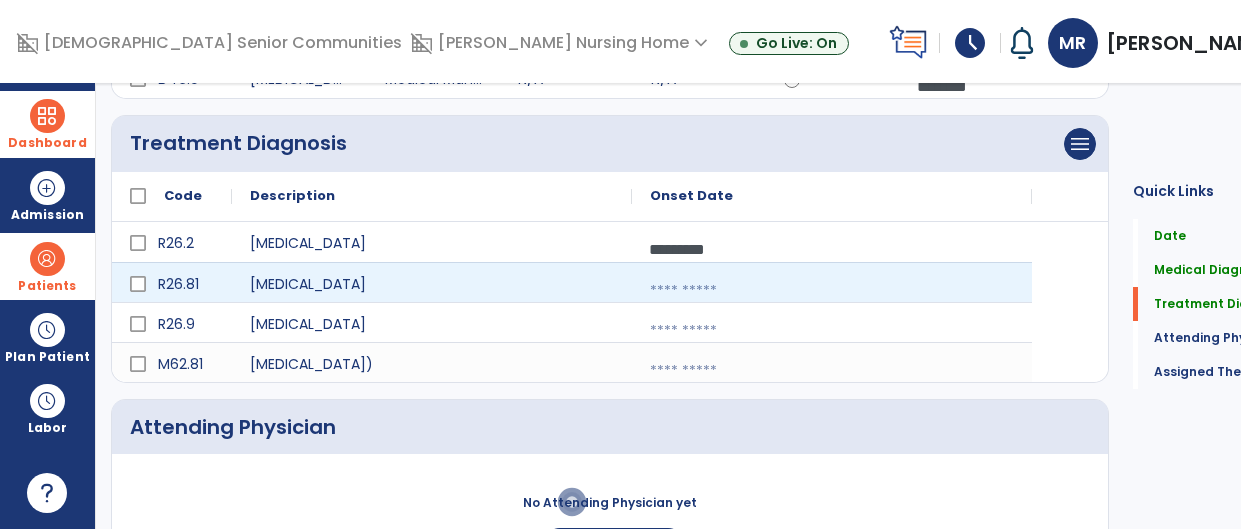 select on "*" 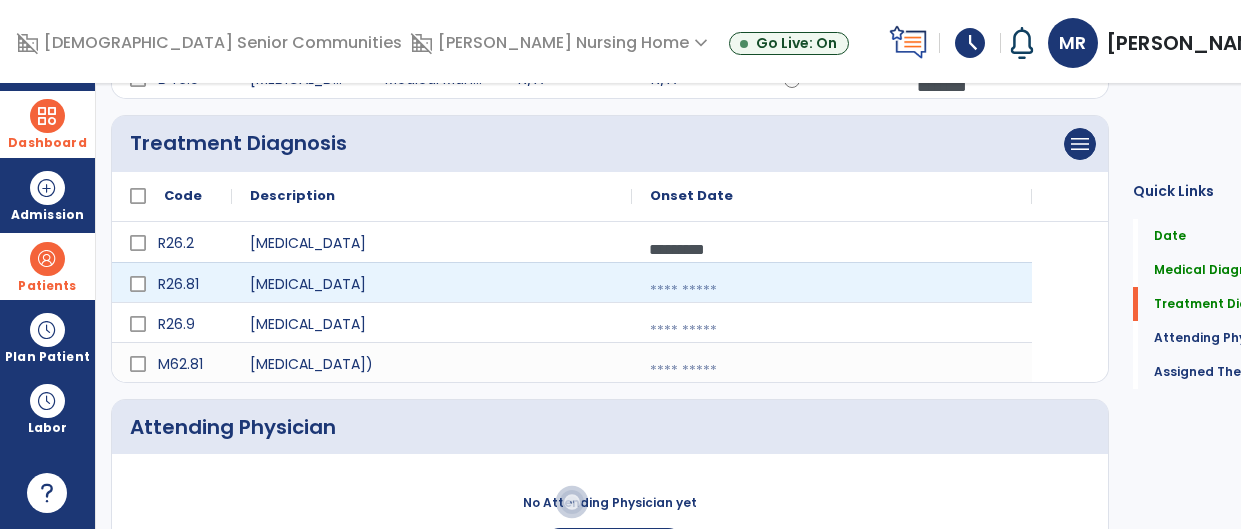 select on "****" 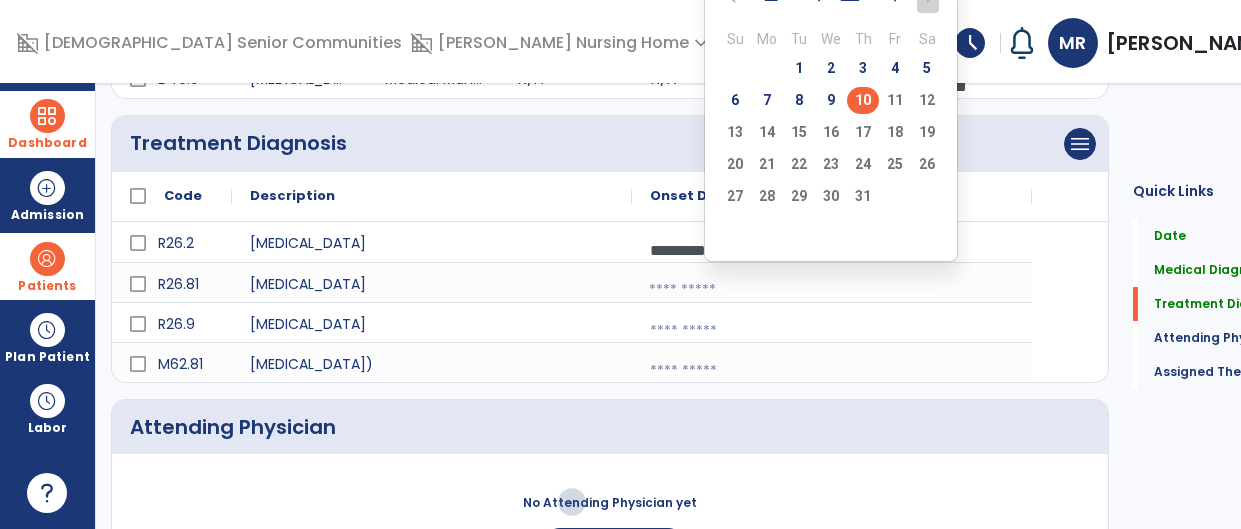 click on "10" 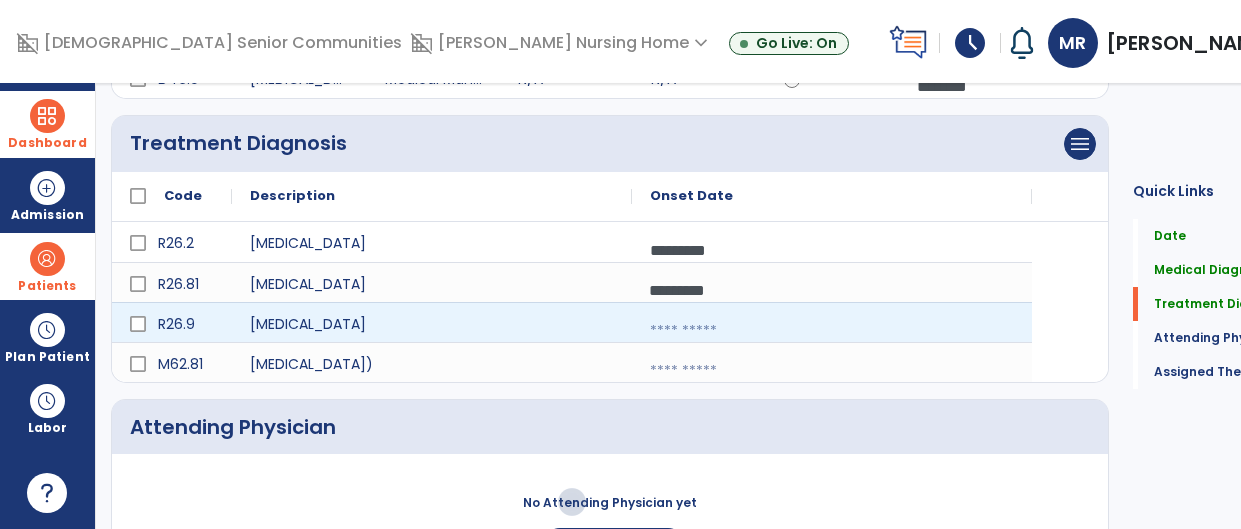 click at bounding box center [832, 331] 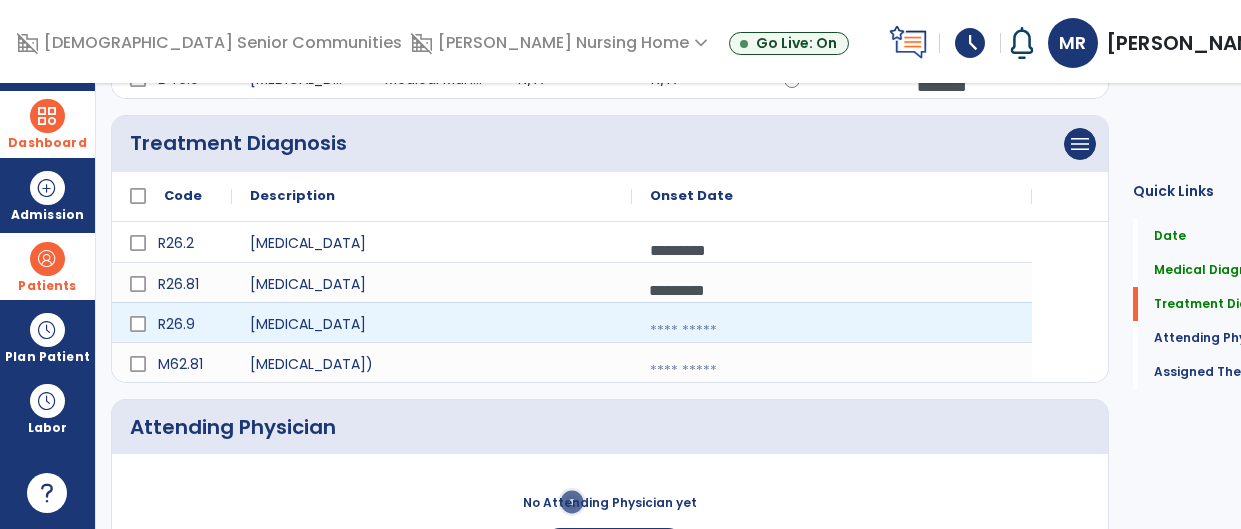select on "*" 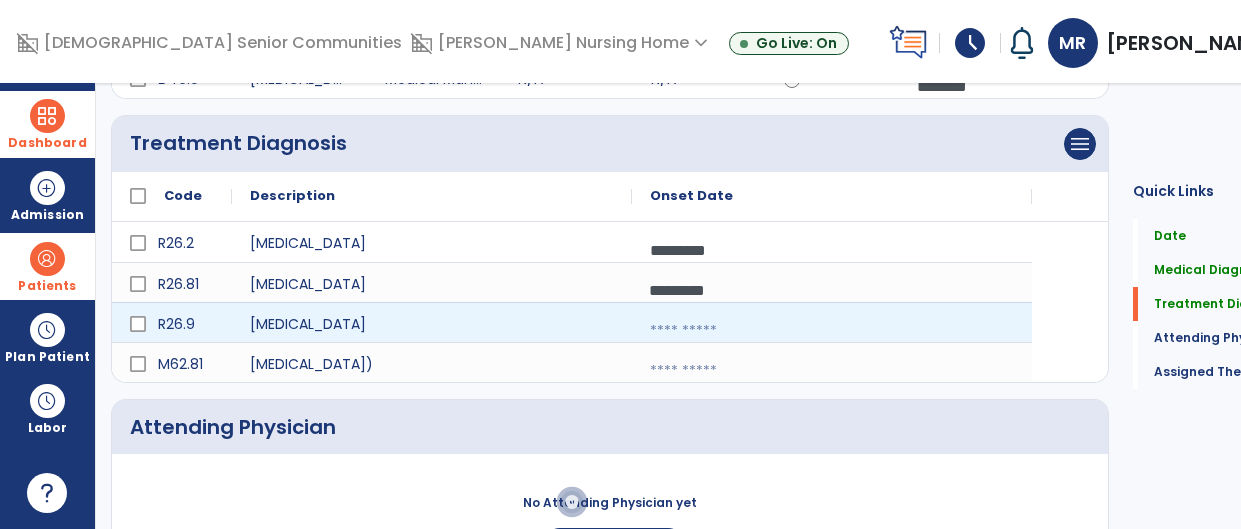 select on "****" 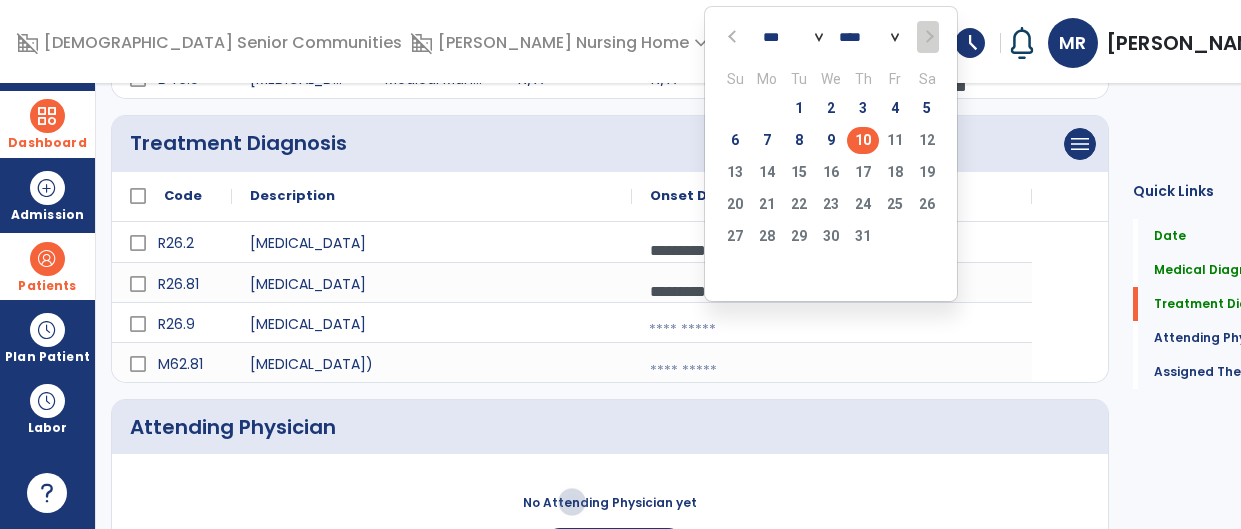 click on "10" 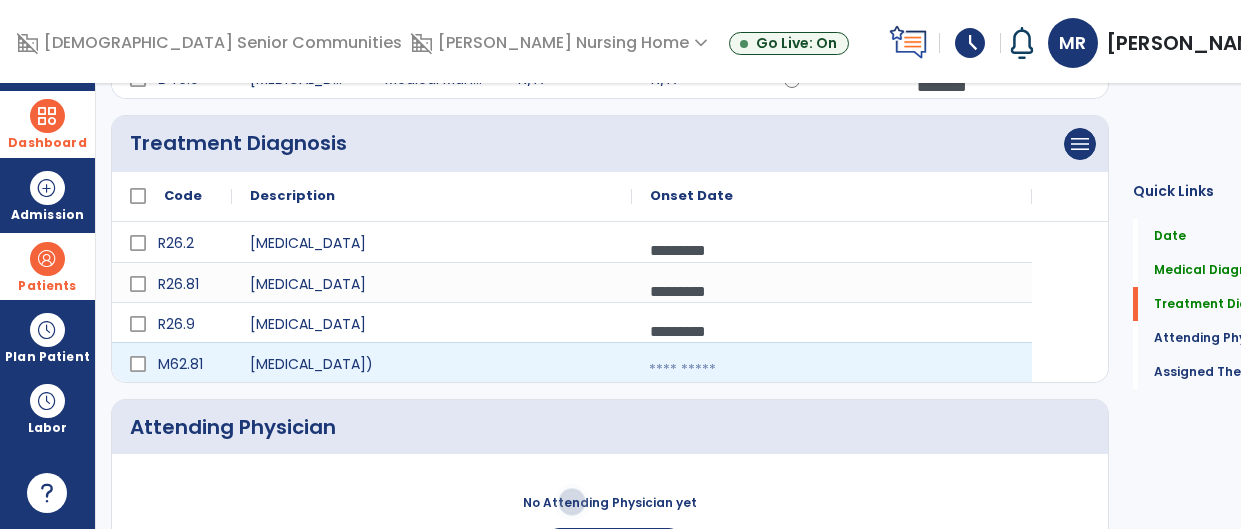 click at bounding box center (832, 370) 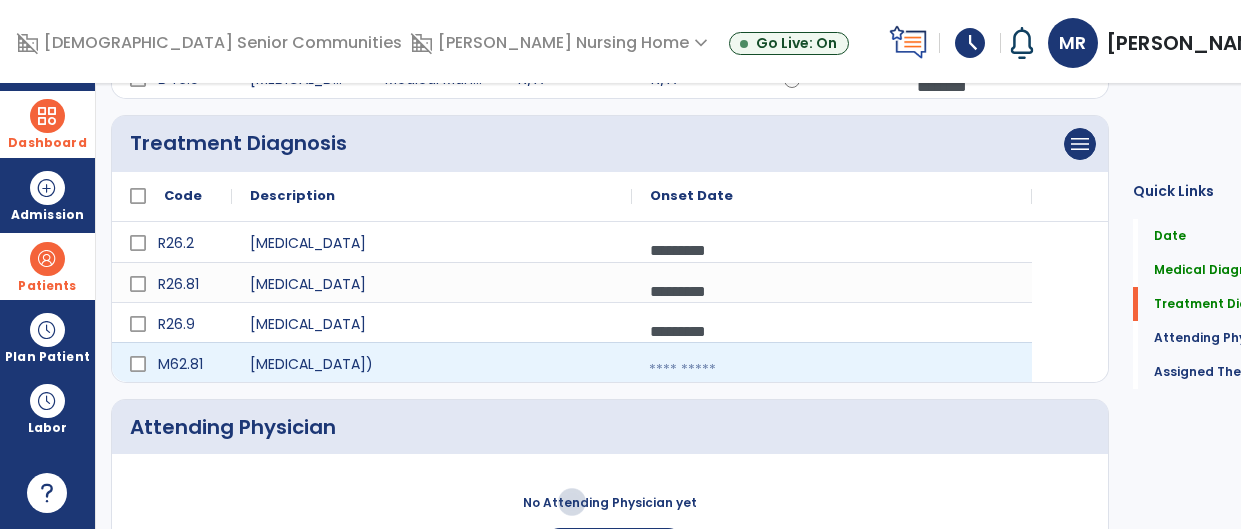 select on "*" 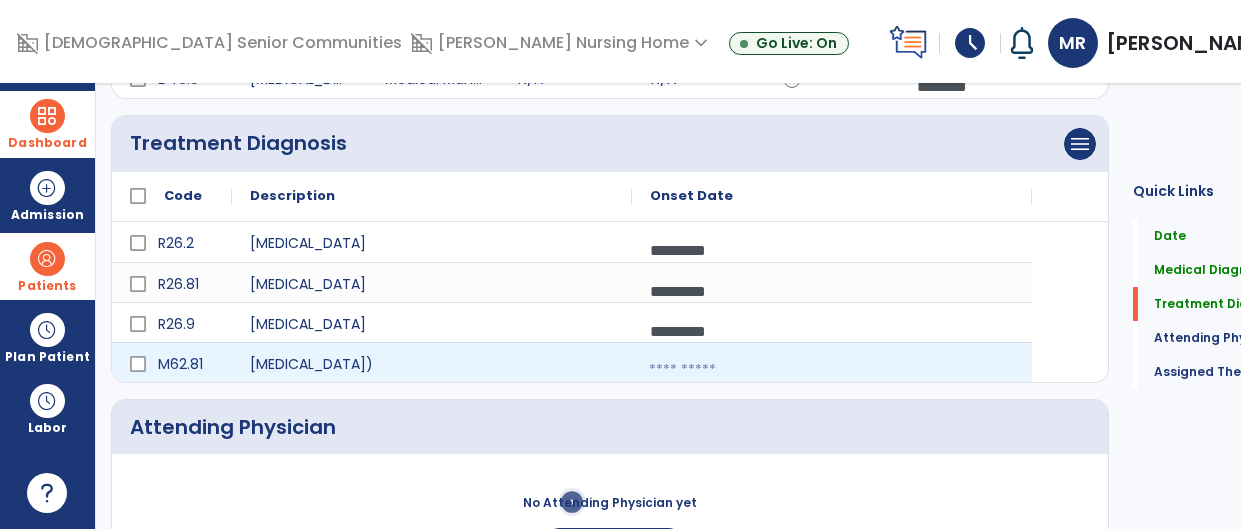 select on "****" 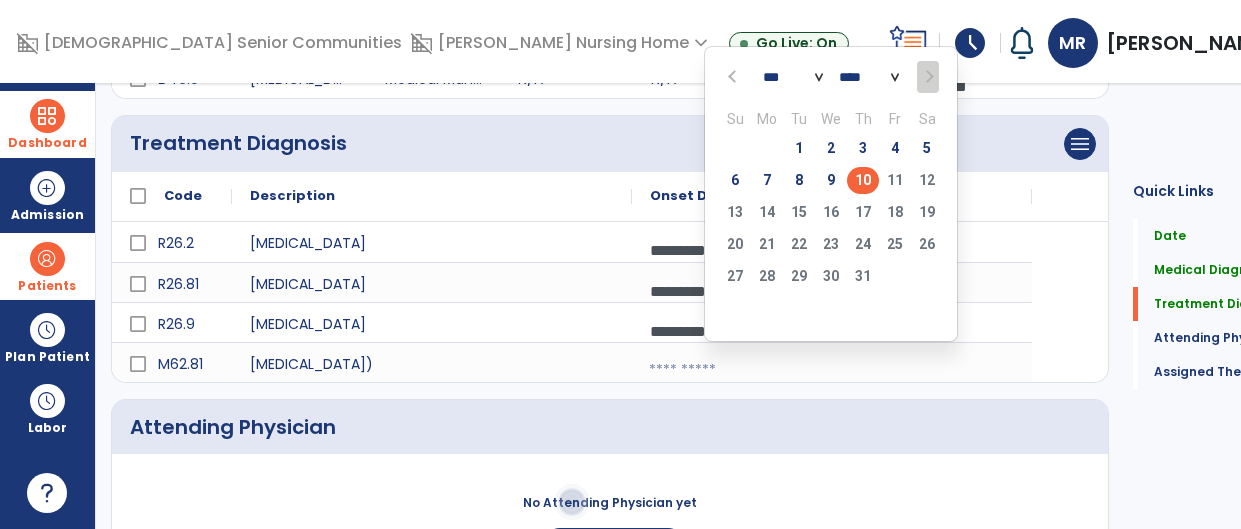 click on "10" 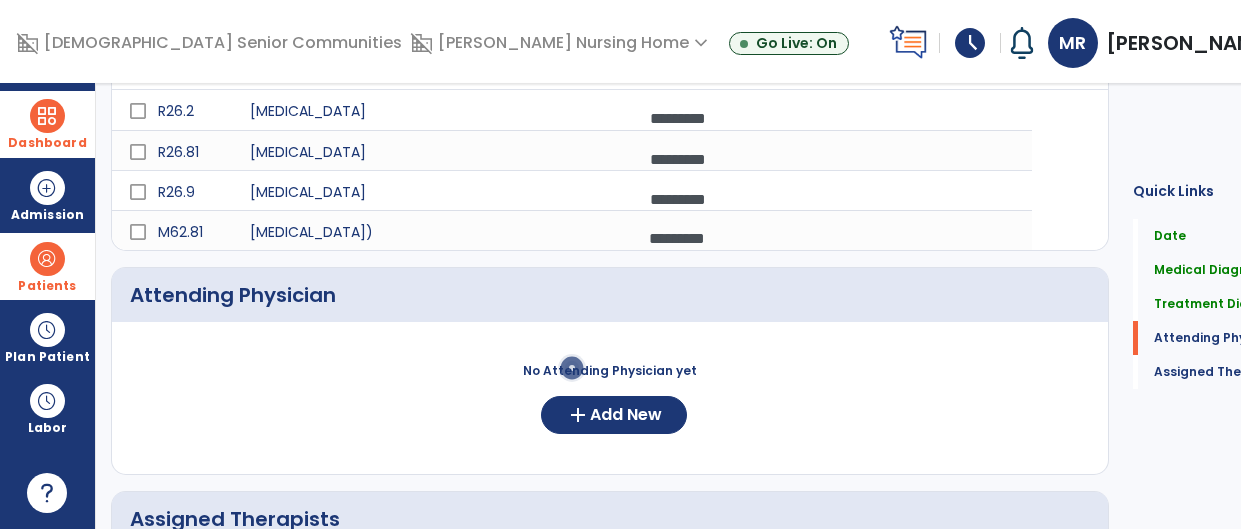 scroll, scrollTop: 457, scrollLeft: 0, axis: vertical 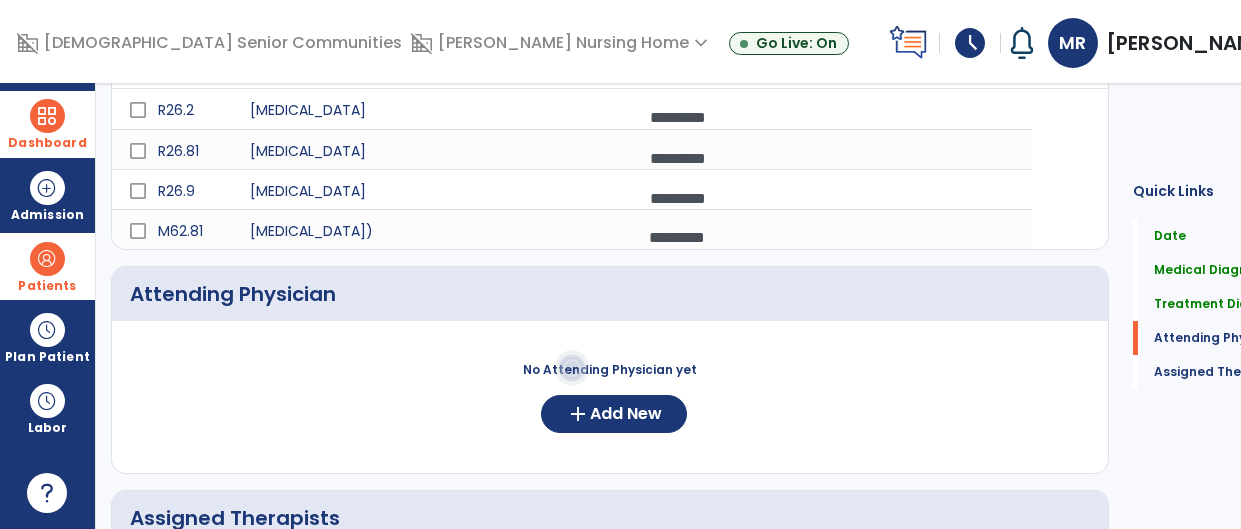 click 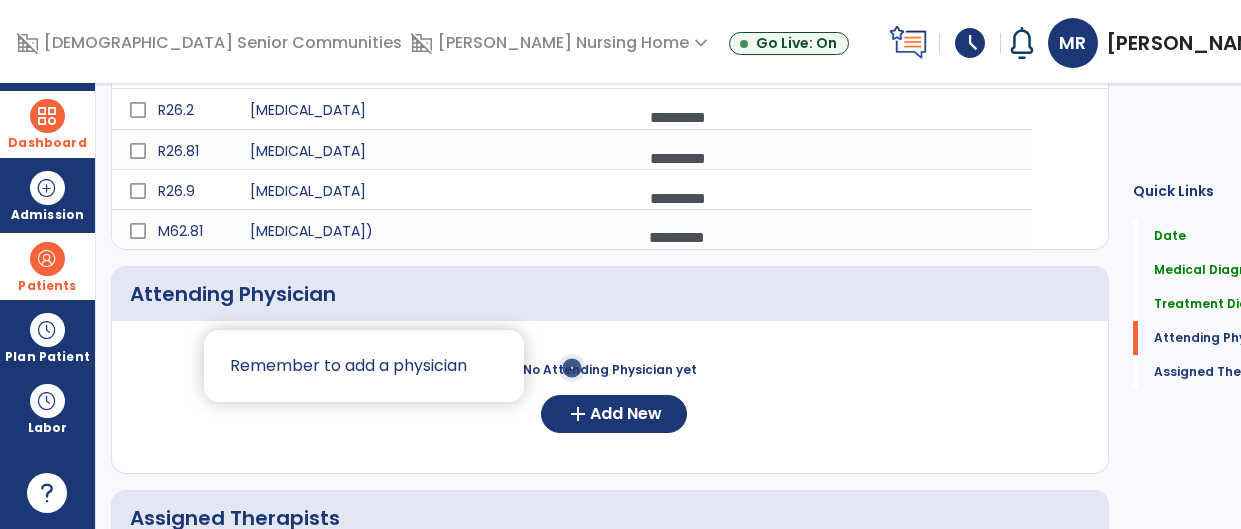click at bounding box center [620, 264] 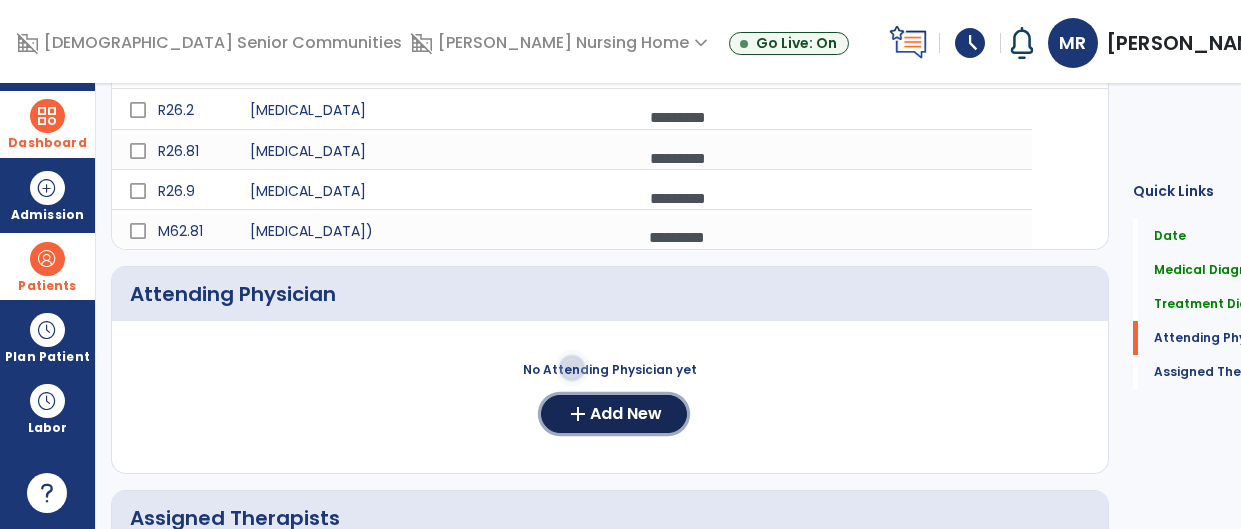 click on "Add New" 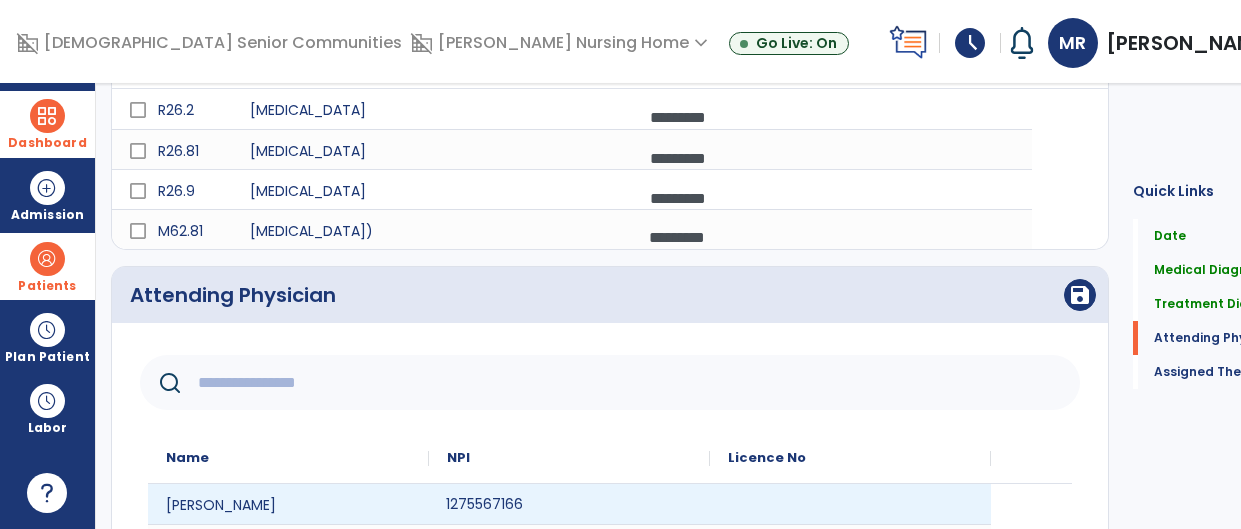 click on "1275567166" 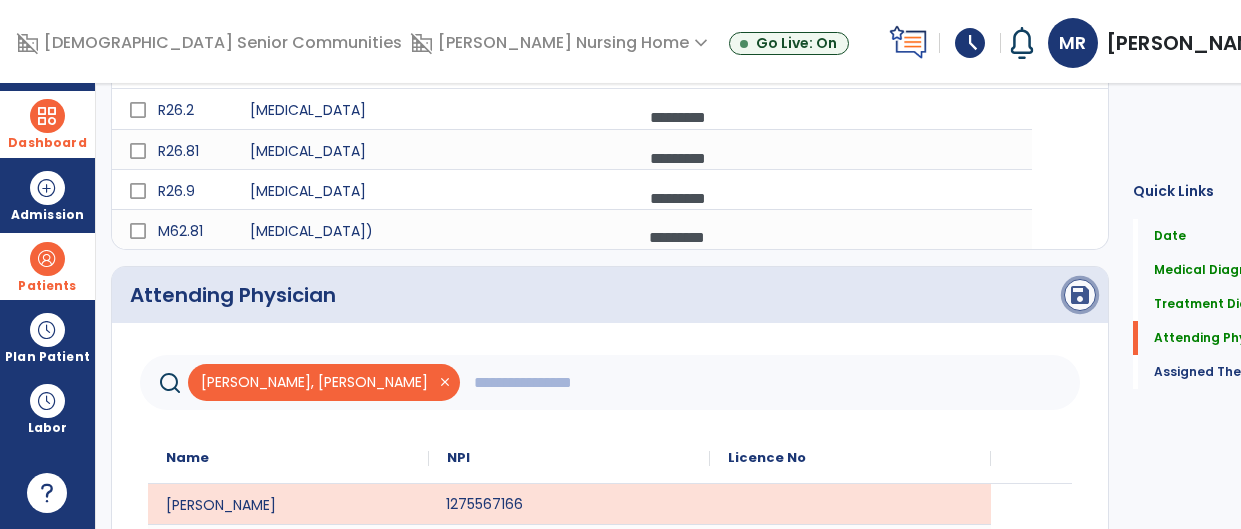 click on "save" 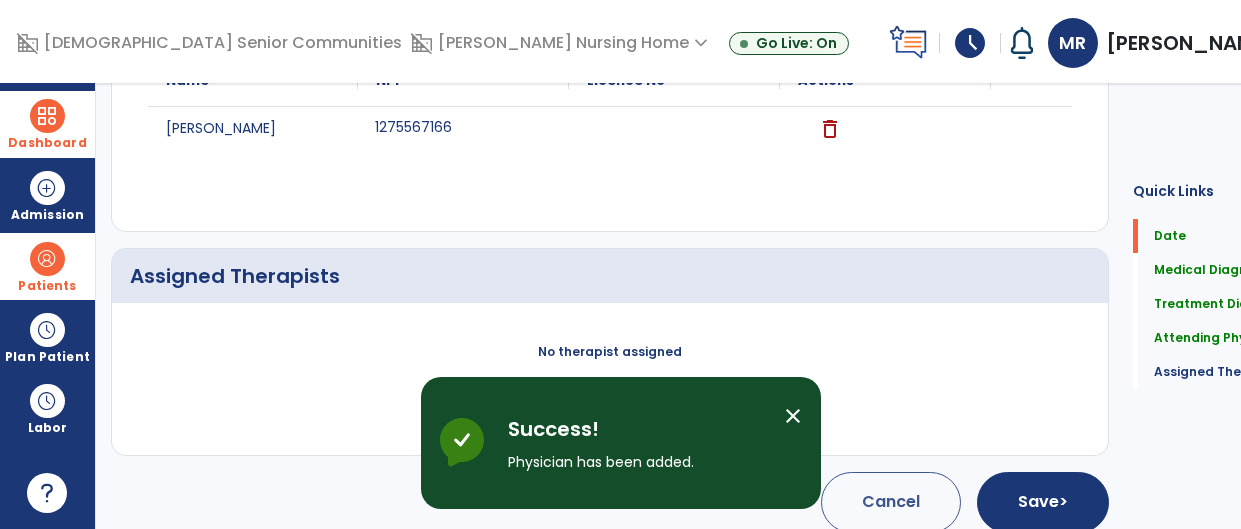 scroll, scrollTop: 765, scrollLeft: 0, axis: vertical 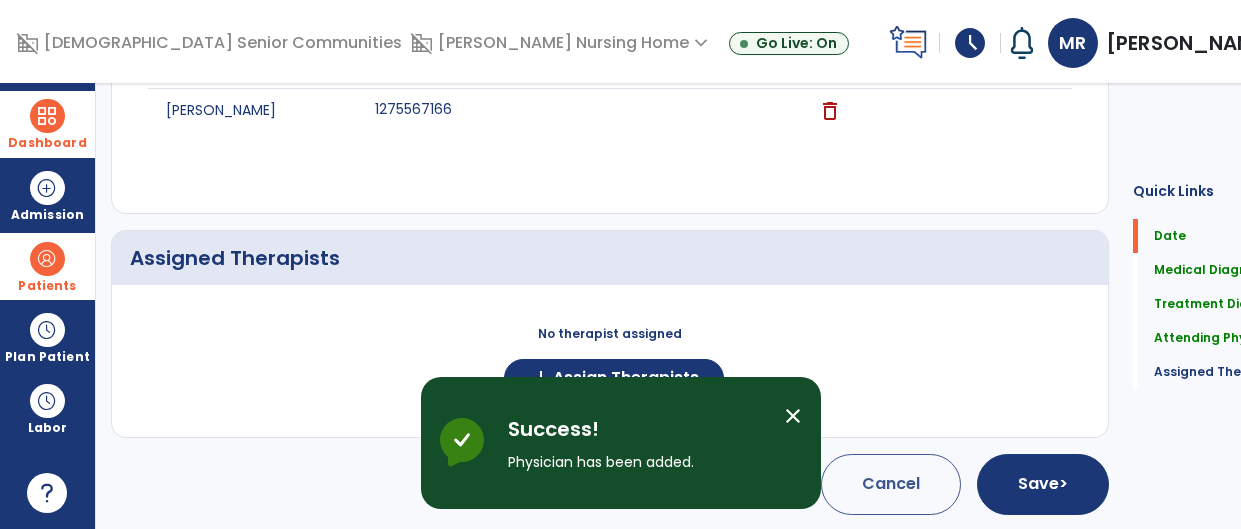 click on "close" at bounding box center (793, 416) 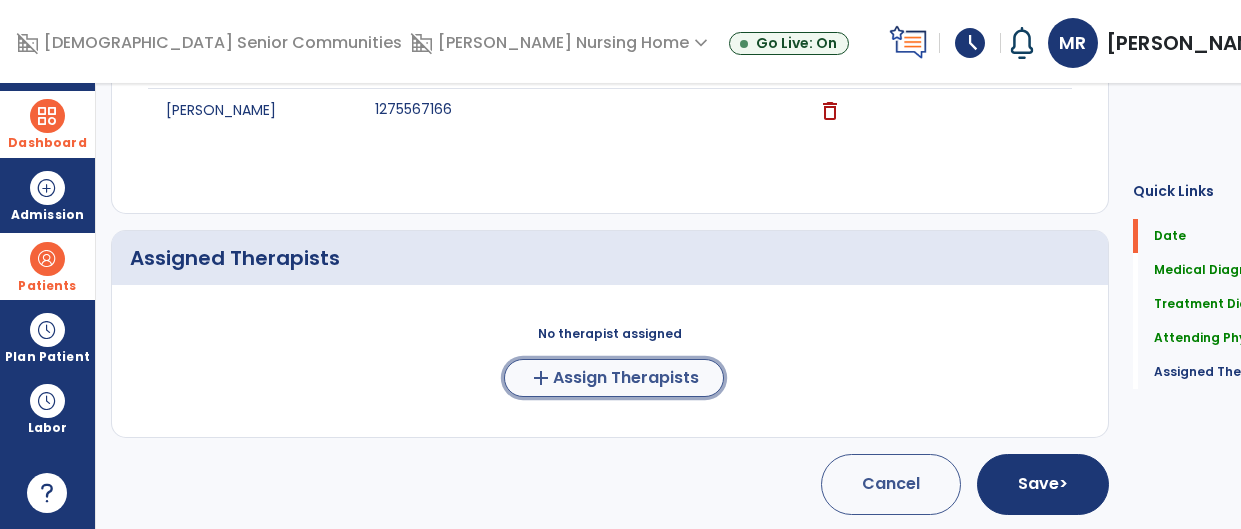 click on "Assign Therapists" 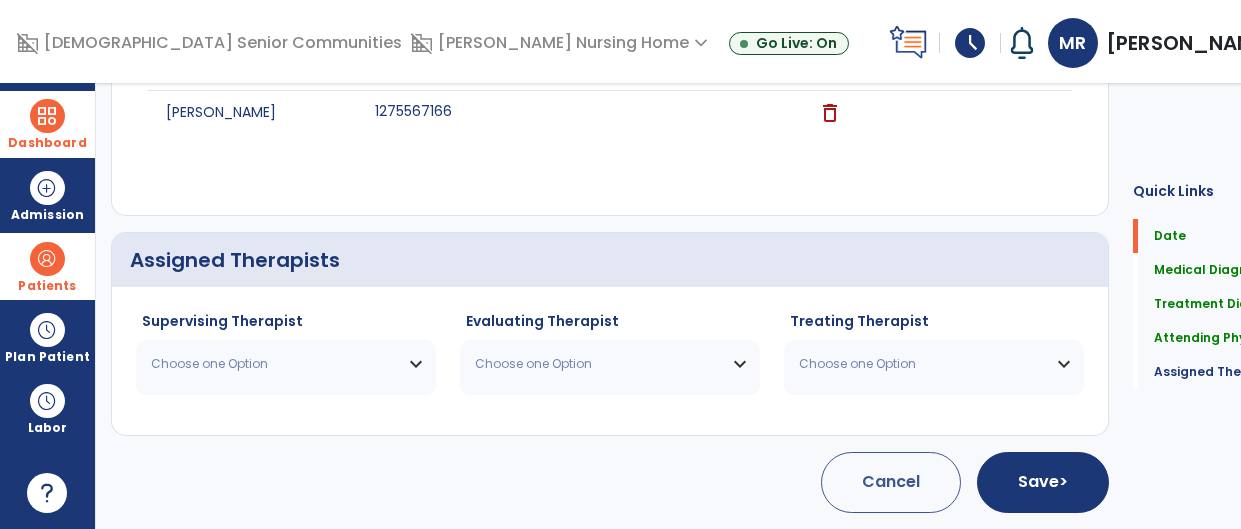 scroll, scrollTop: 762, scrollLeft: 0, axis: vertical 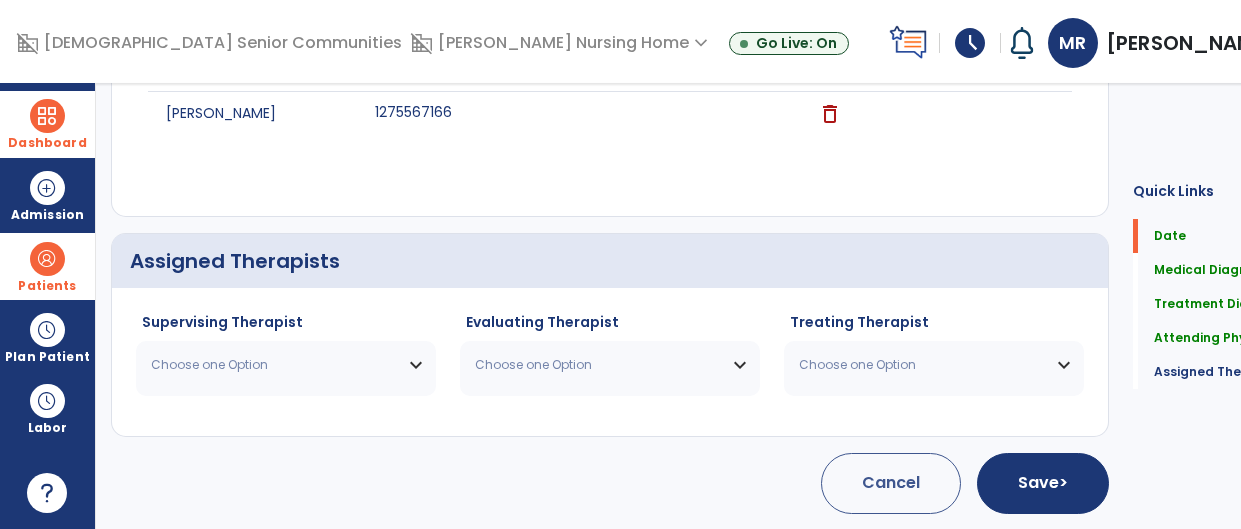 click on "Choose one Option" at bounding box center [286, 365] 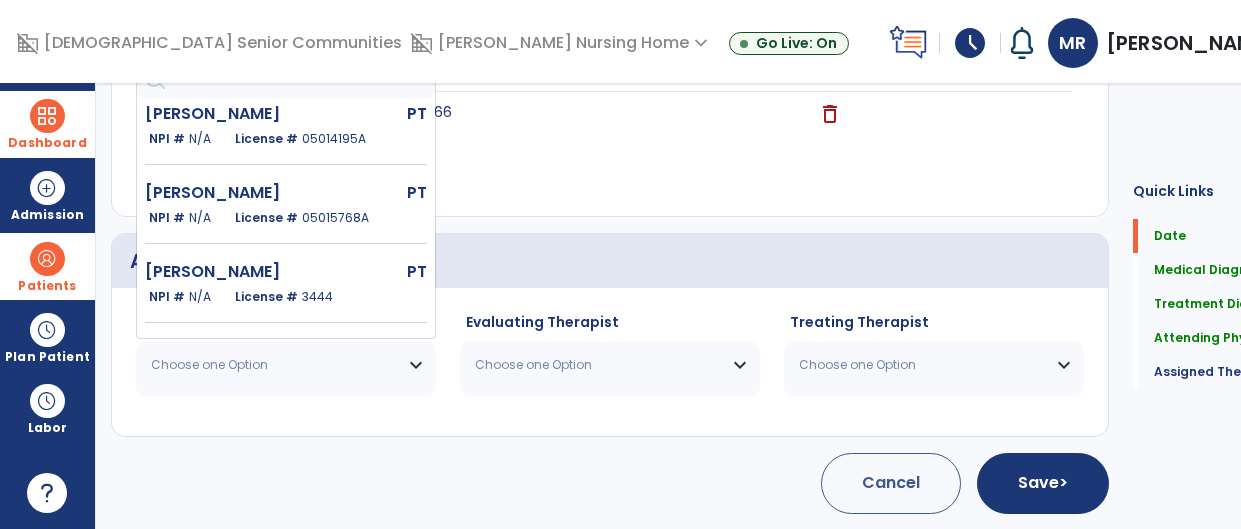 scroll, scrollTop: 86, scrollLeft: 0, axis: vertical 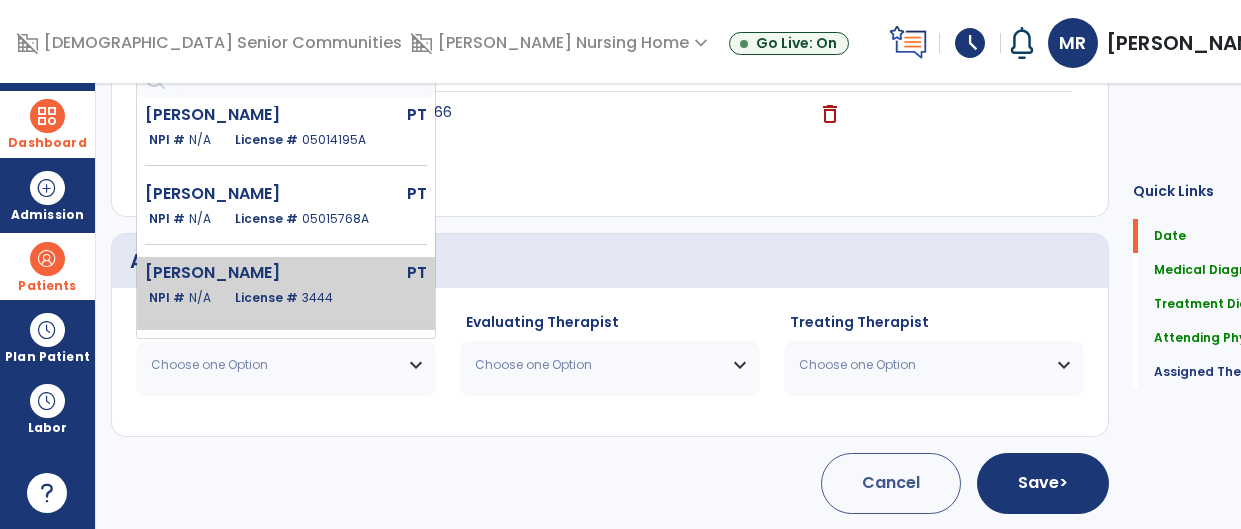 click on "[PERSON_NAME]" 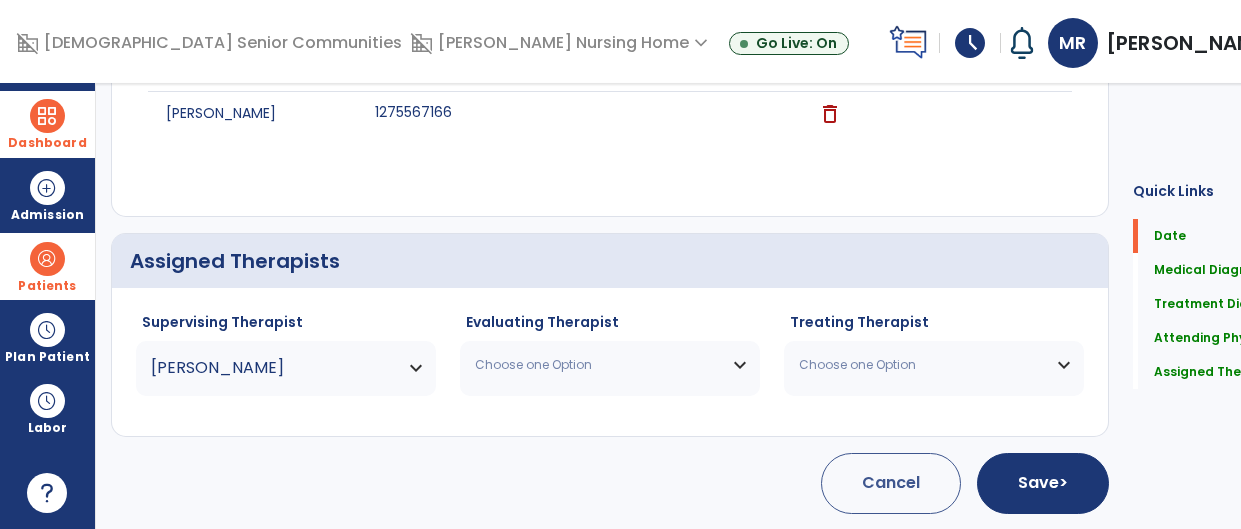 click on "Choose one Option" at bounding box center (610, 365) 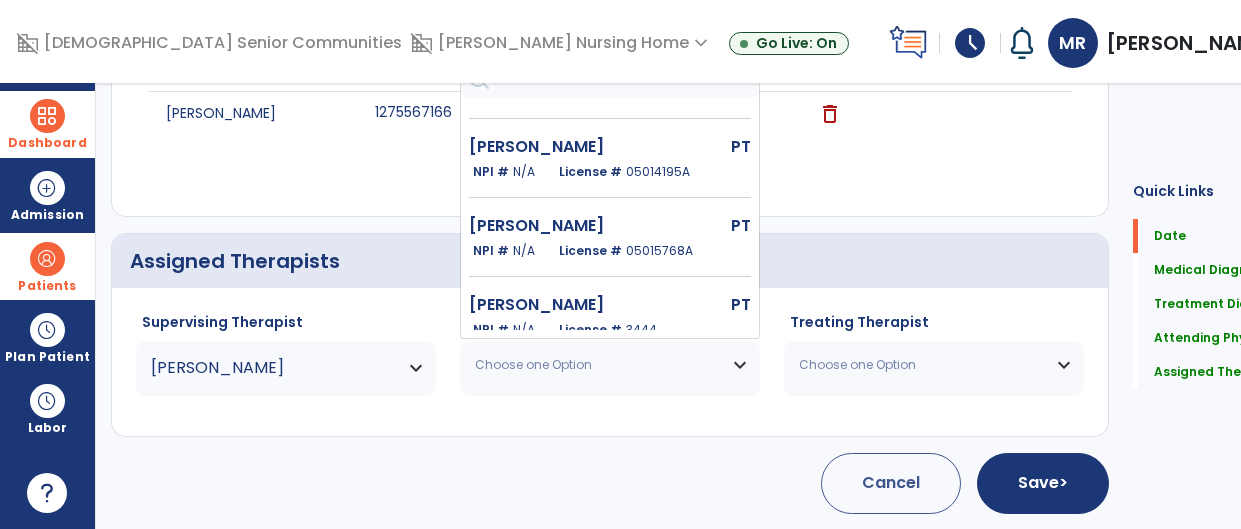 scroll, scrollTop: 74, scrollLeft: 0, axis: vertical 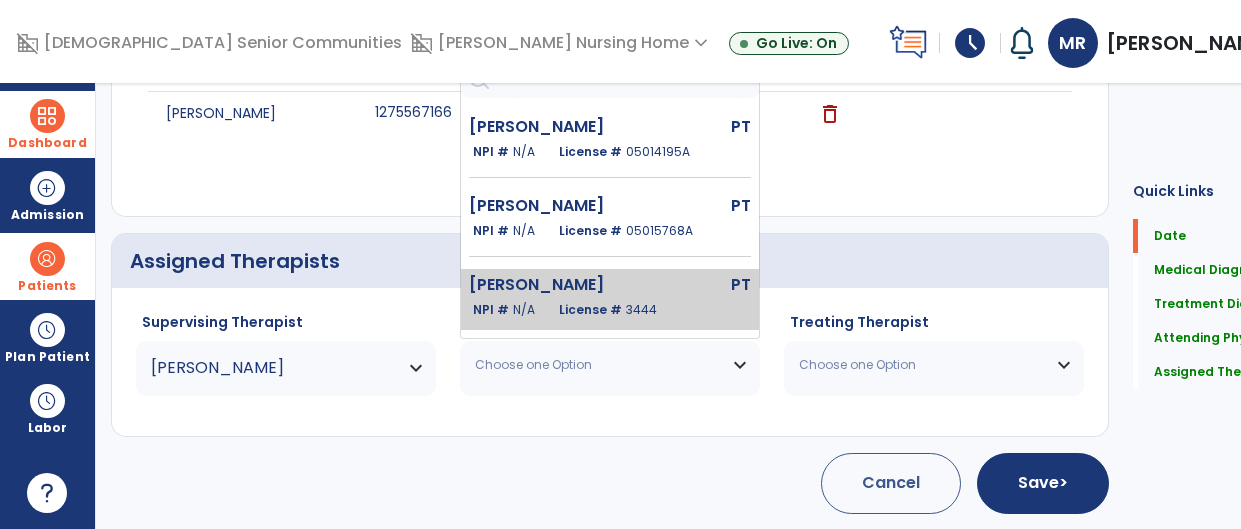 click on "[PERSON_NAME]" 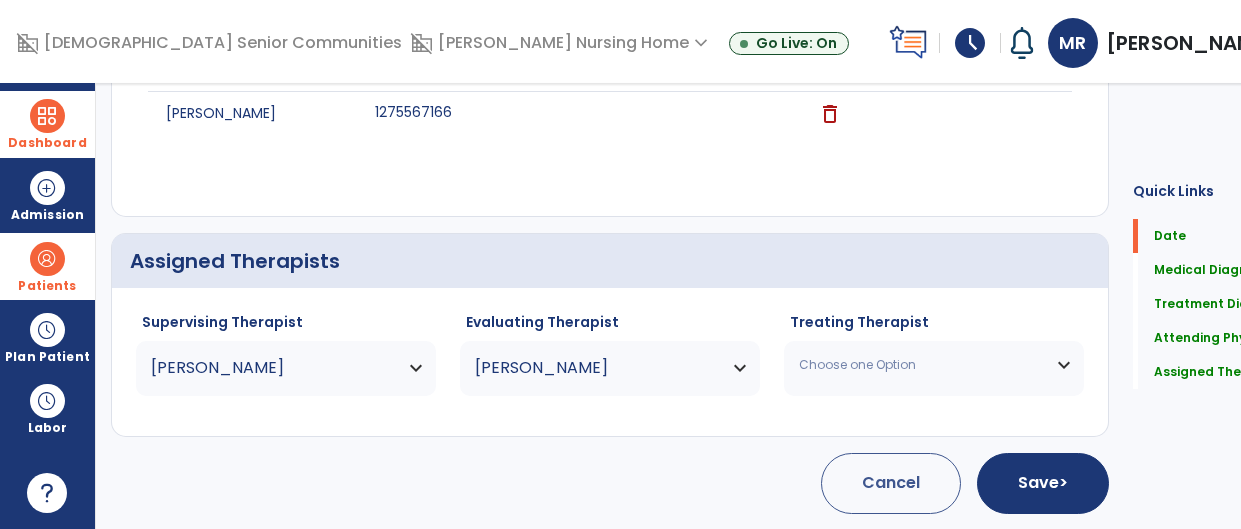 click on "Choose one Option" at bounding box center [934, 365] 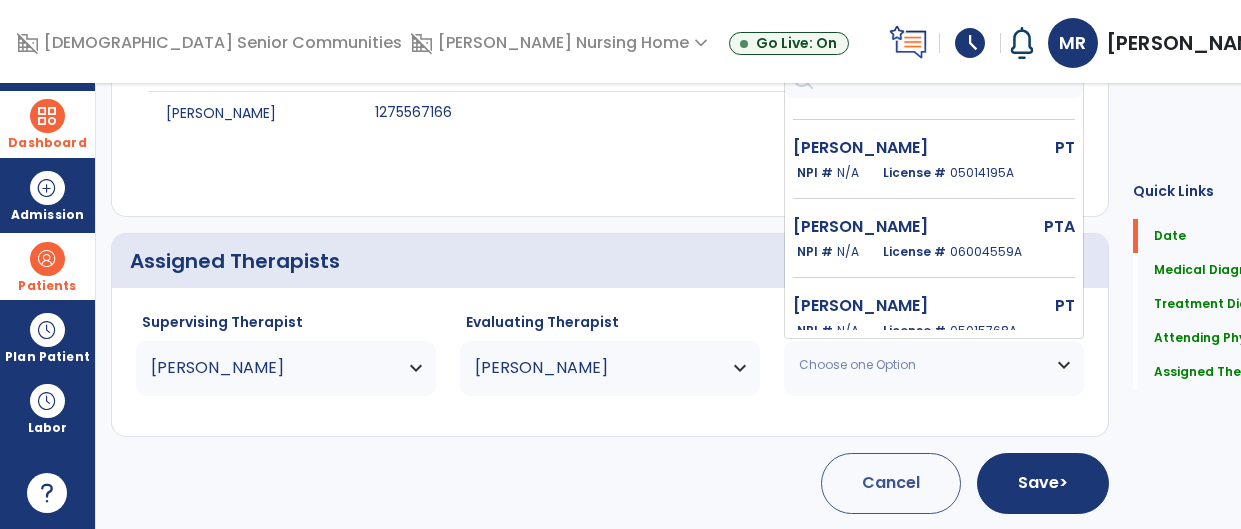 scroll, scrollTop: 73, scrollLeft: 0, axis: vertical 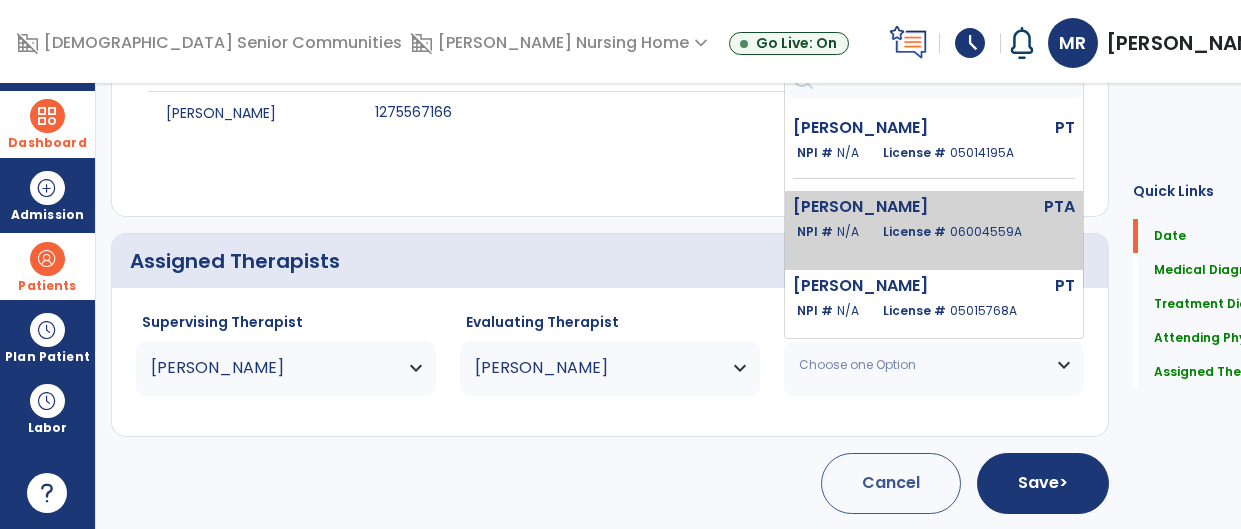 click on "[PERSON_NAME]  PTA   NPI #  N/A   License #  06004559A" 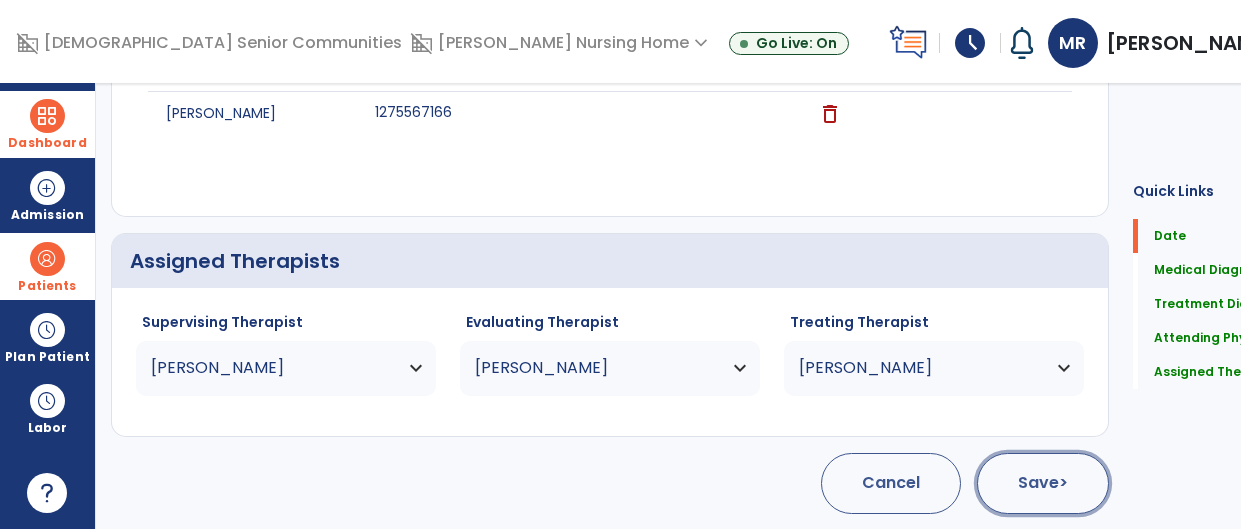 click on "Save  >" 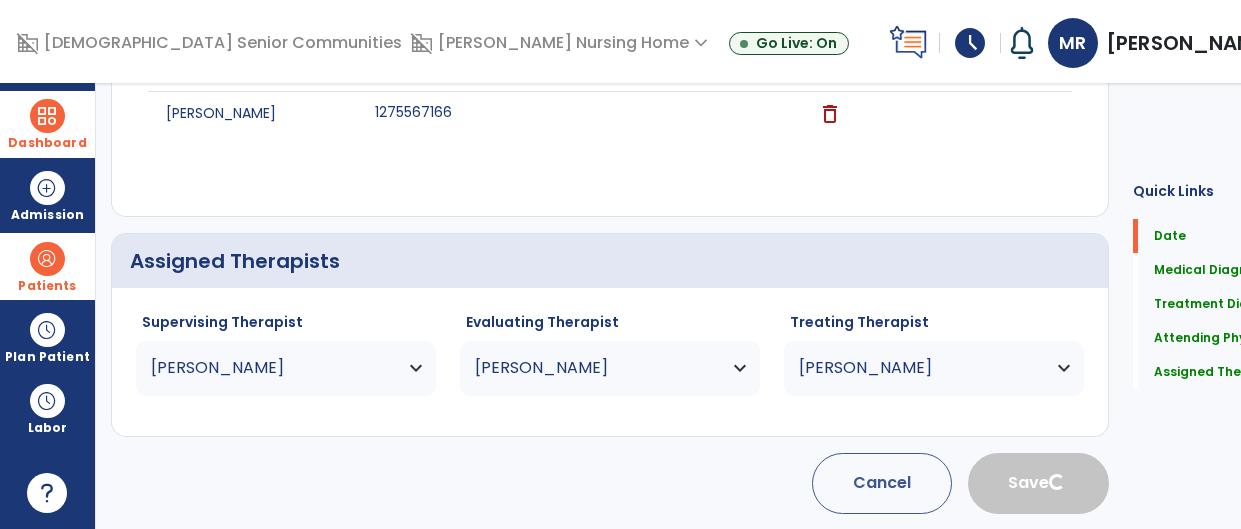 type 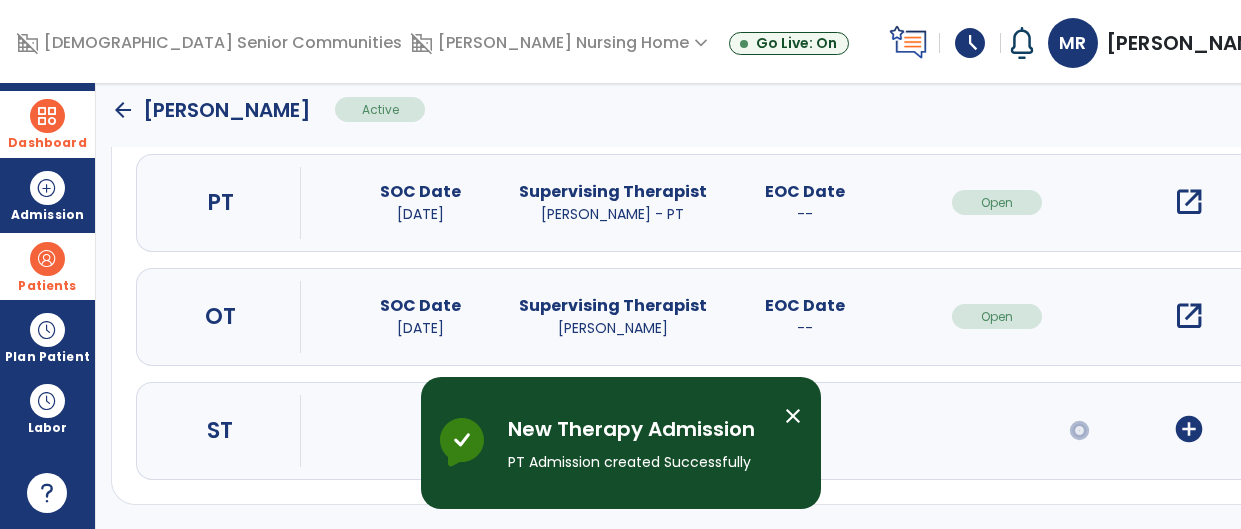 scroll, scrollTop: 230, scrollLeft: 0, axis: vertical 